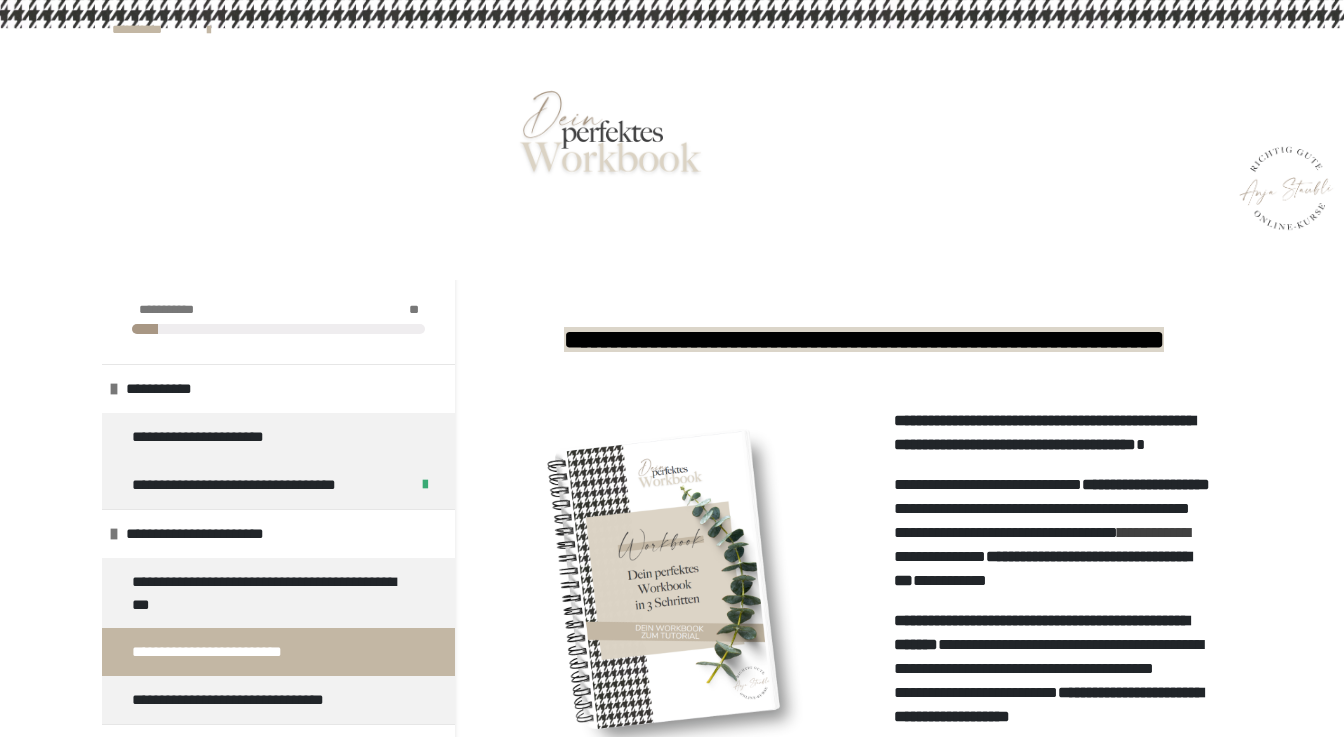scroll, scrollTop: 171, scrollLeft: 0, axis: vertical 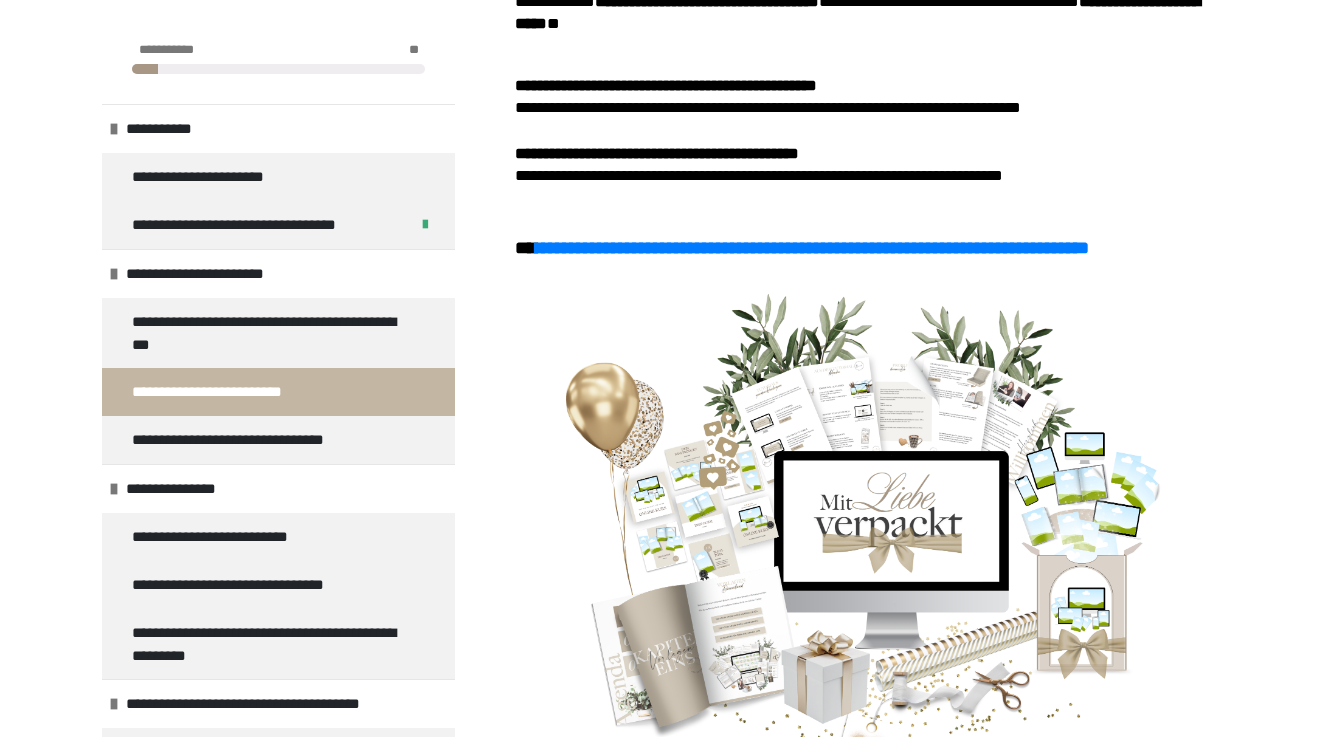 click on "**********" at bounding box center [863, 308] 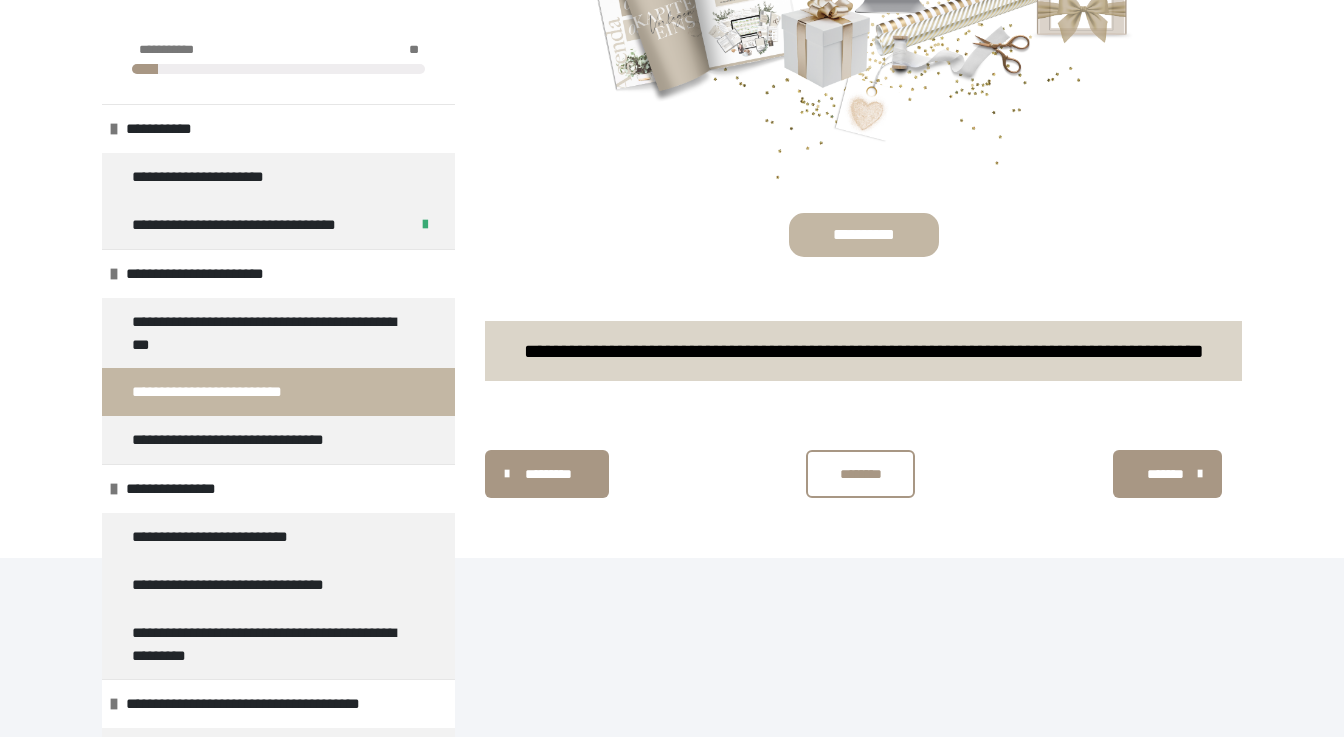 scroll, scrollTop: 1746, scrollLeft: 0, axis: vertical 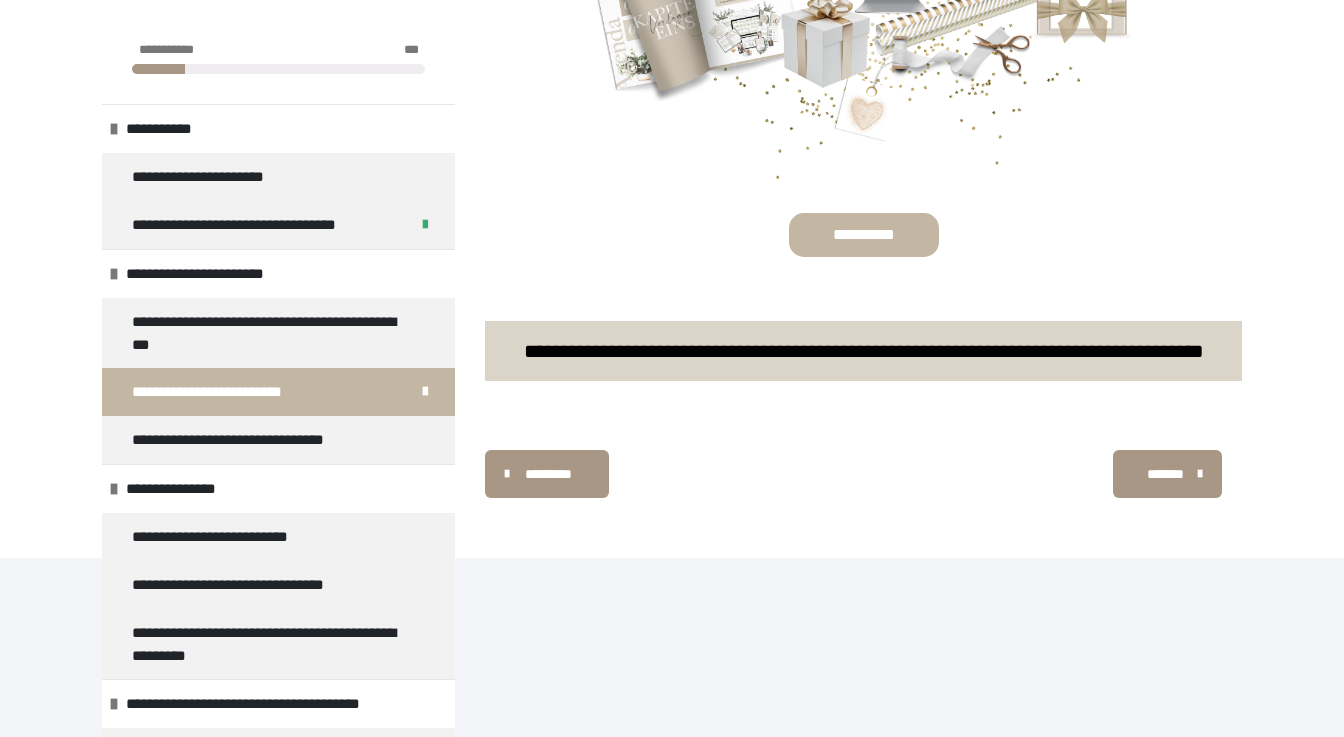 click on "*******" at bounding box center [1165, 474] 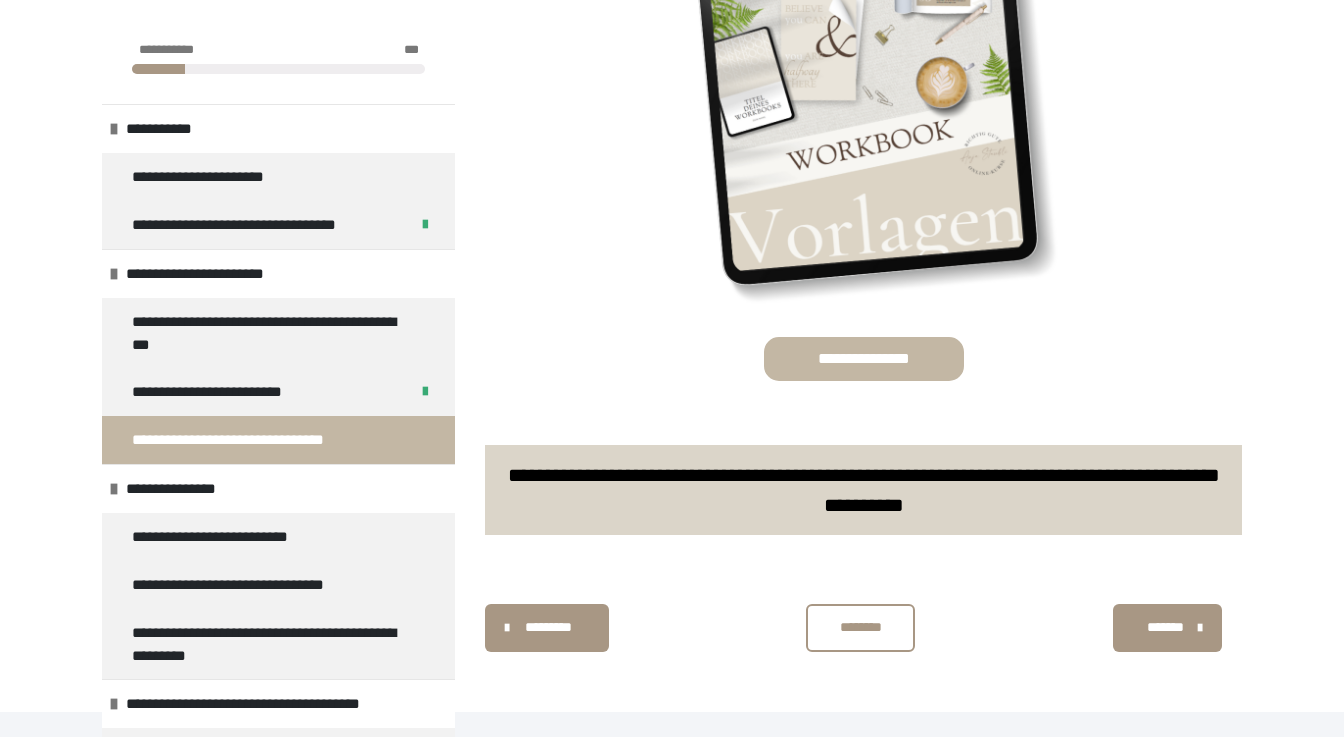 scroll, scrollTop: 1020, scrollLeft: 0, axis: vertical 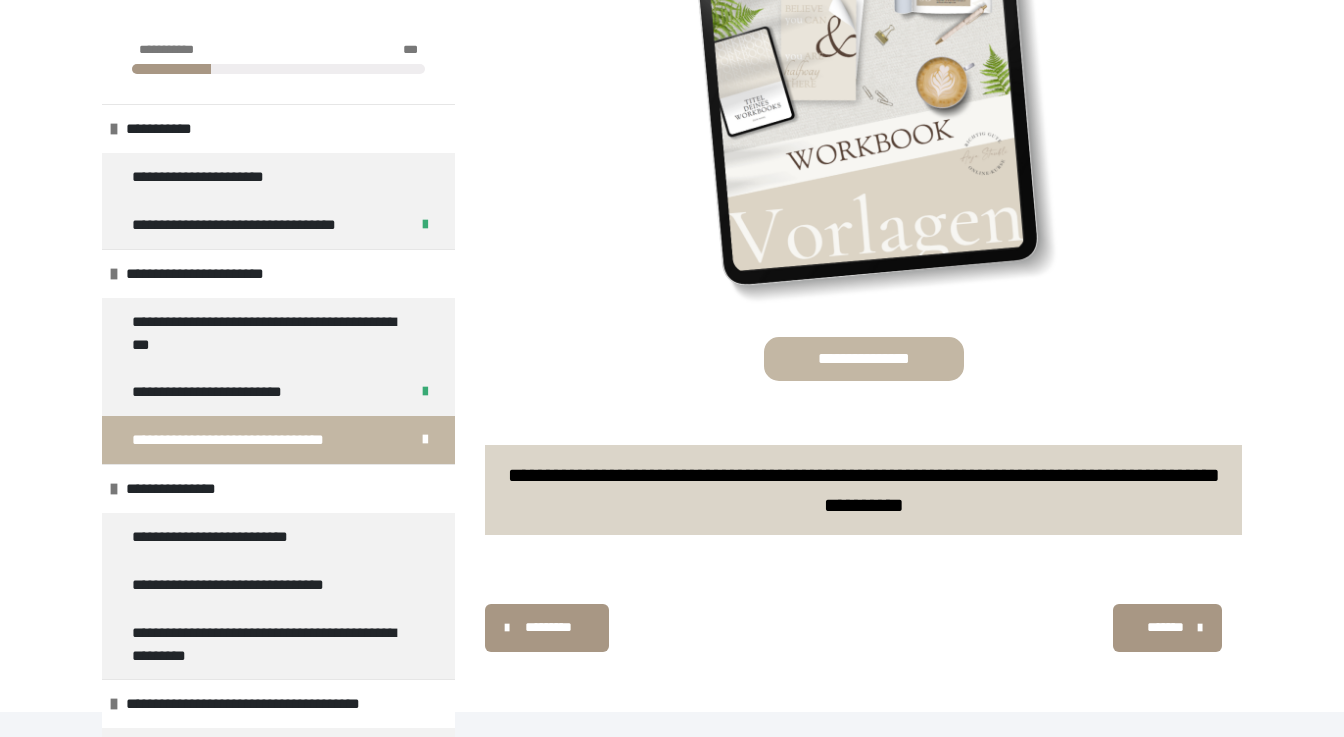 click on "*******" at bounding box center [1165, 627] 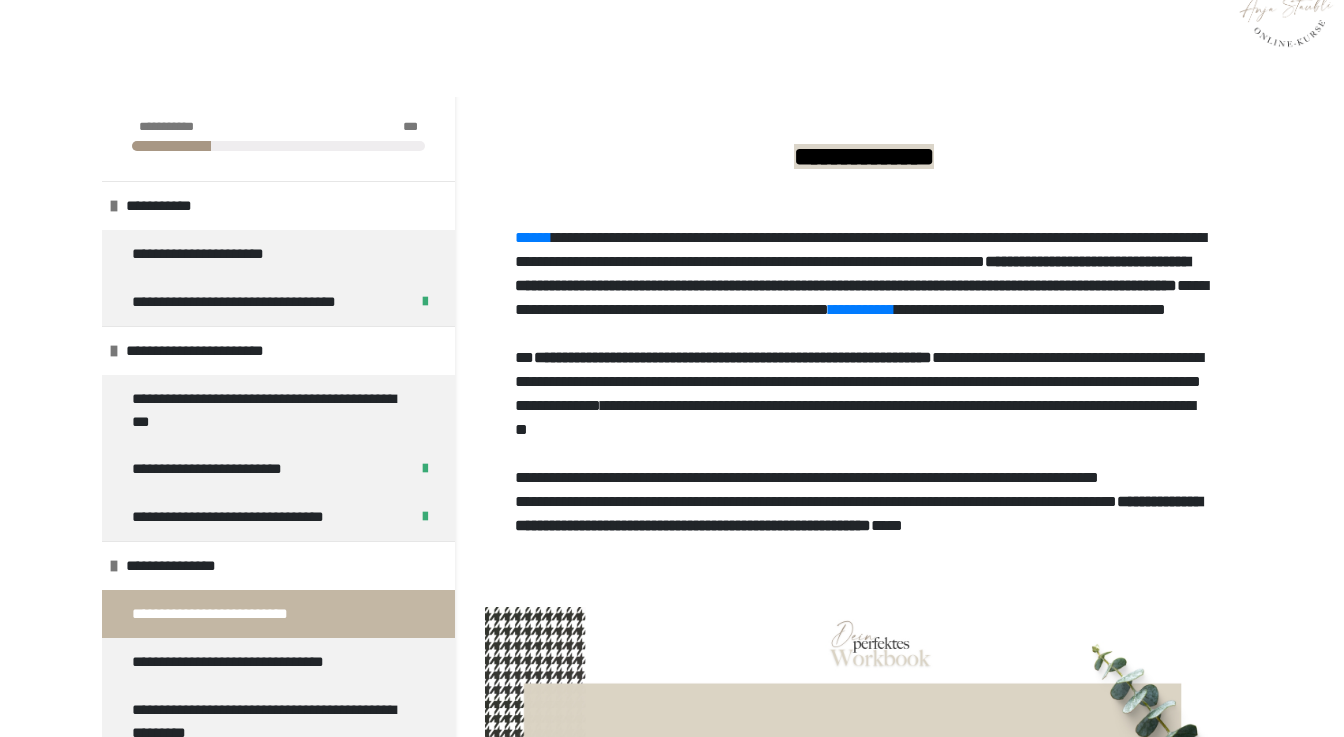 scroll, scrollTop: 186, scrollLeft: 0, axis: vertical 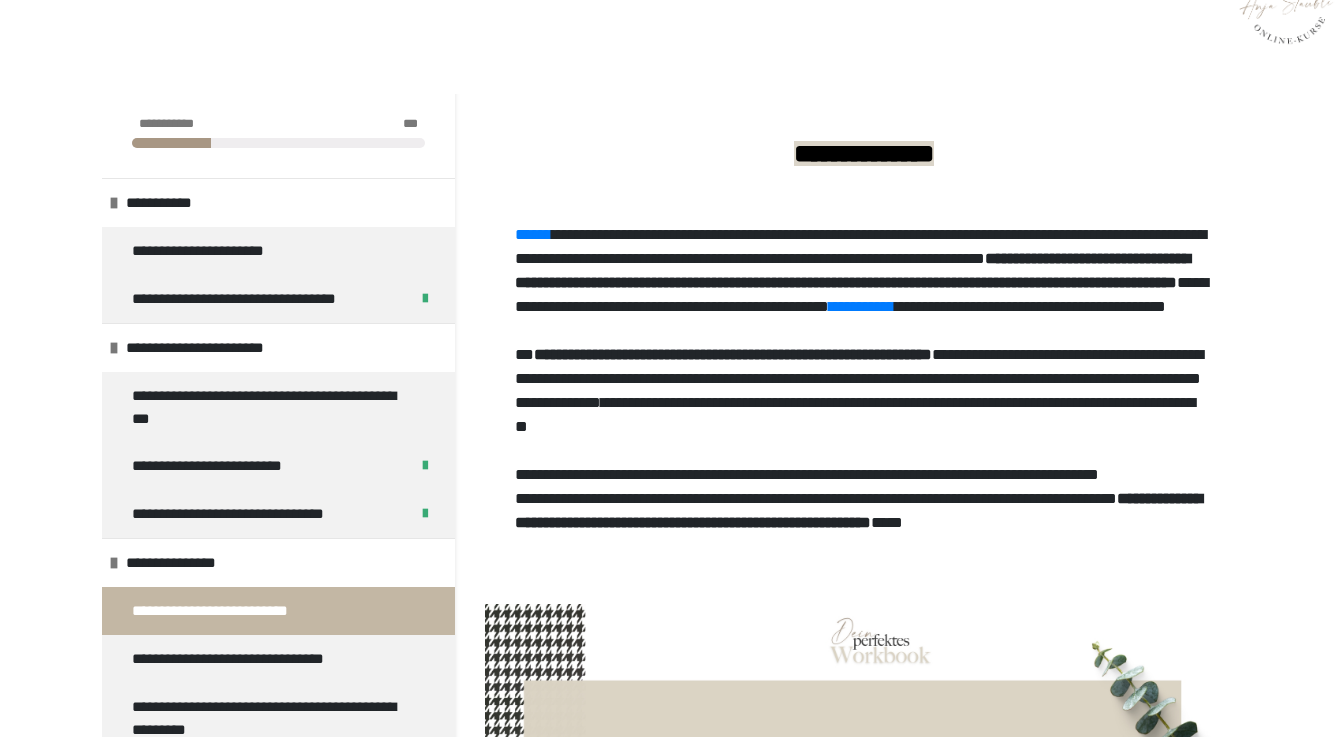 click on "**********" at bounding box center (863, 343) 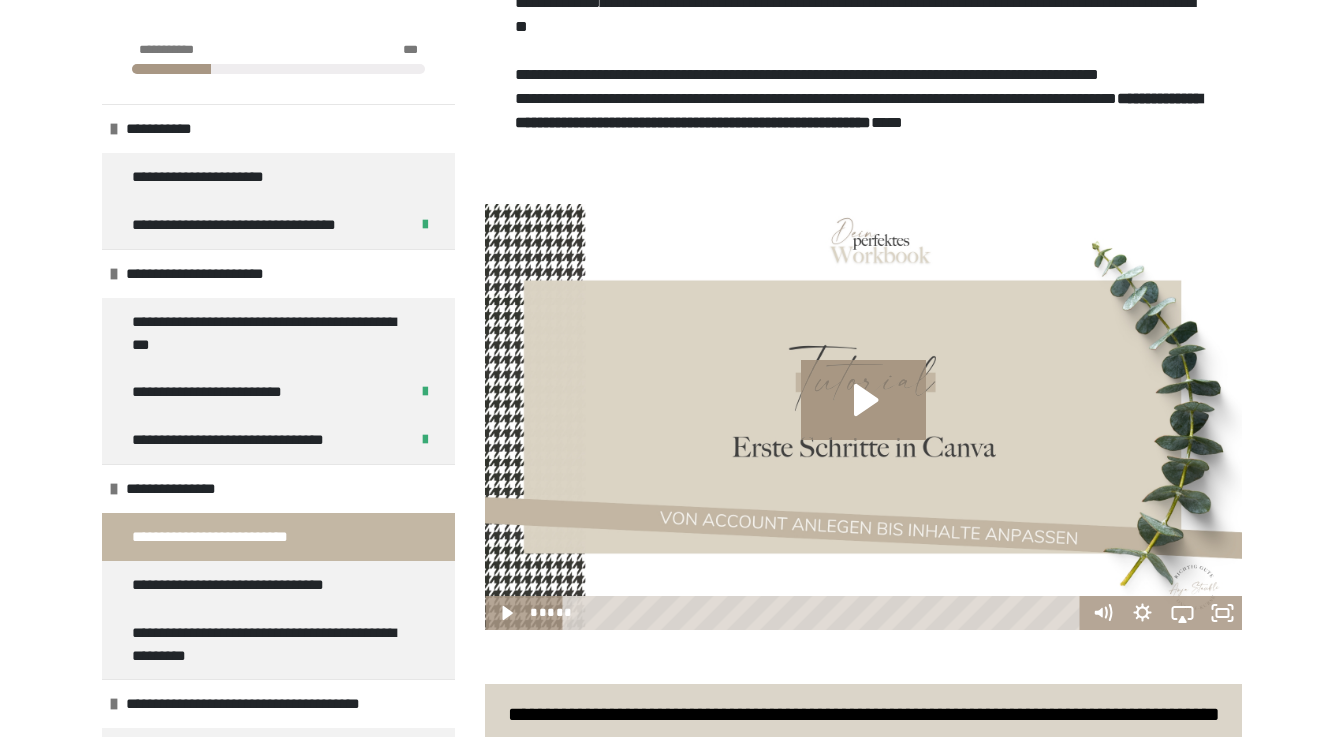 scroll, scrollTop: 585, scrollLeft: 0, axis: vertical 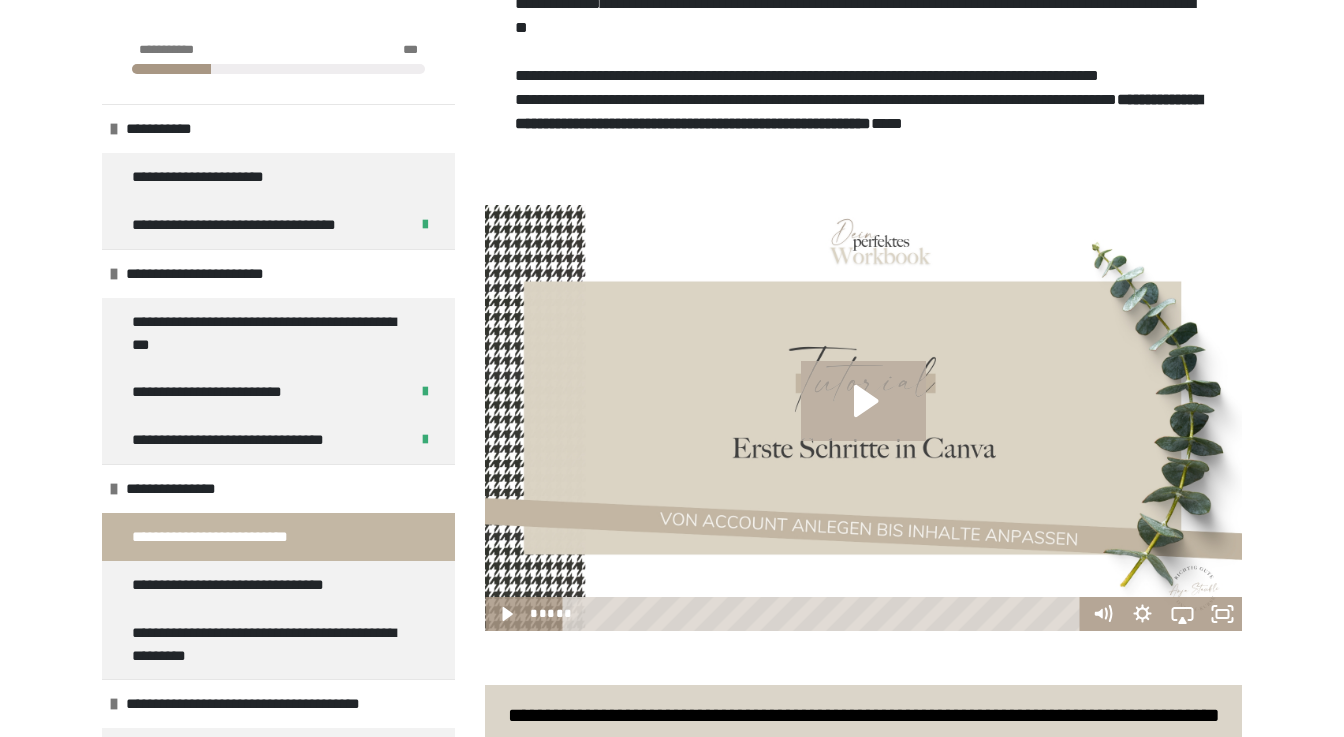 click 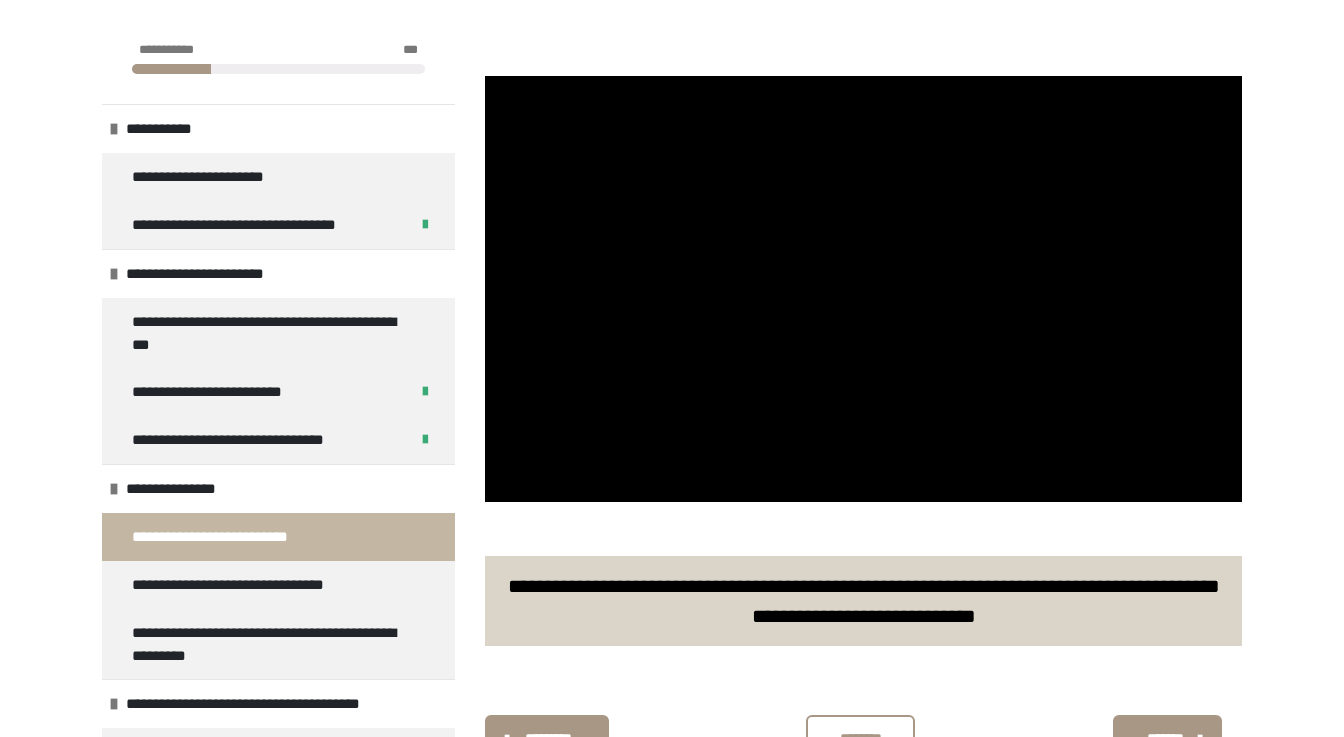 scroll, scrollTop: 738, scrollLeft: 0, axis: vertical 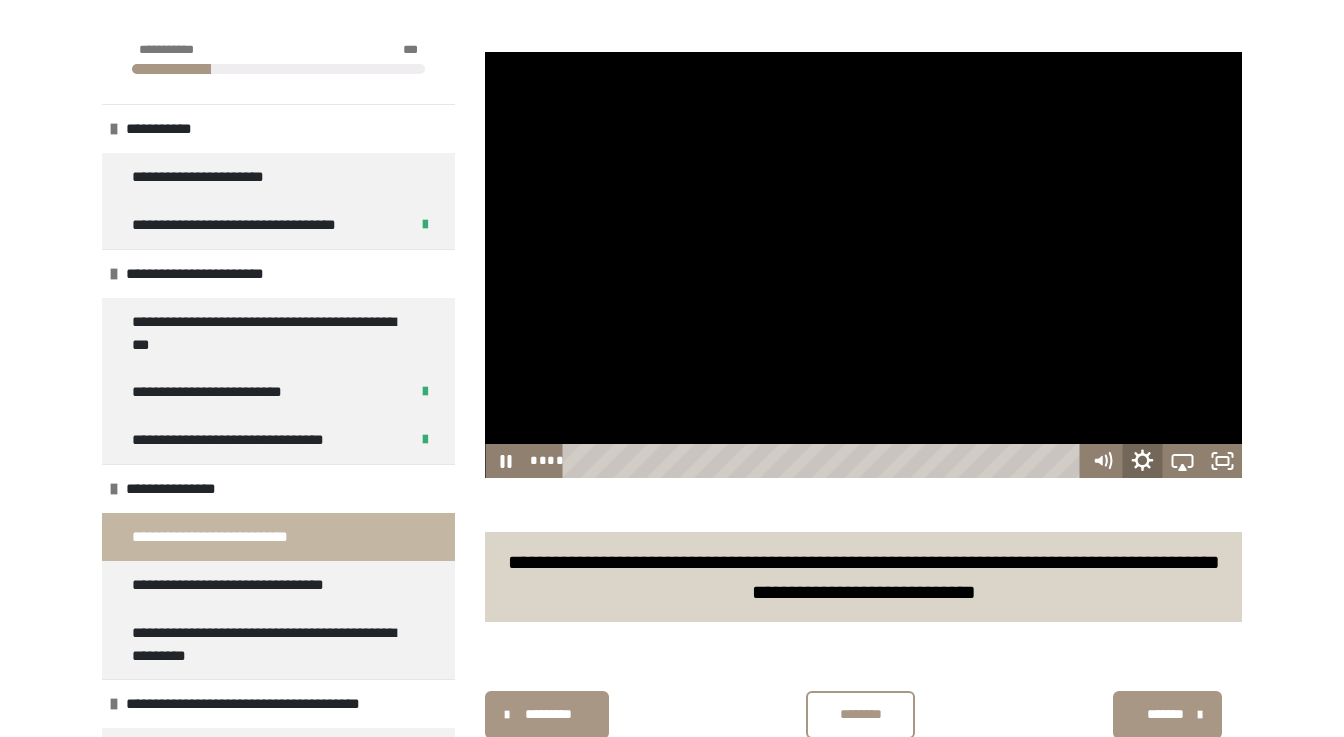 click 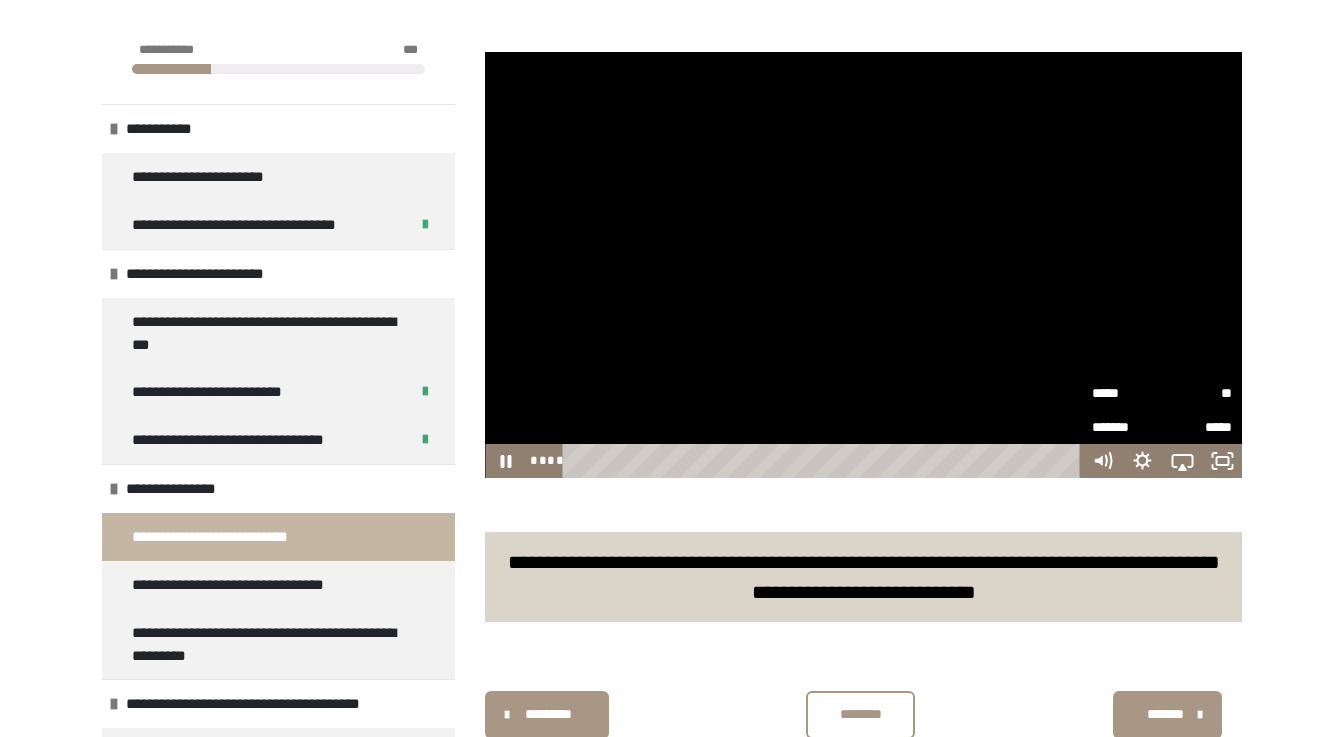 click on "**" at bounding box center [1197, 393] 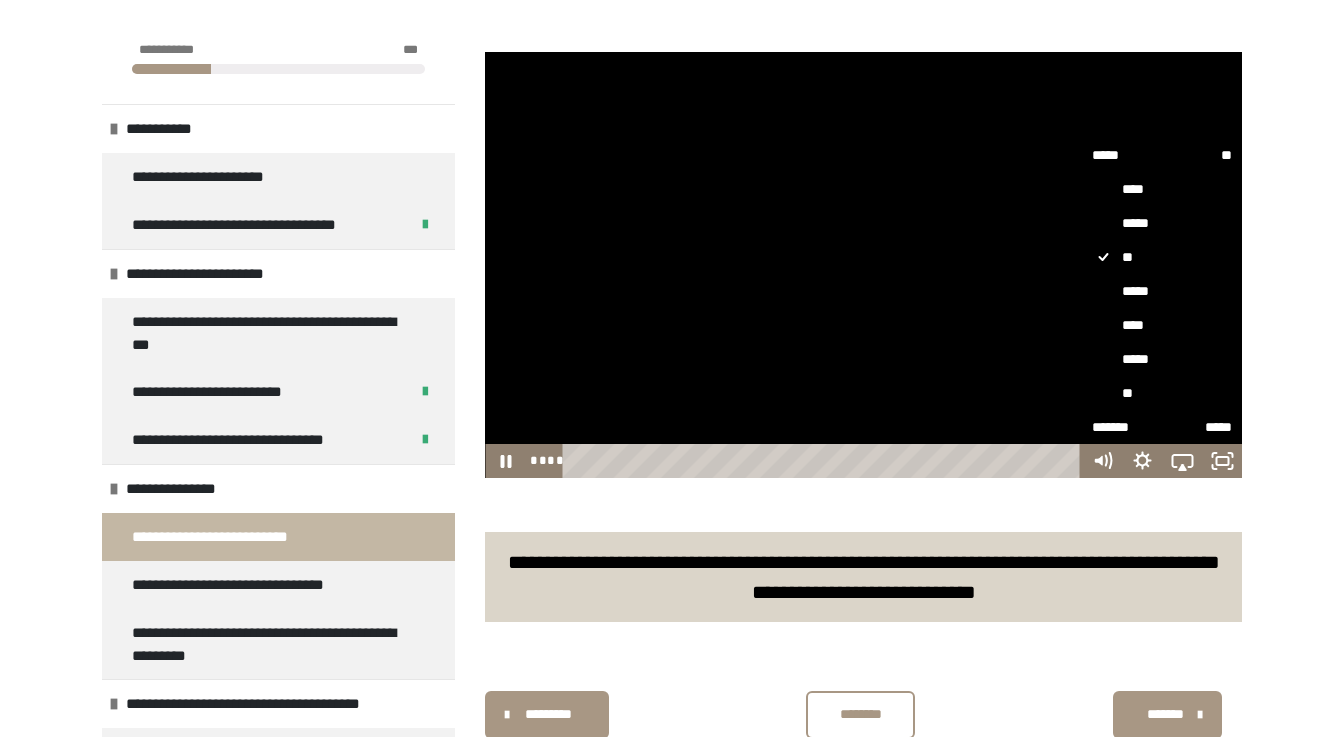 click on "**" at bounding box center (1162, 393) 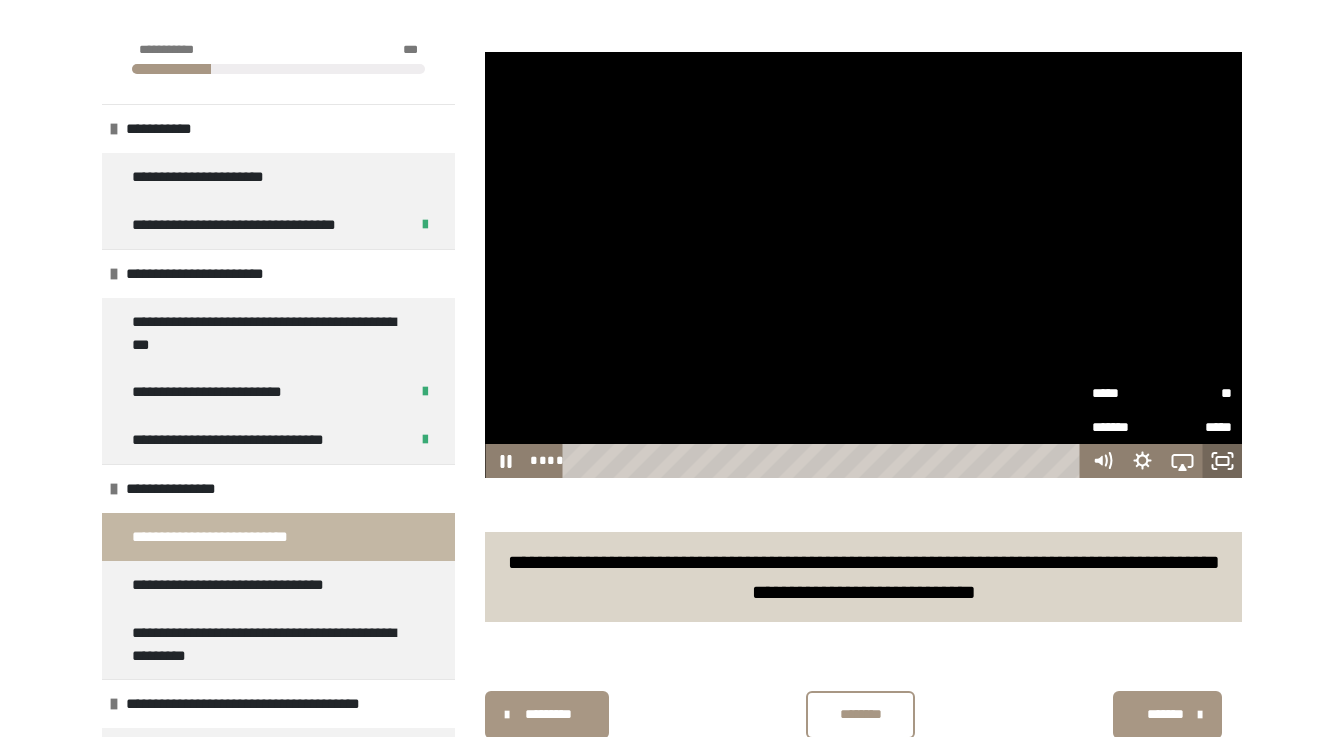 click 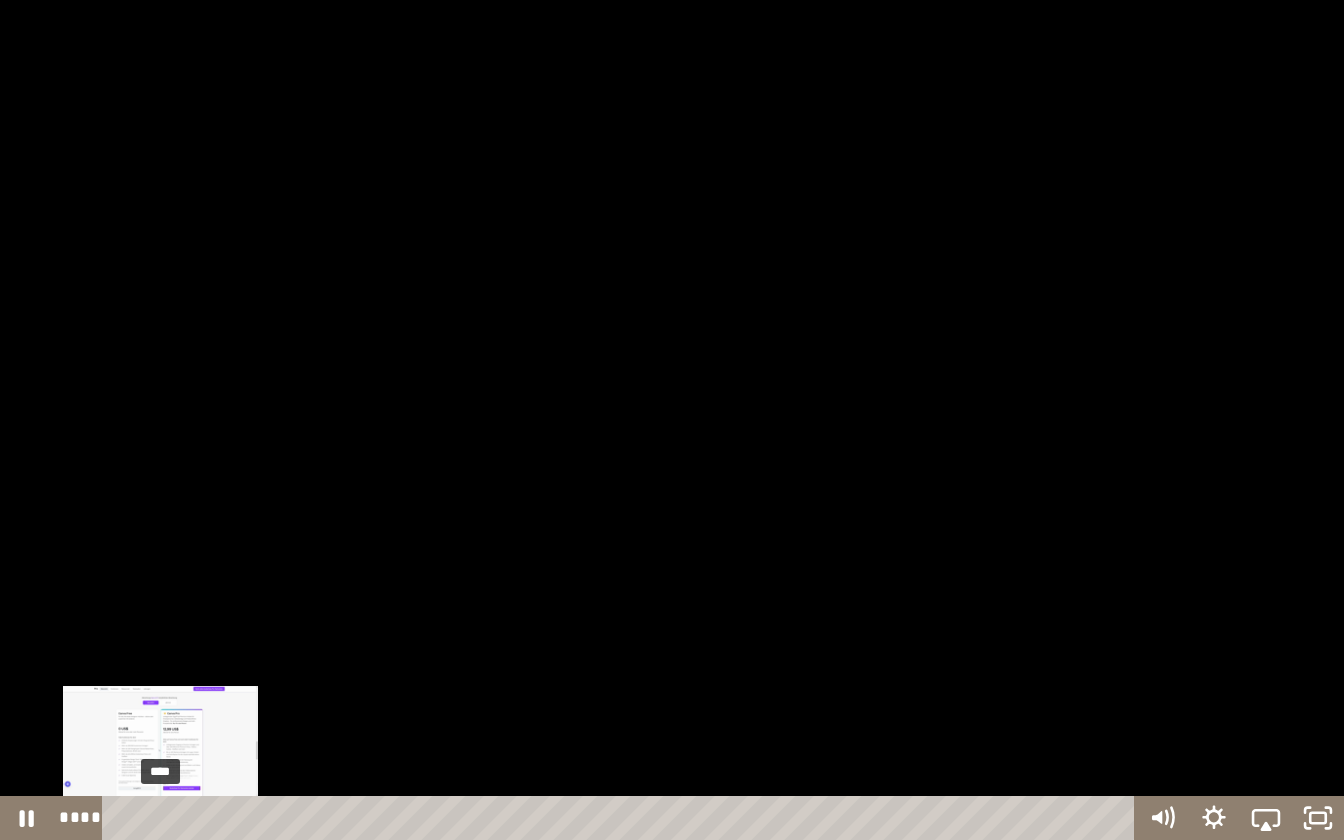click on "****" at bounding box center [622, 818] 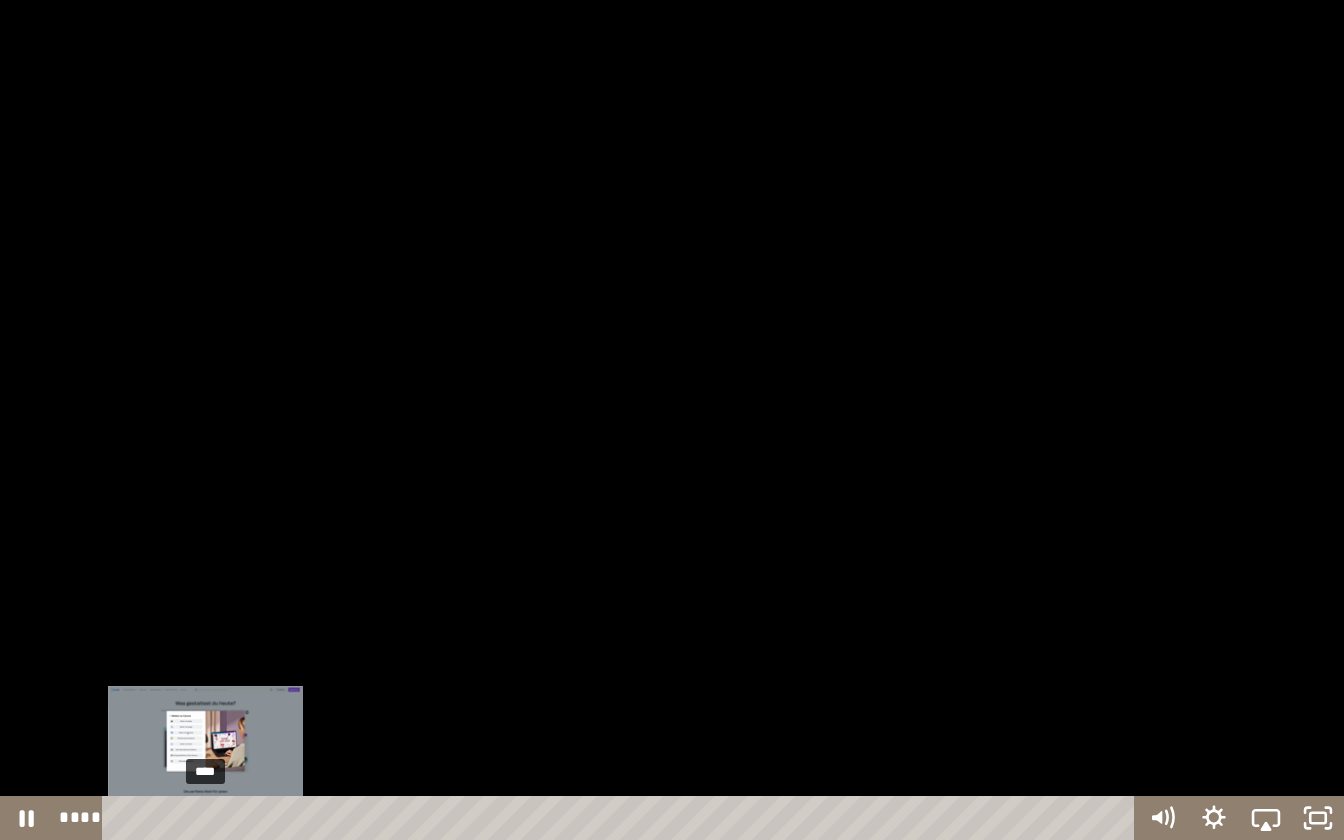 click on "****" at bounding box center [622, 818] 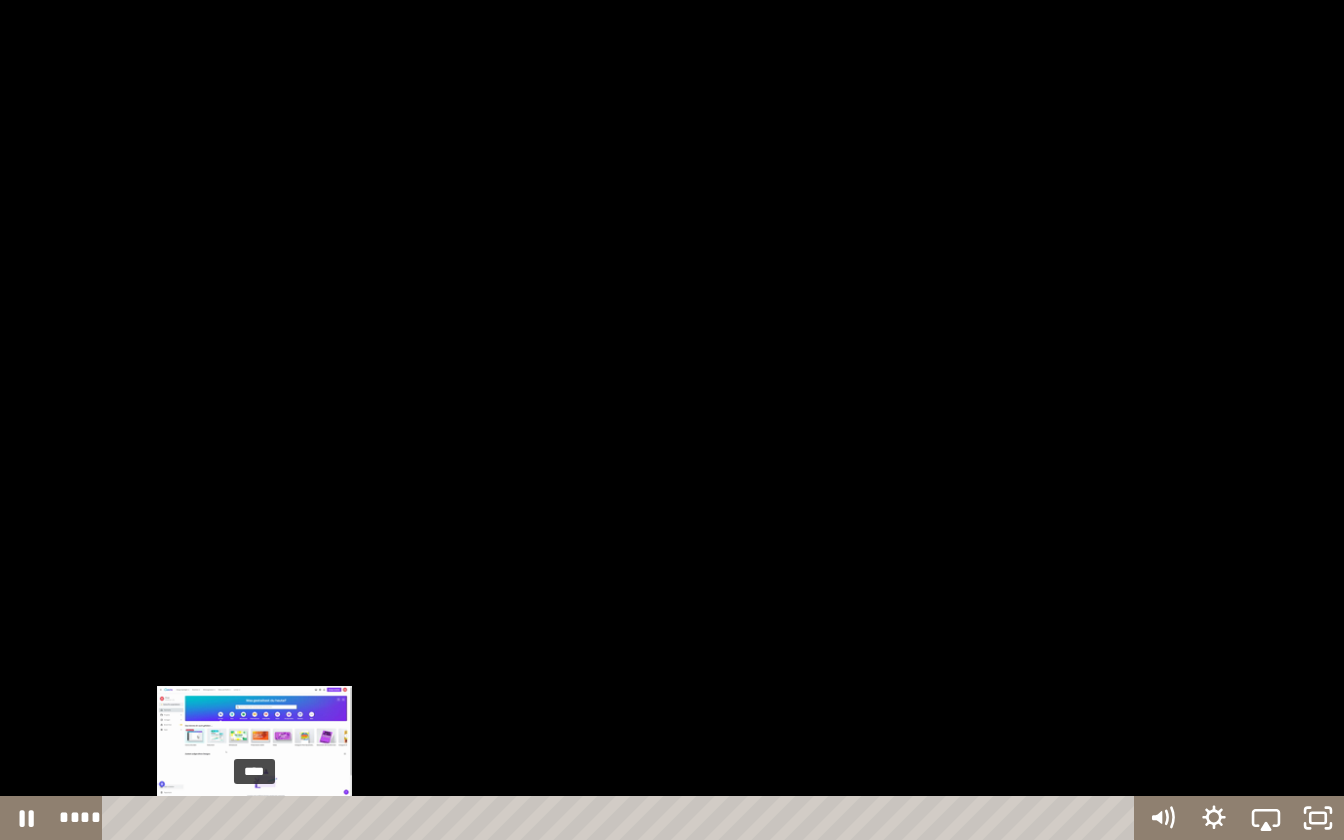 click on "****" at bounding box center [622, 818] 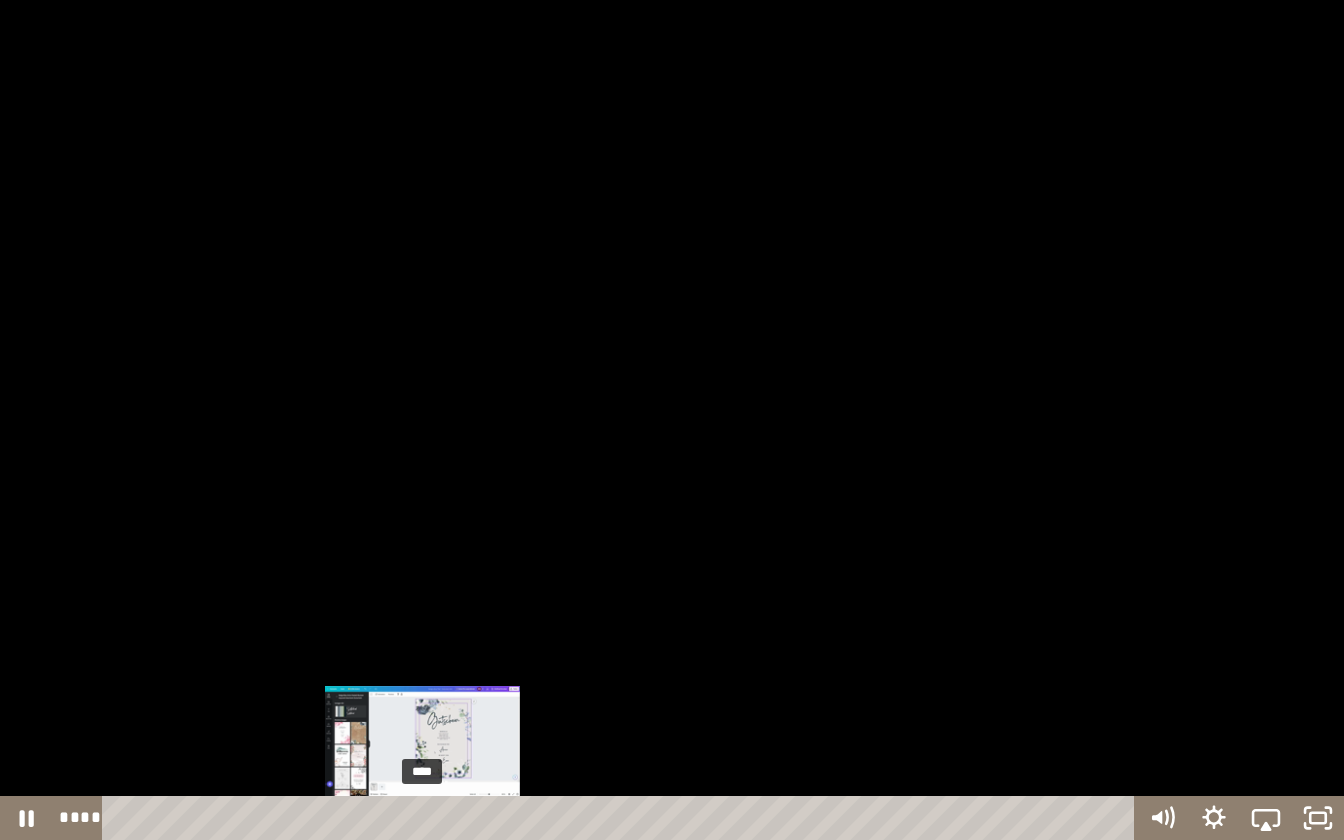 click on "****" at bounding box center [622, 818] 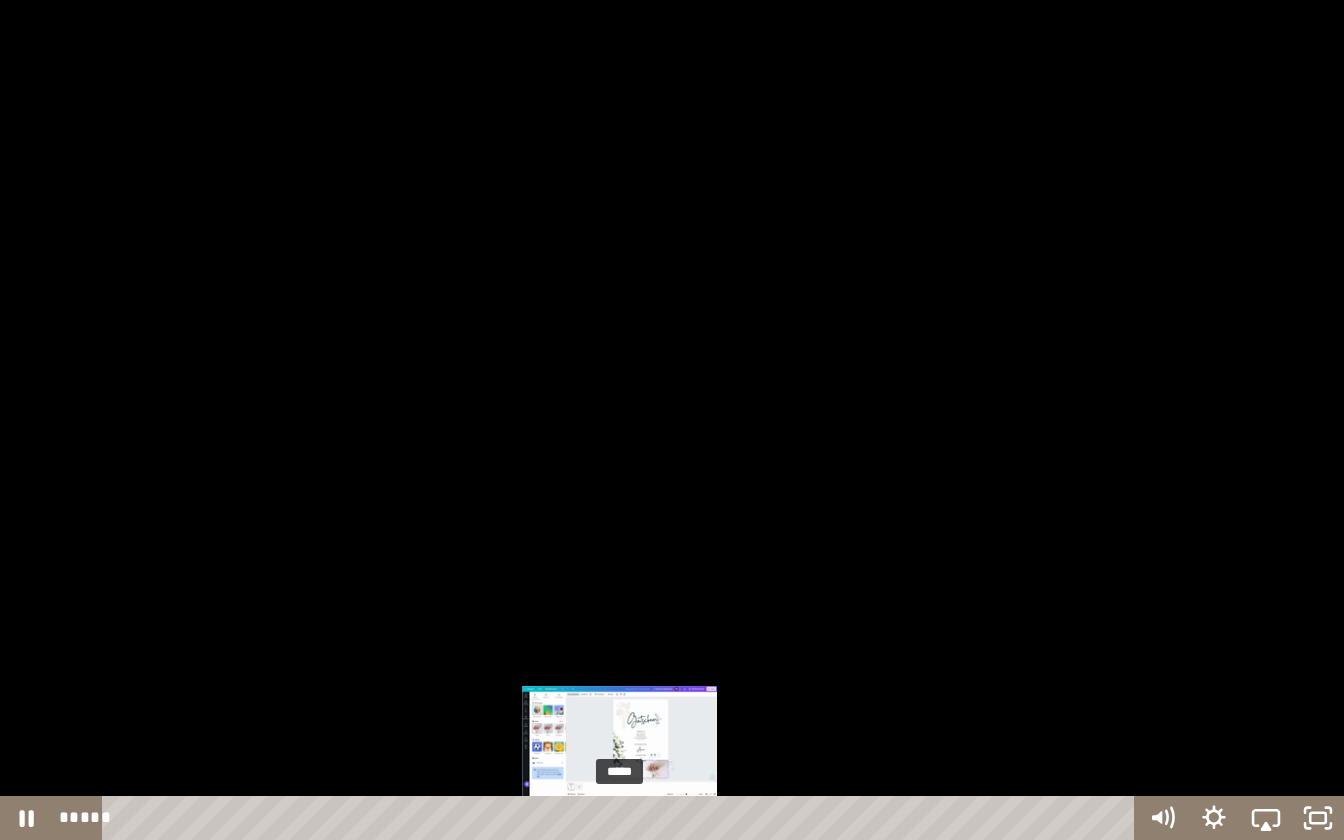 click on "*****" at bounding box center [622, 818] 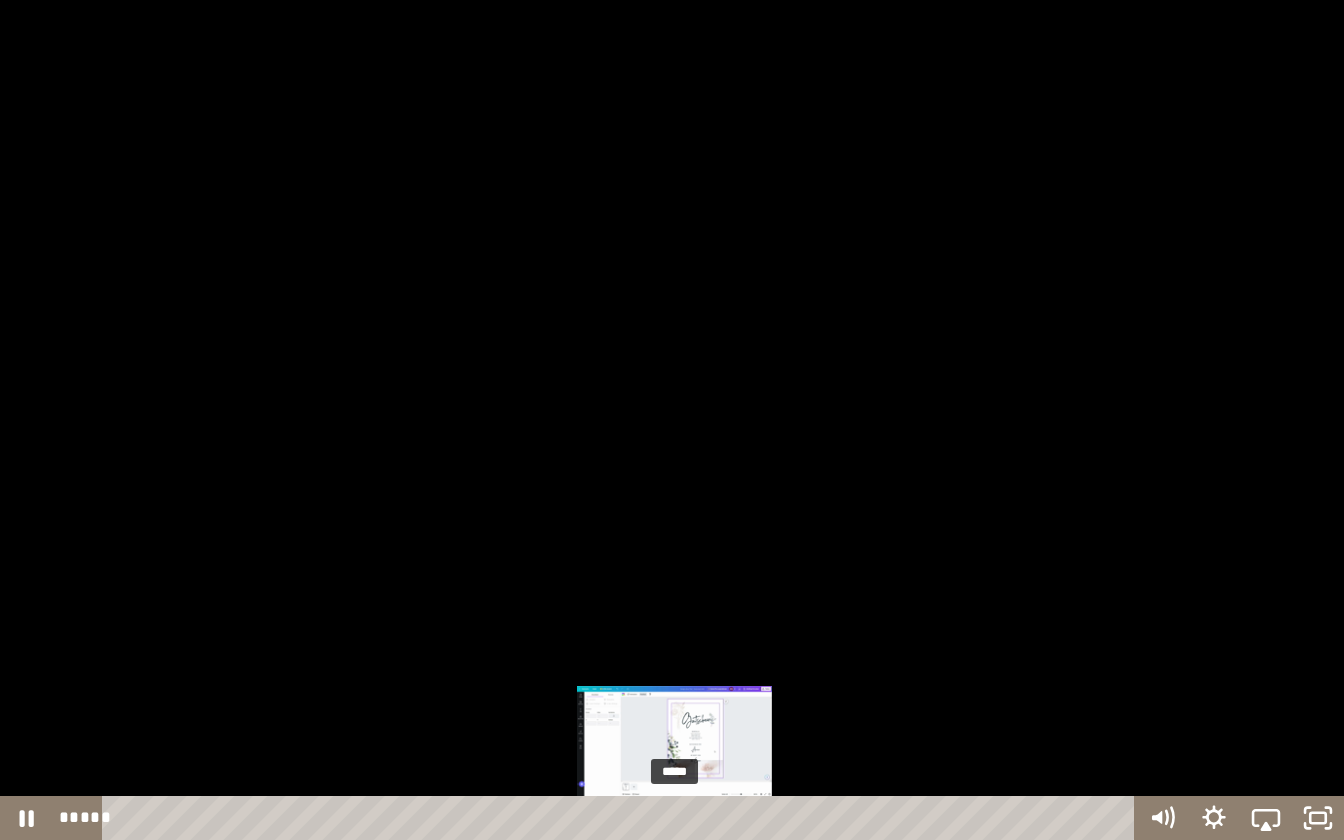 click on "*****" at bounding box center (622, 818) 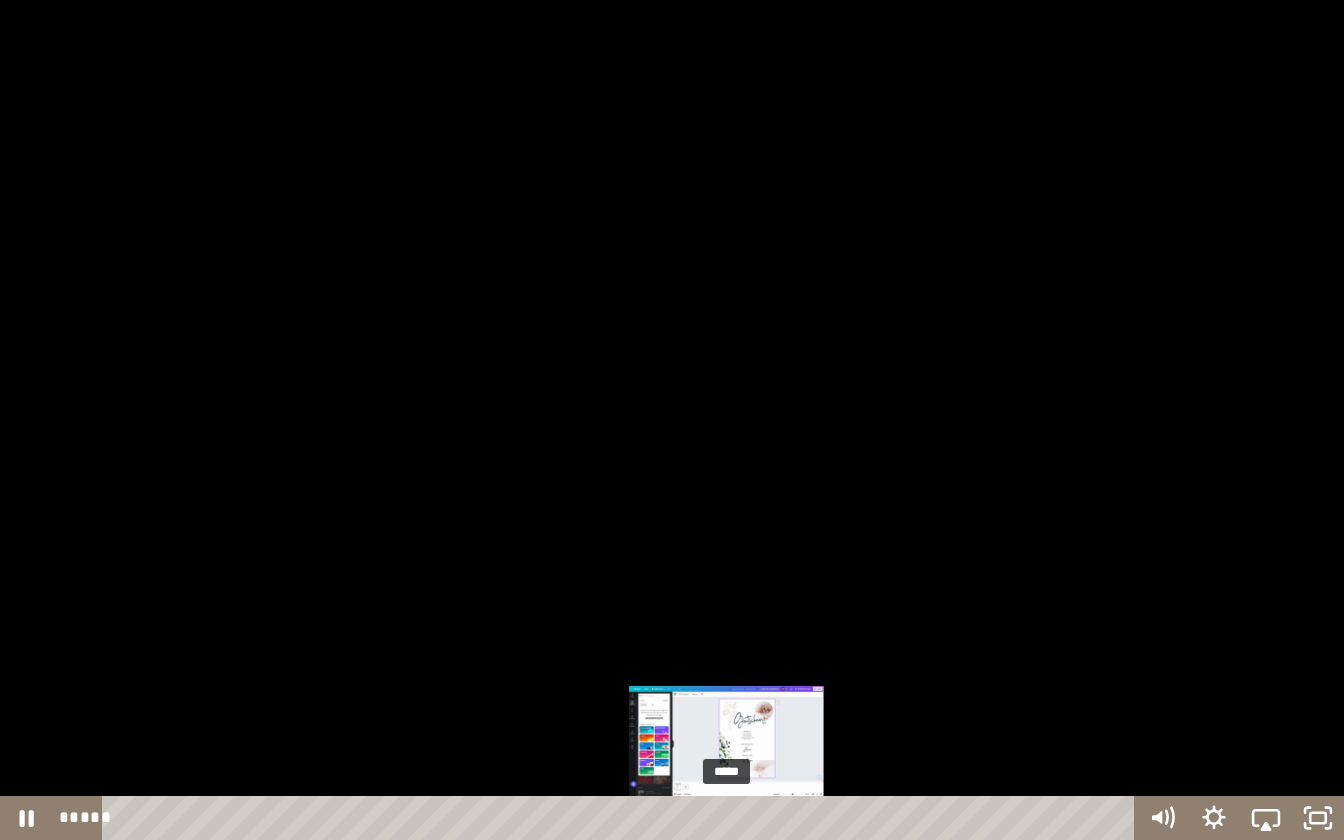 click on "*****" at bounding box center [622, 818] 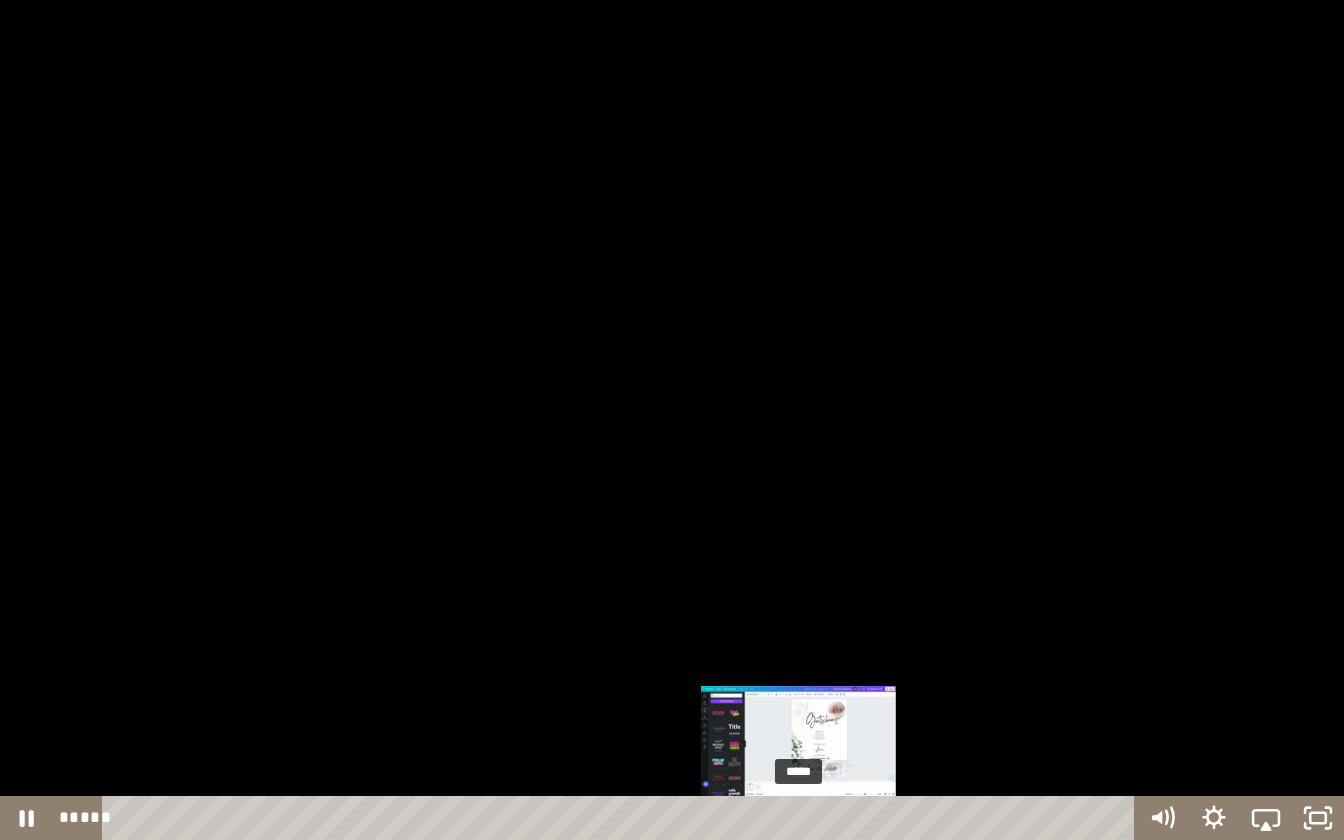 click on "*****" at bounding box center (622, 818) 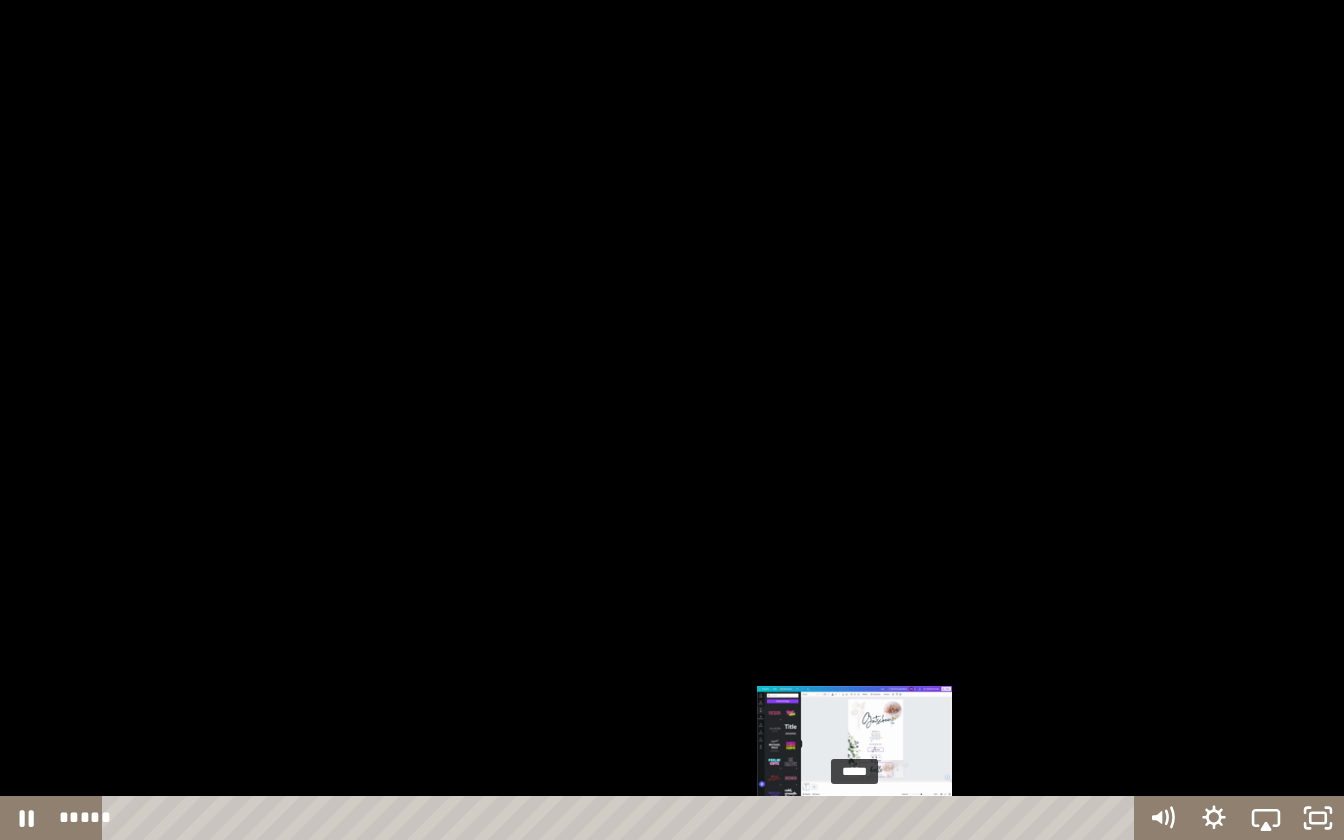 click on "*****" at bounding box center [622, 818] 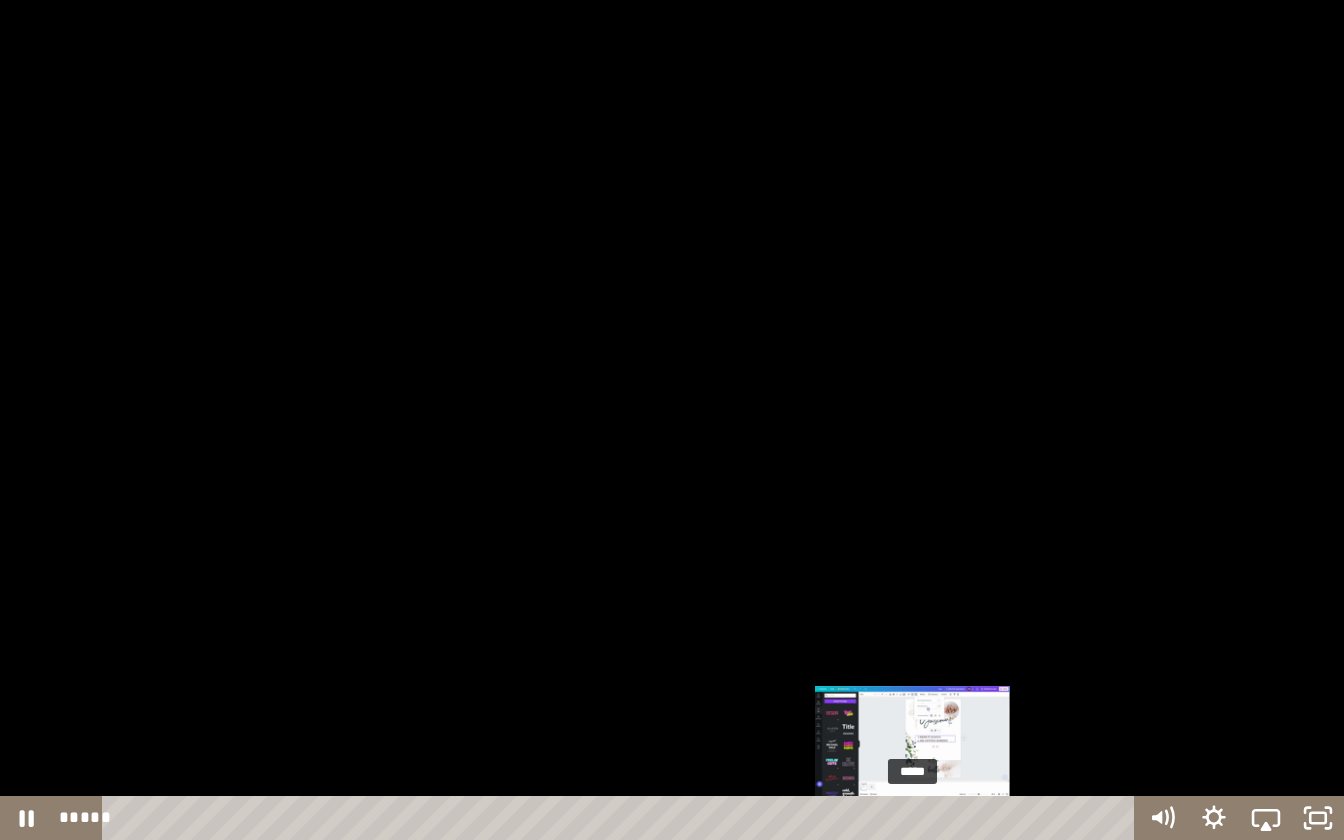 click on "*****" at bounding box center (622, 818) 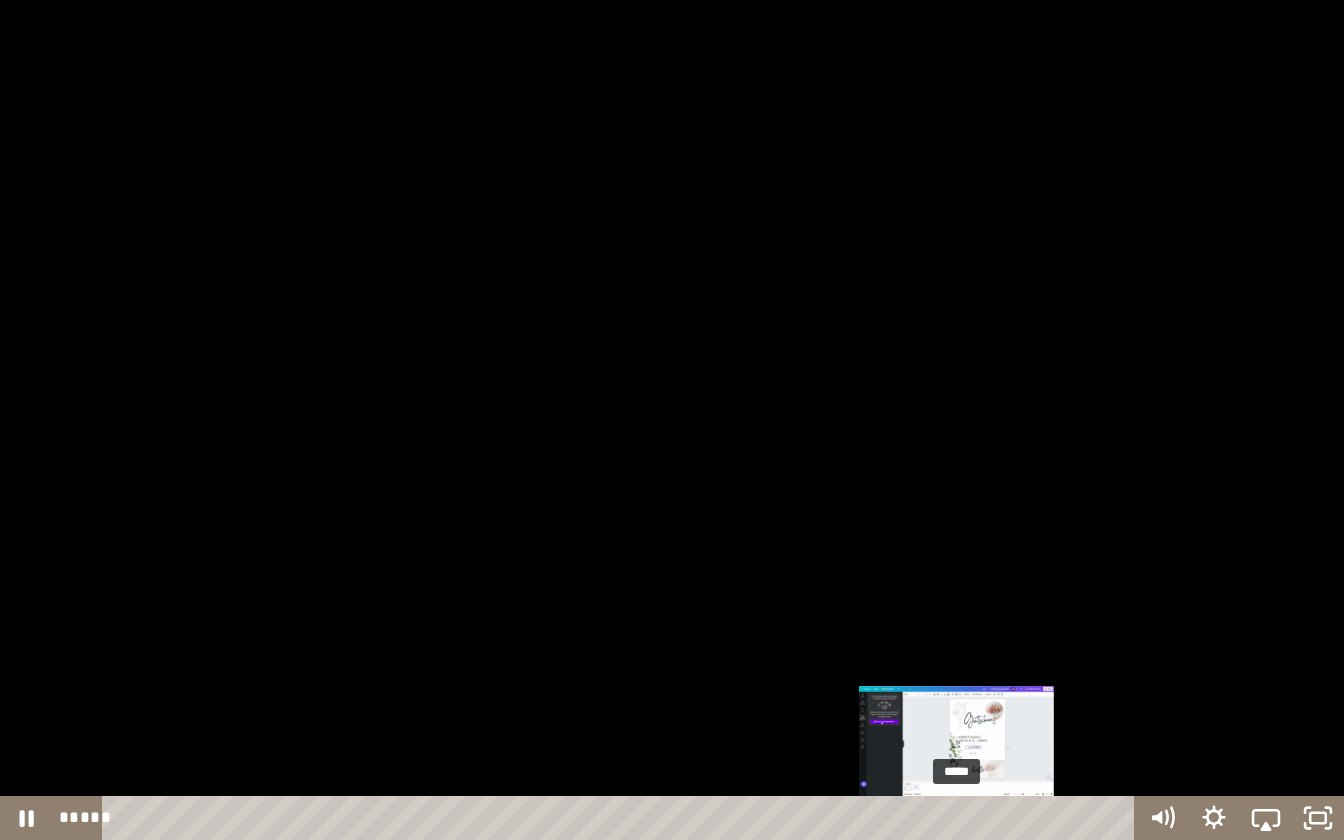 click on "*****" at bounding box center [622, 818] 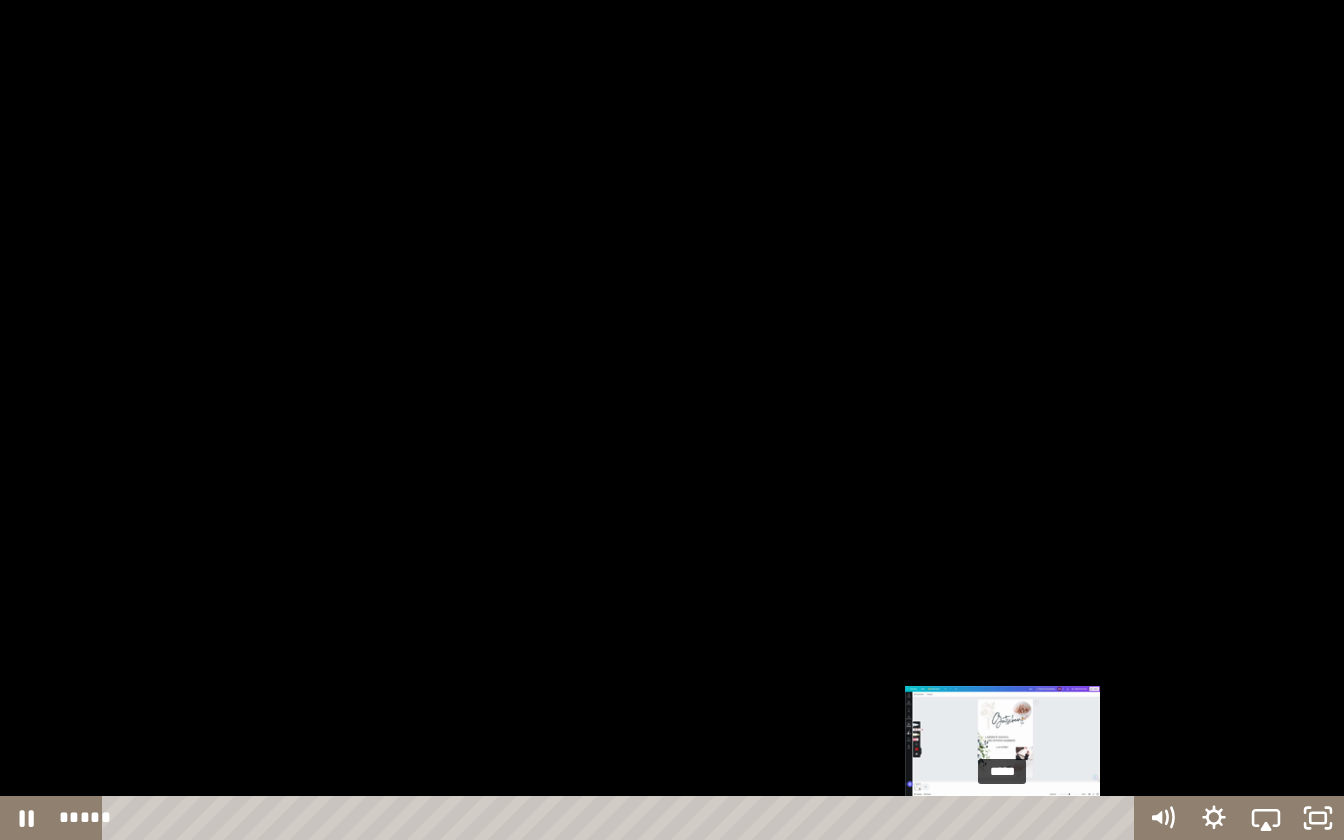 click on "*****" at bounding box center (622, 818) 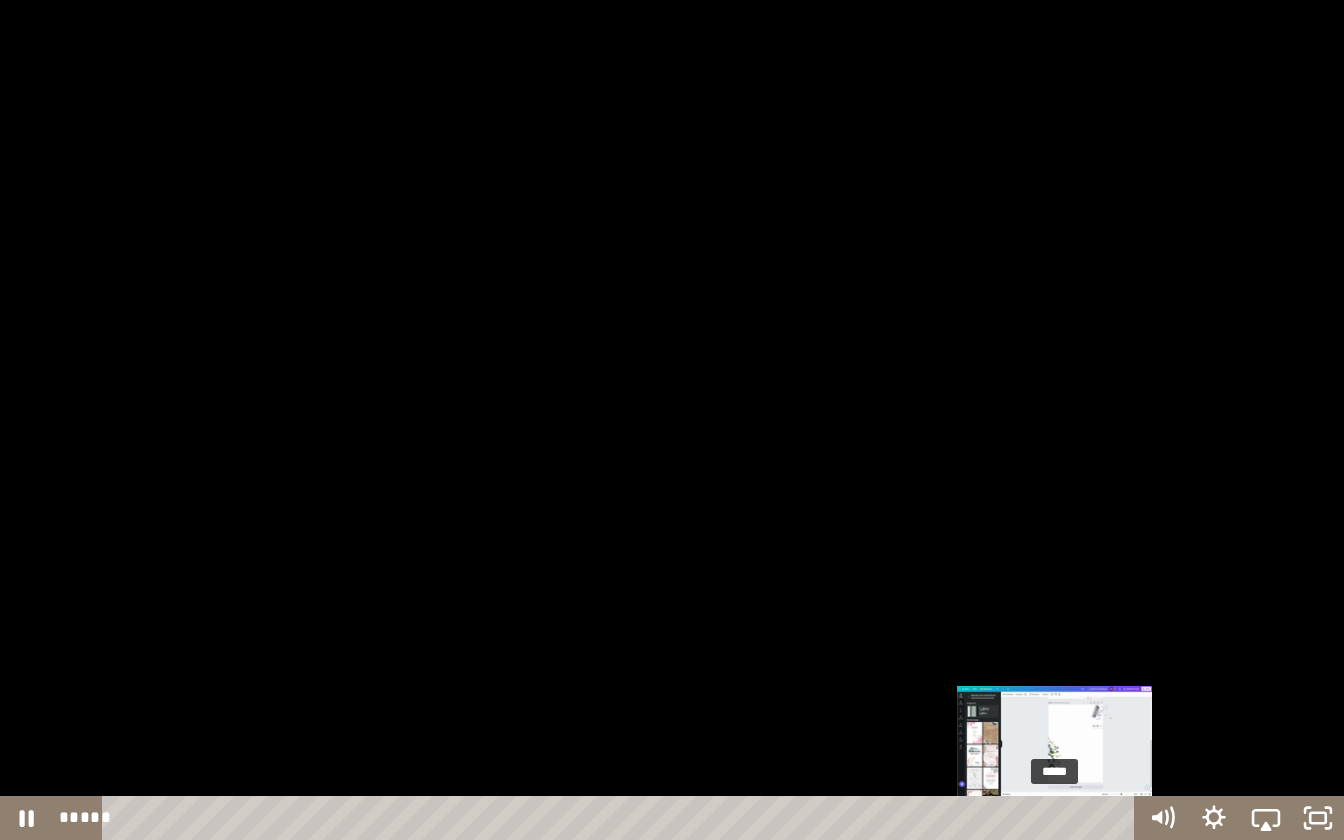 click on "*****" at bounding box center (622, 818) 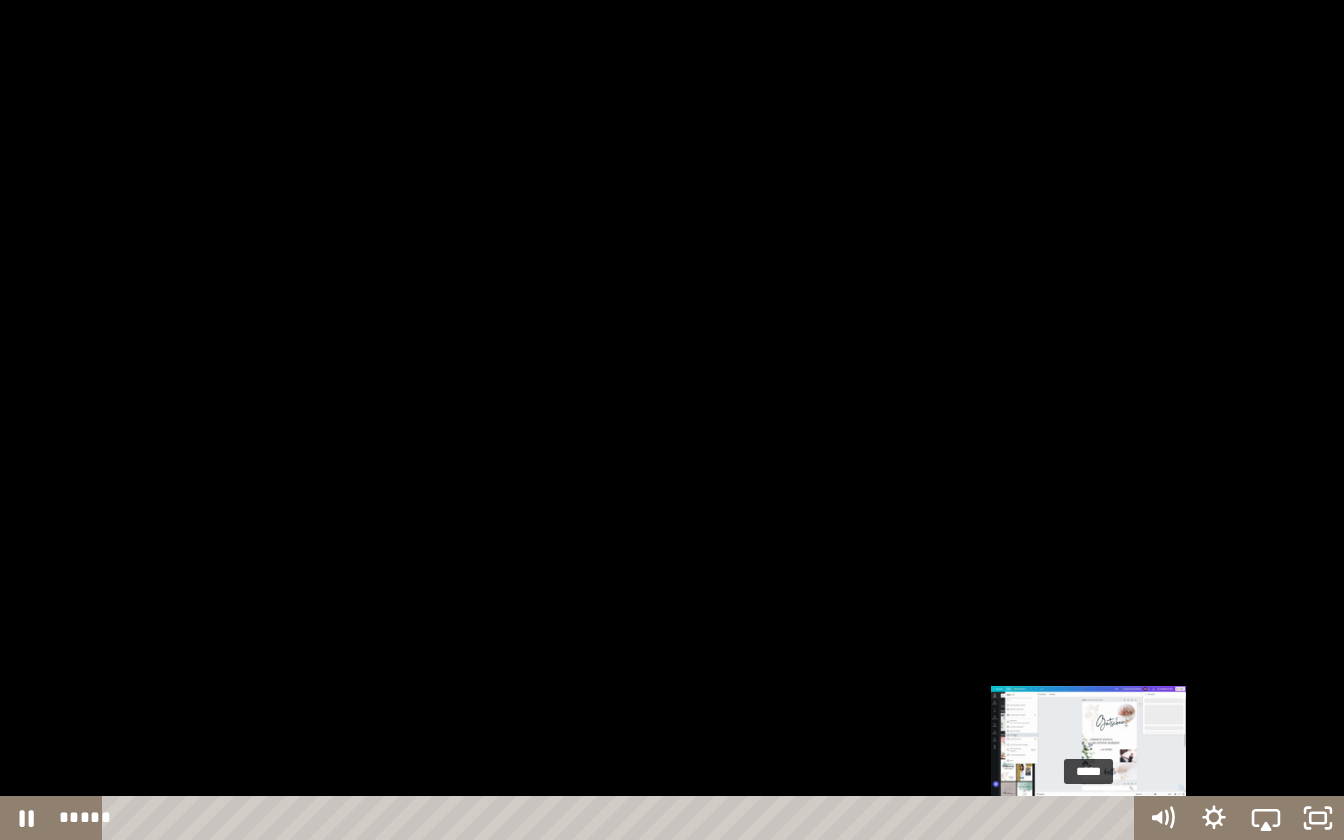 click on "*****" at bounding box center (622, 818) 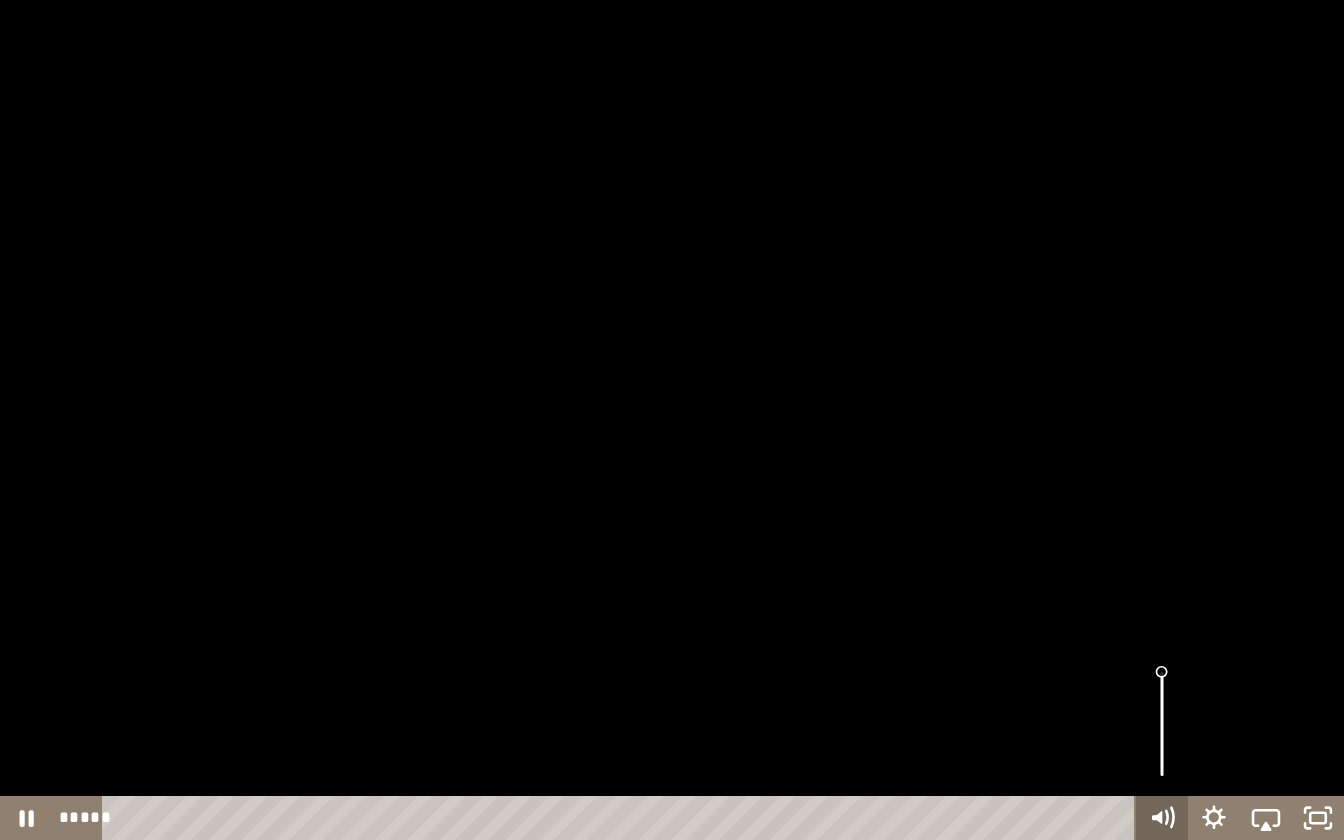 click on "***** ***** ***** ** ***** **** ***** ** ***** **** ***** ** ******* ***** ******* **** **** **** **** **** *****" at bounding box center (672, 818) 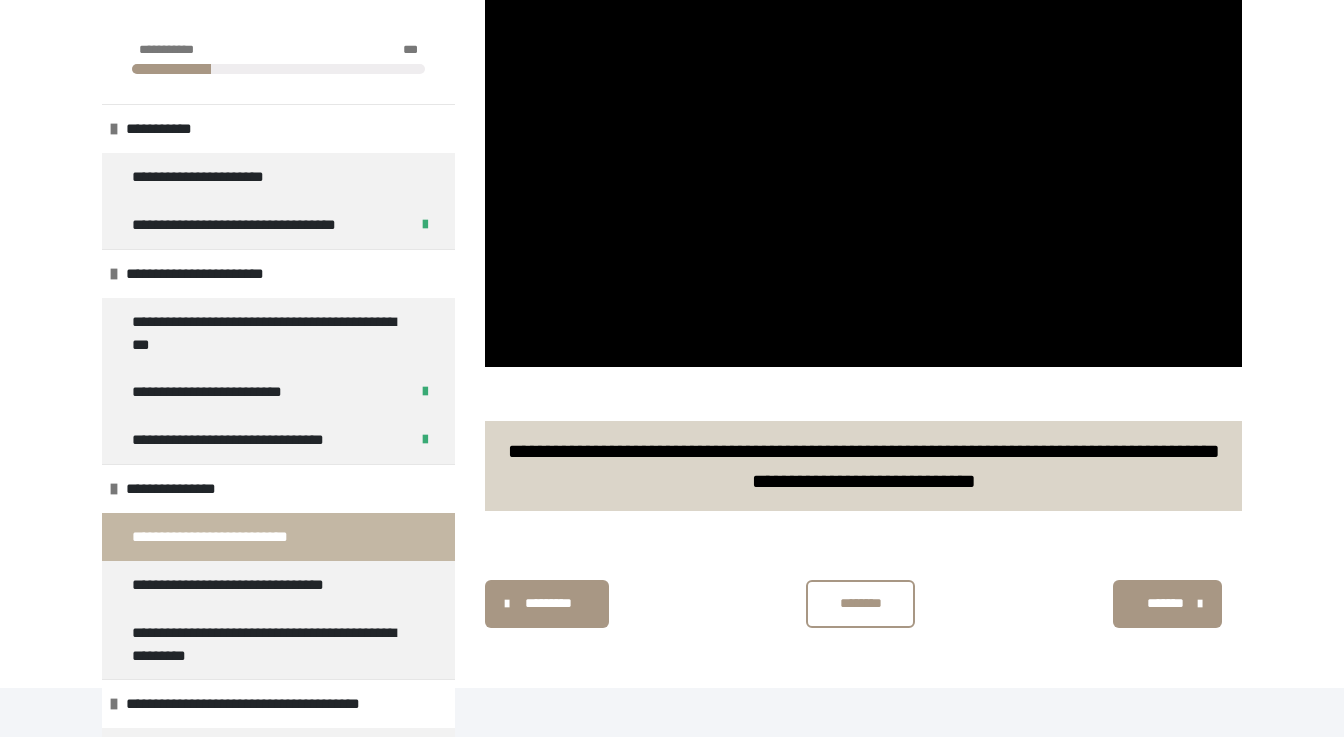 scroll, scrollTop: 849, scrollLeft: 0, axis: vertical 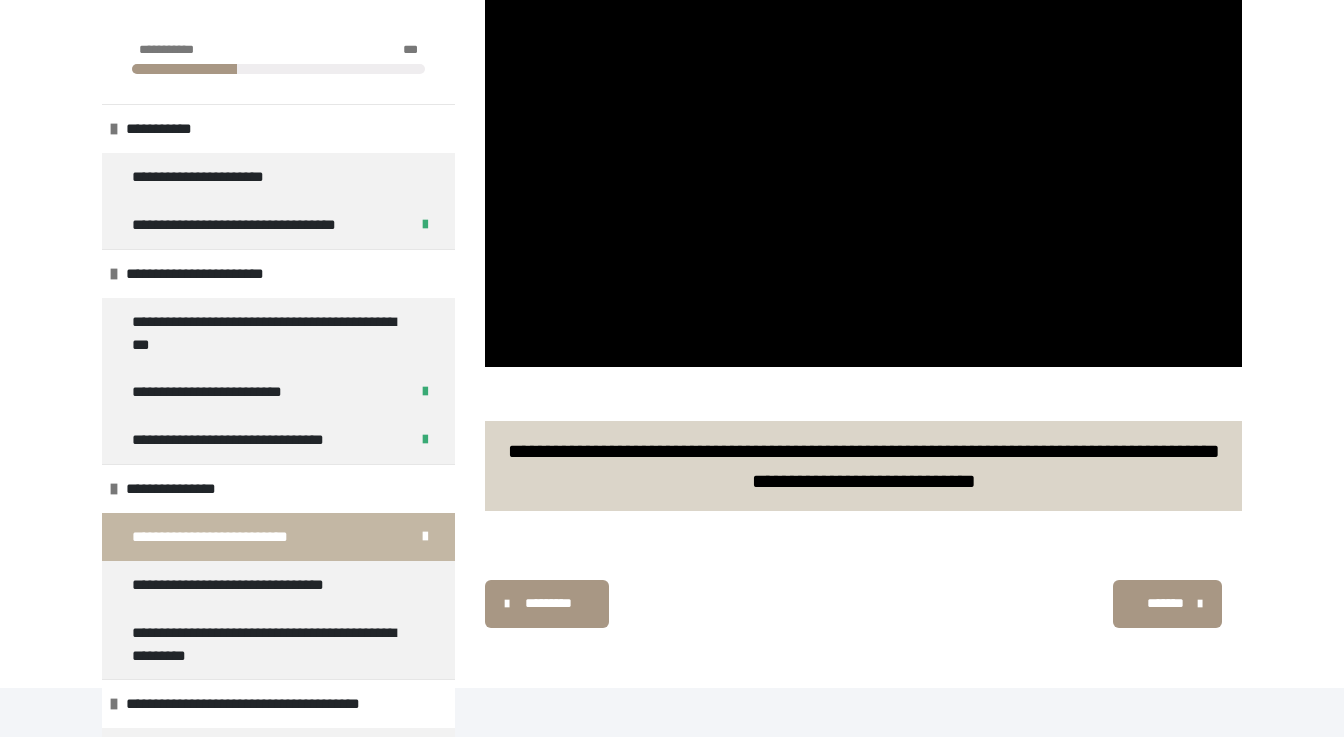 click on "*******" at bounding box center (1165, 603) 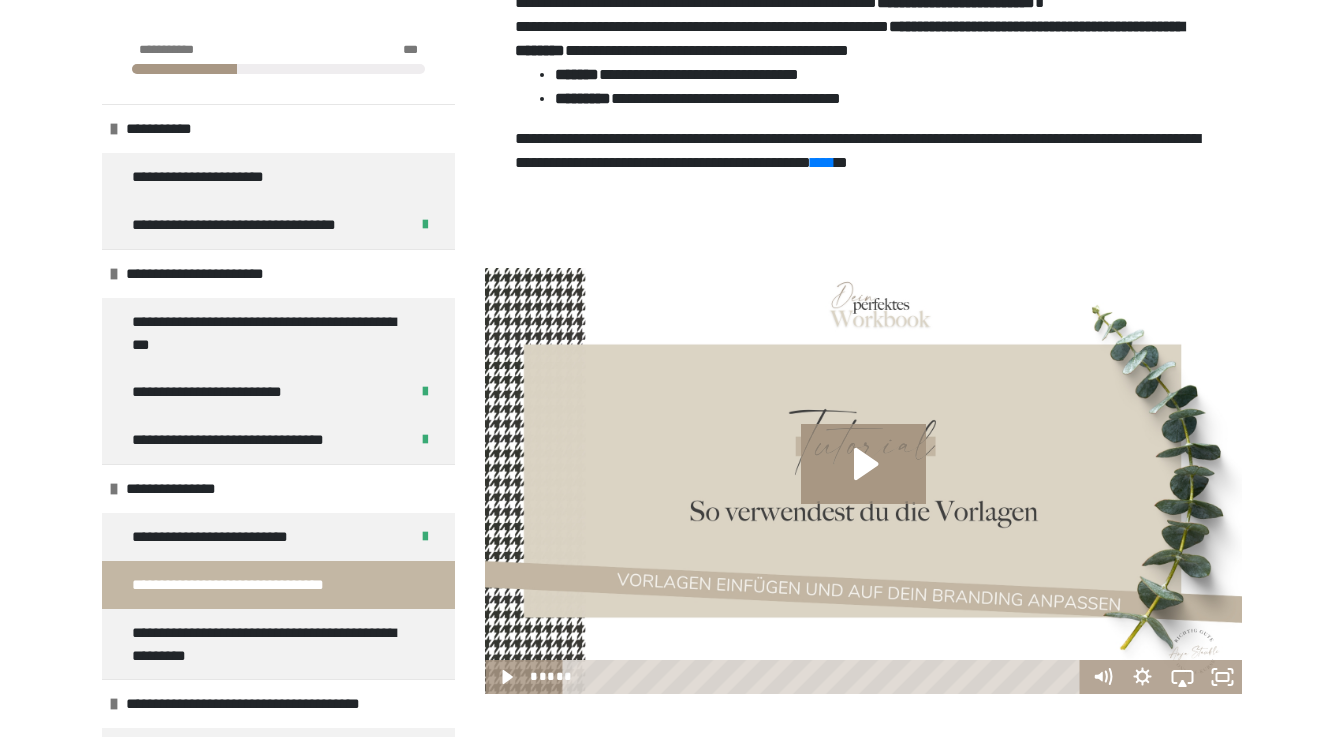 scroll, scrollTop: 522, scrollLeft: 0, axis: vertical 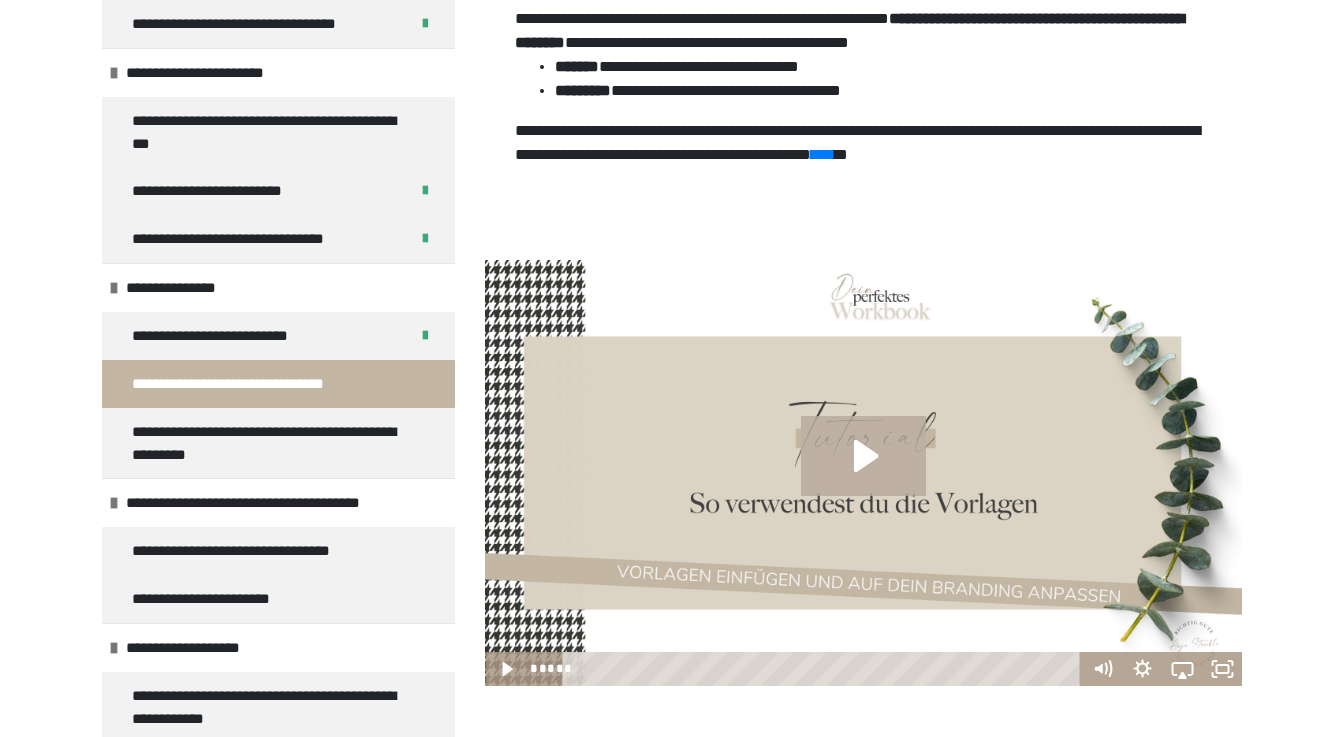 click 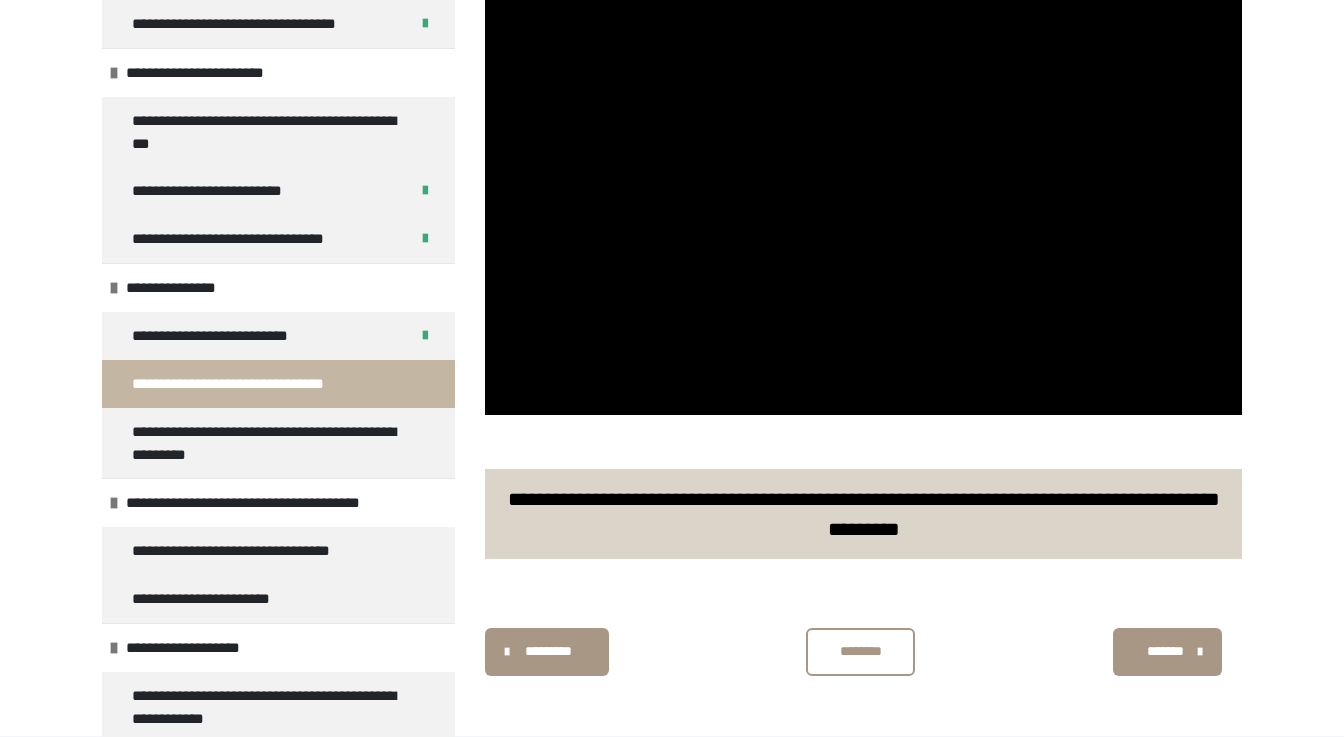 scroll, scrollTop: 793, scrollLeft: 0, axis: vertical 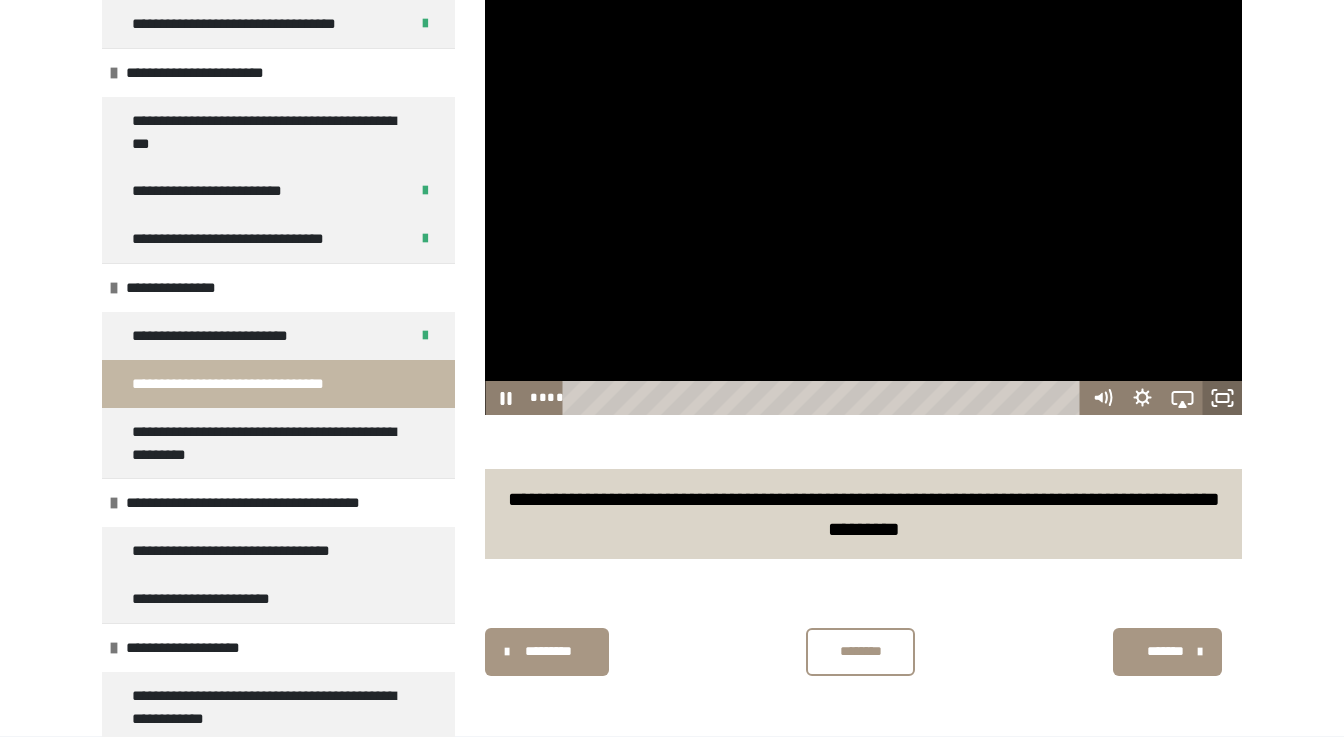 click 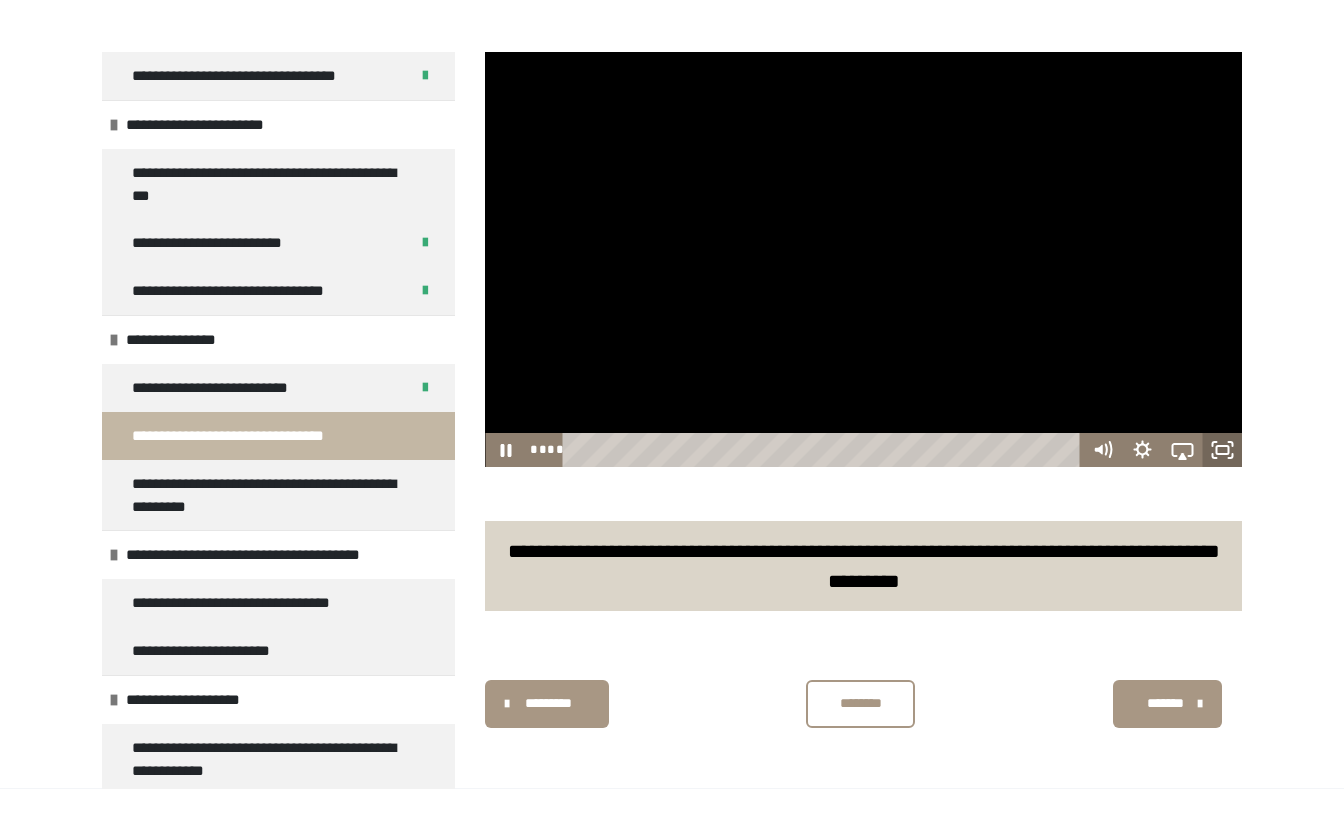 scroll, scrollTop: 690, scrollLeft: 0, axis: vertical 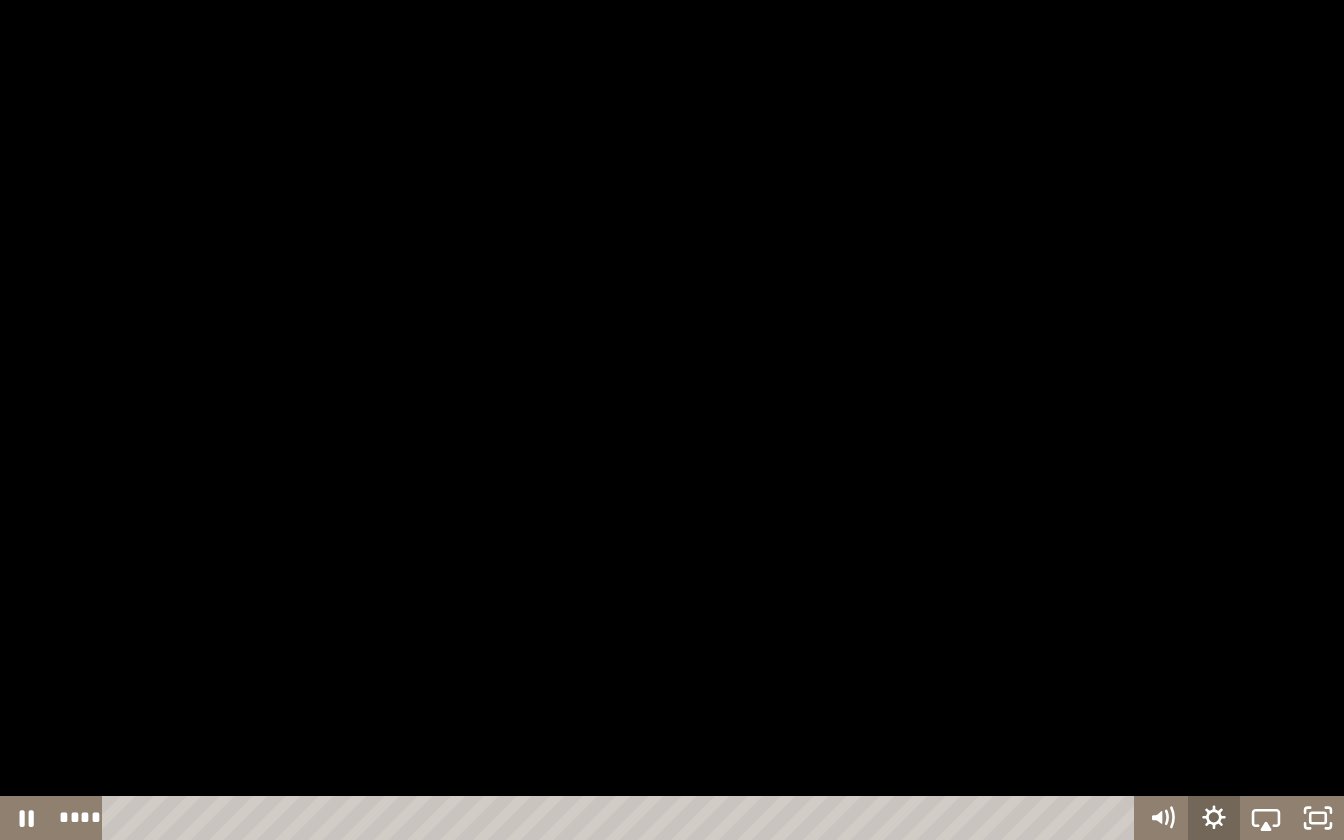 click 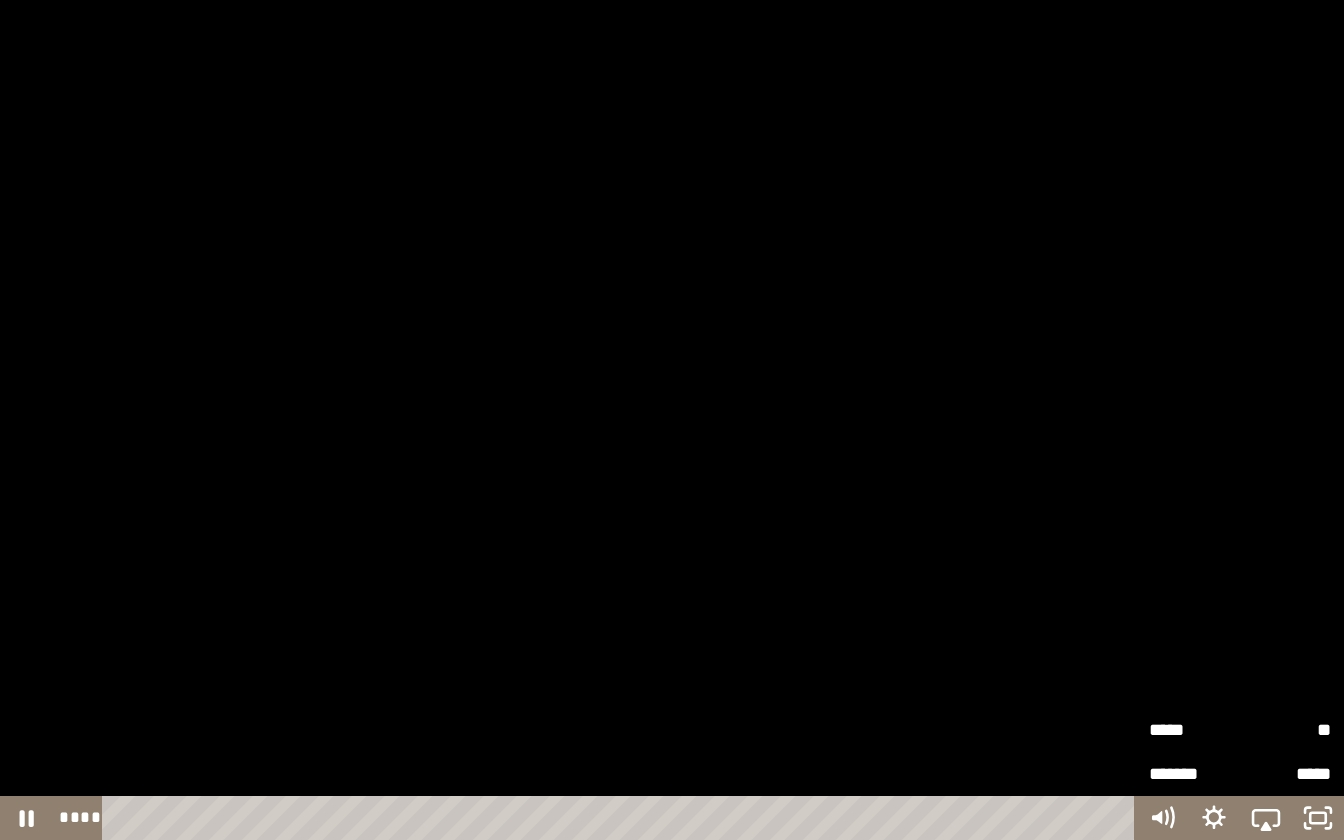 click on "**" at bounding box center (1285, 727) 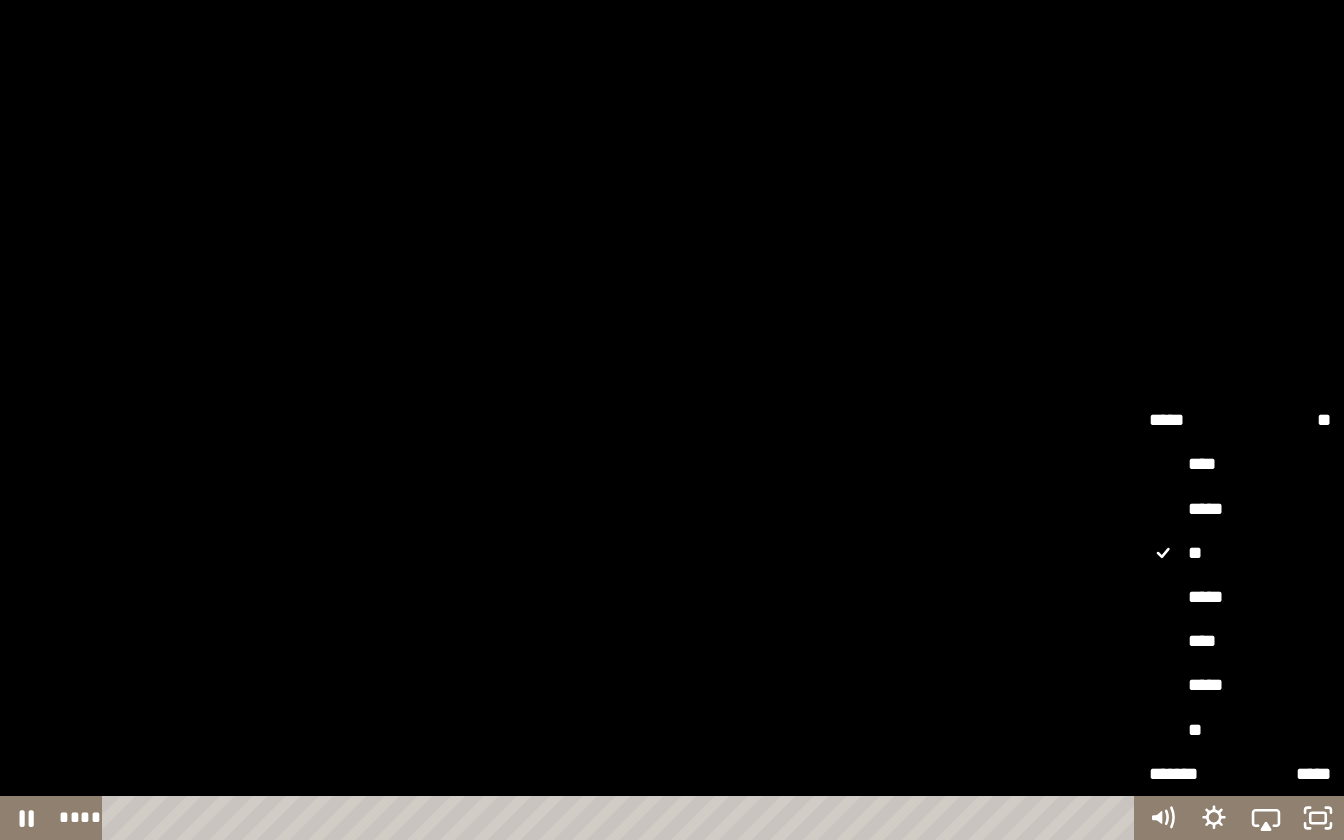 click on "**" at bounding box center (1240, 731) 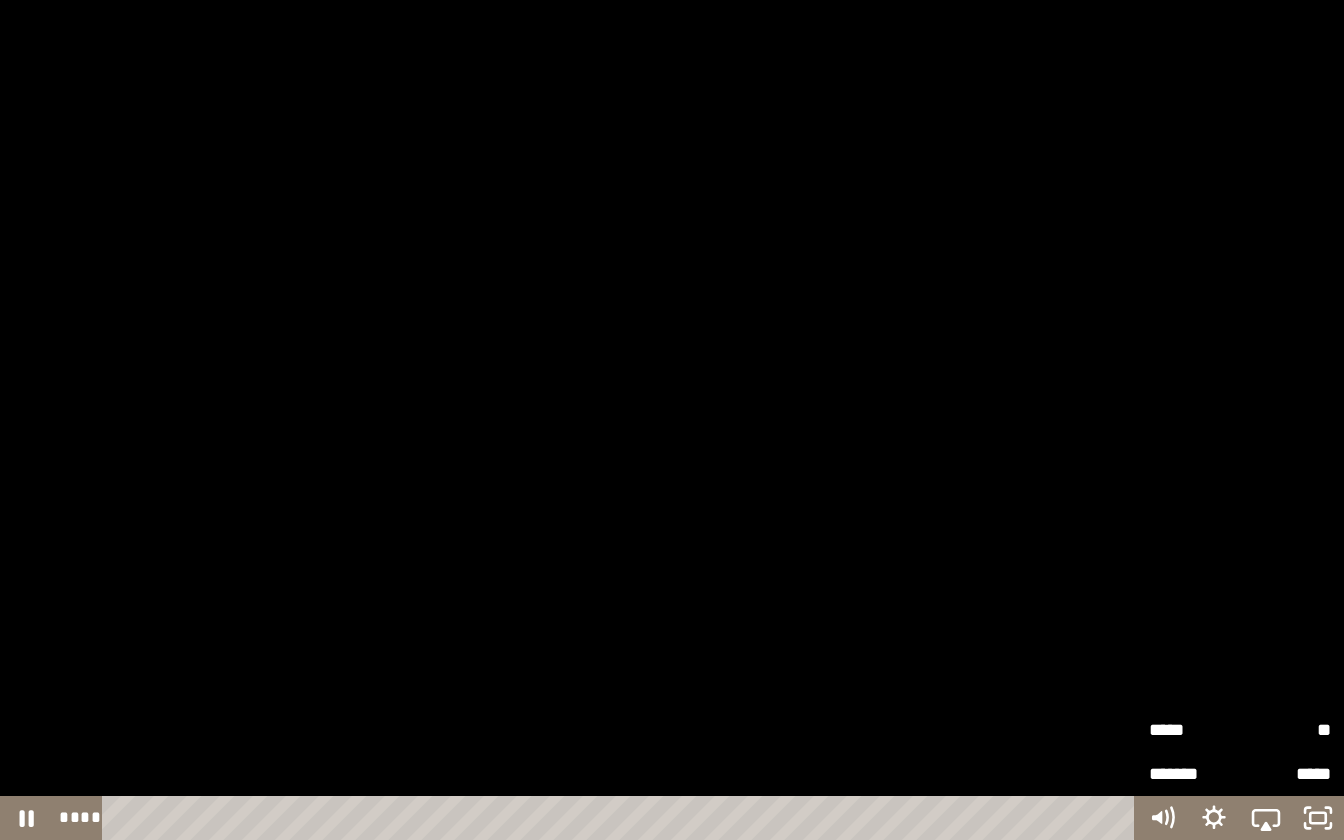click at bounding box center (672, 420) 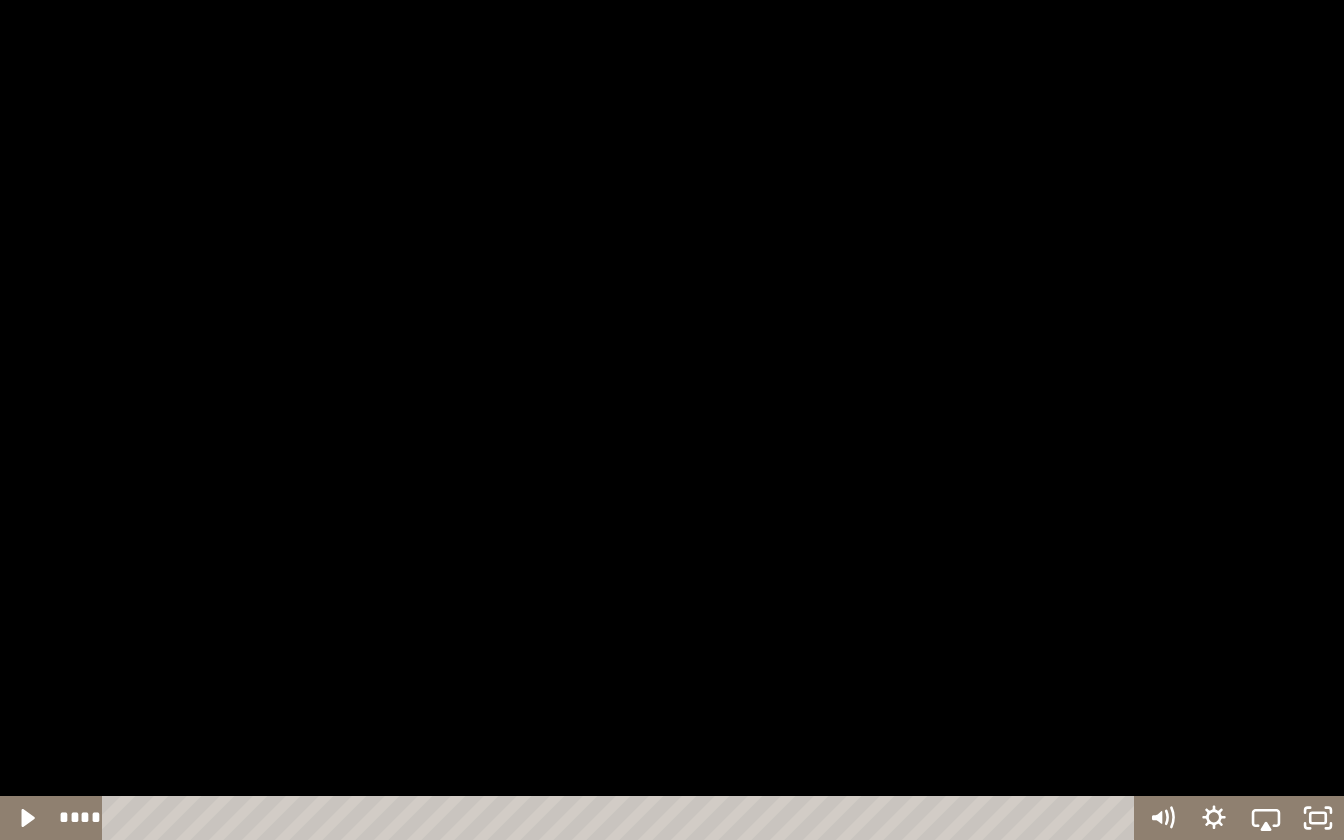 click at bounding box center [672, 420] 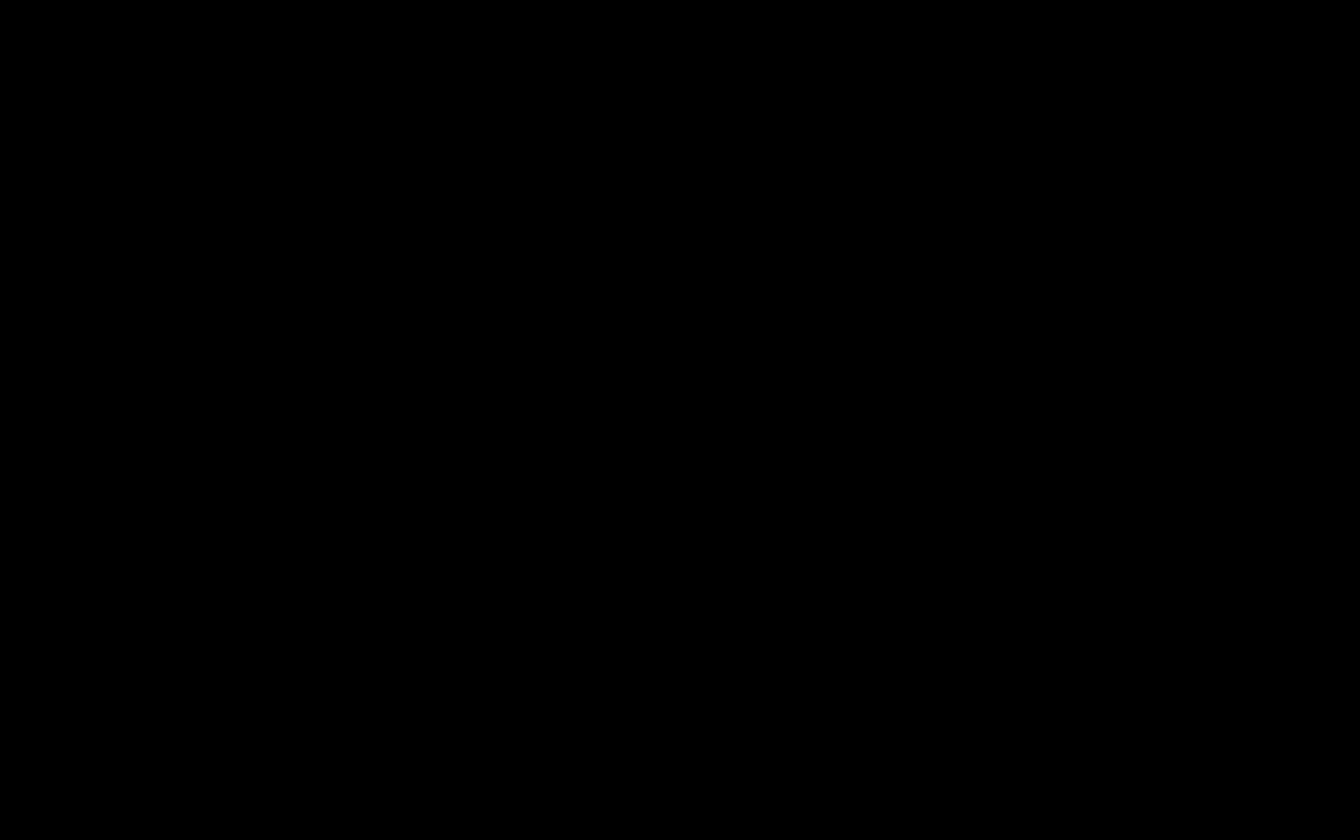 type 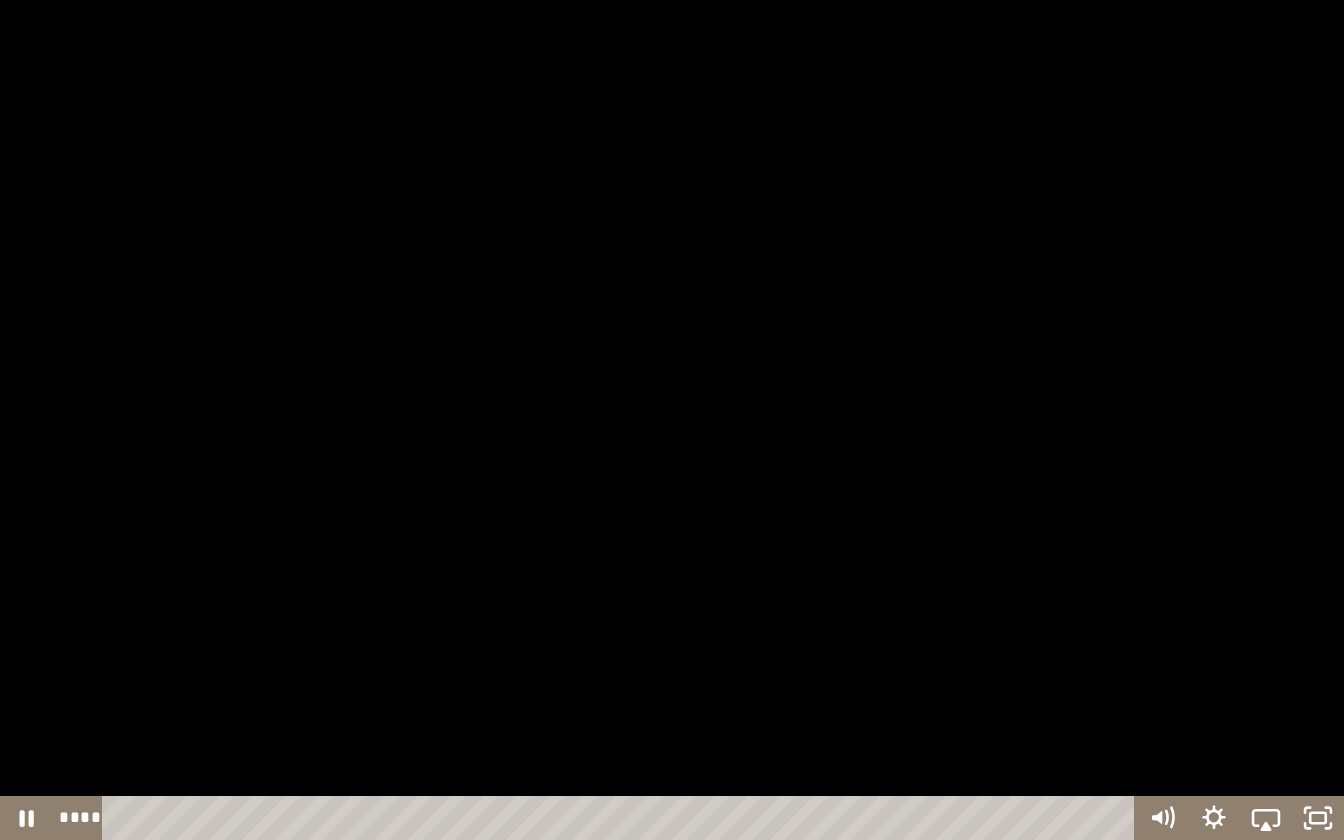 click at bounding box center [672, 420] 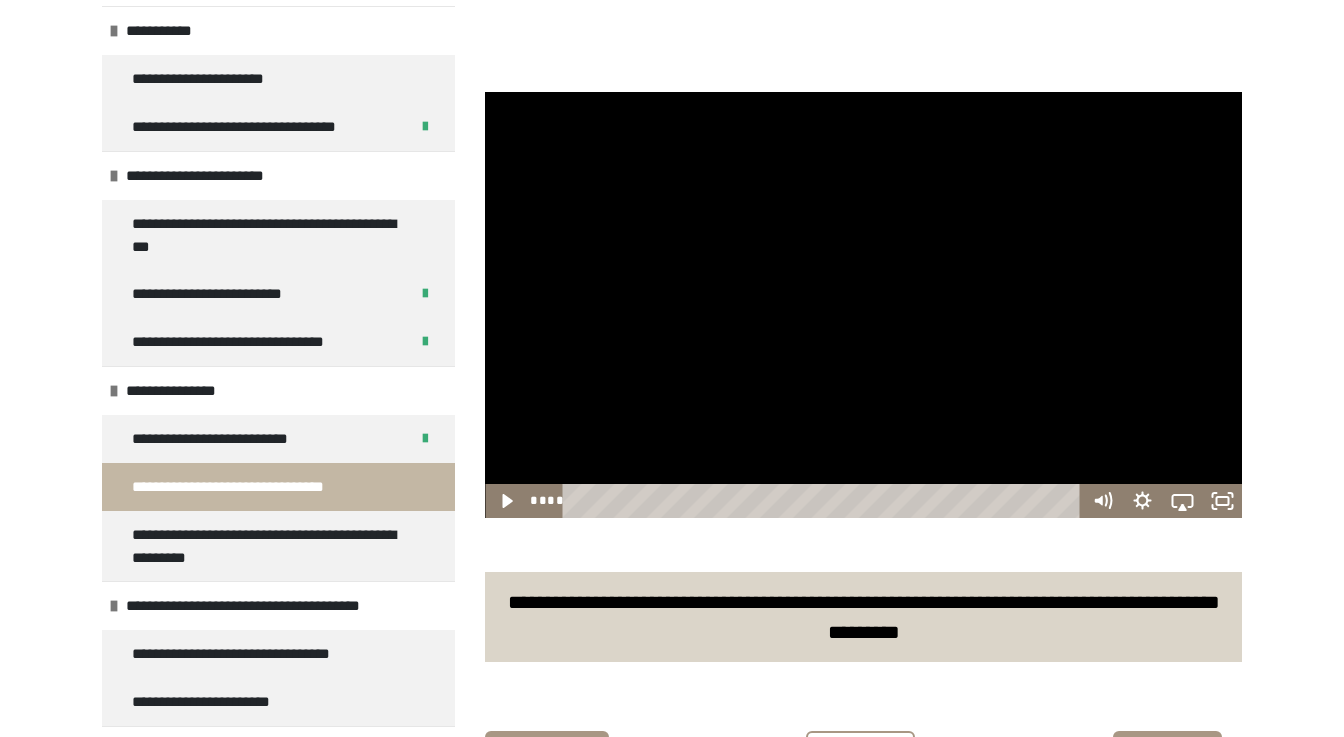 click at bounding box center [863, 305] 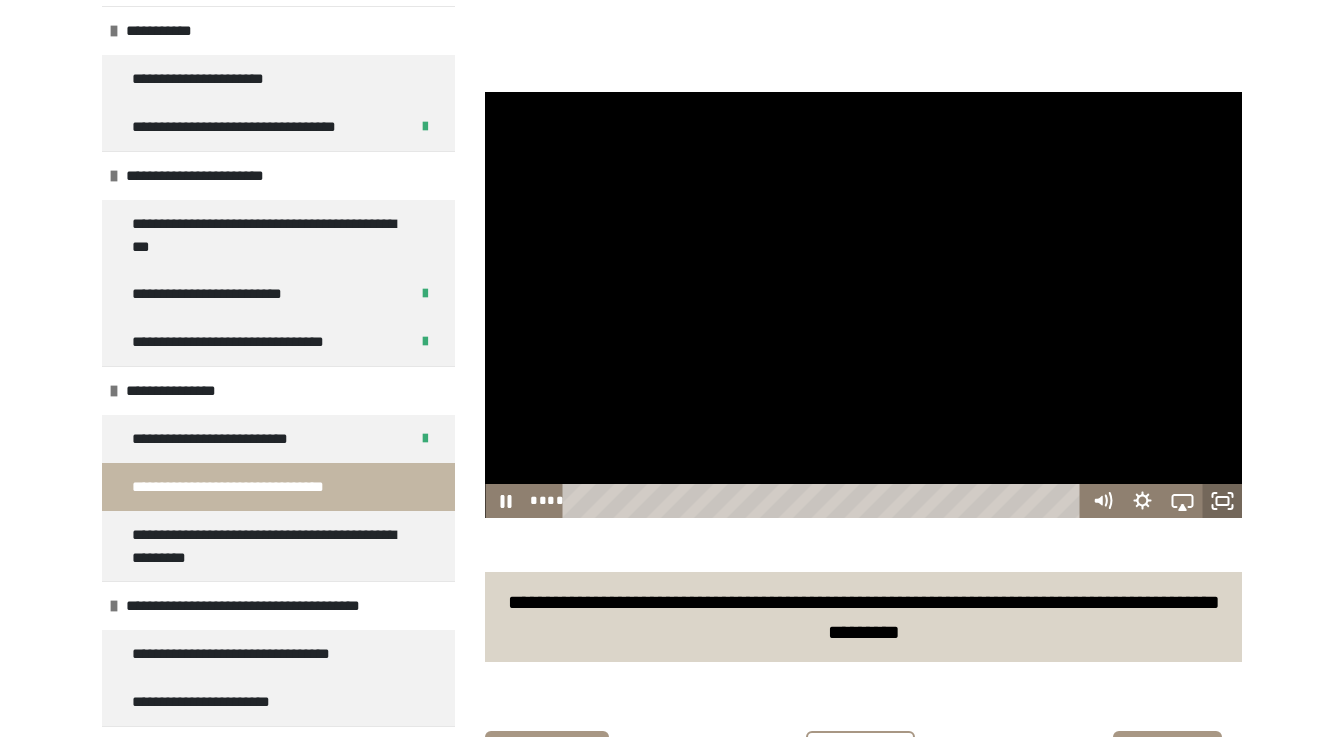 click 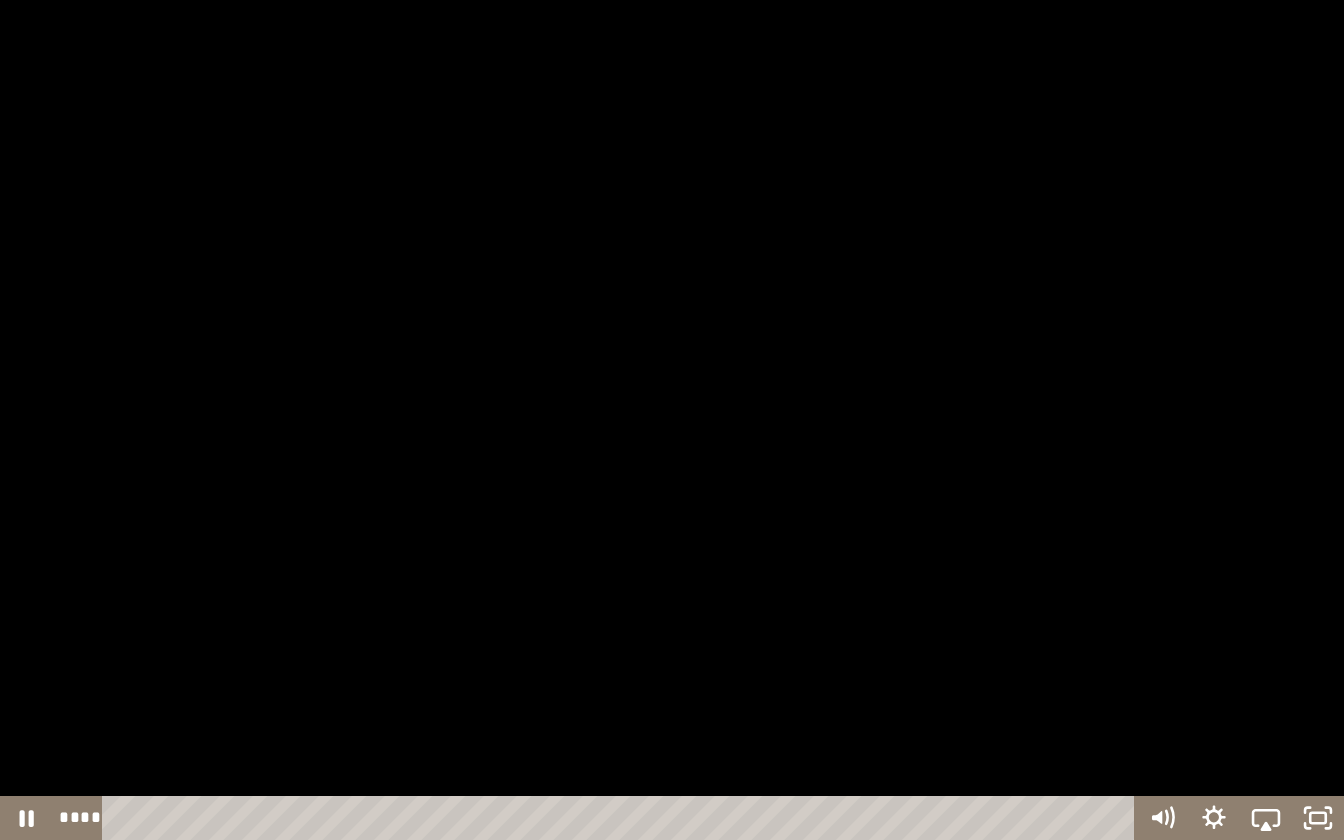 click on "****" at bounding box center (622, 818) 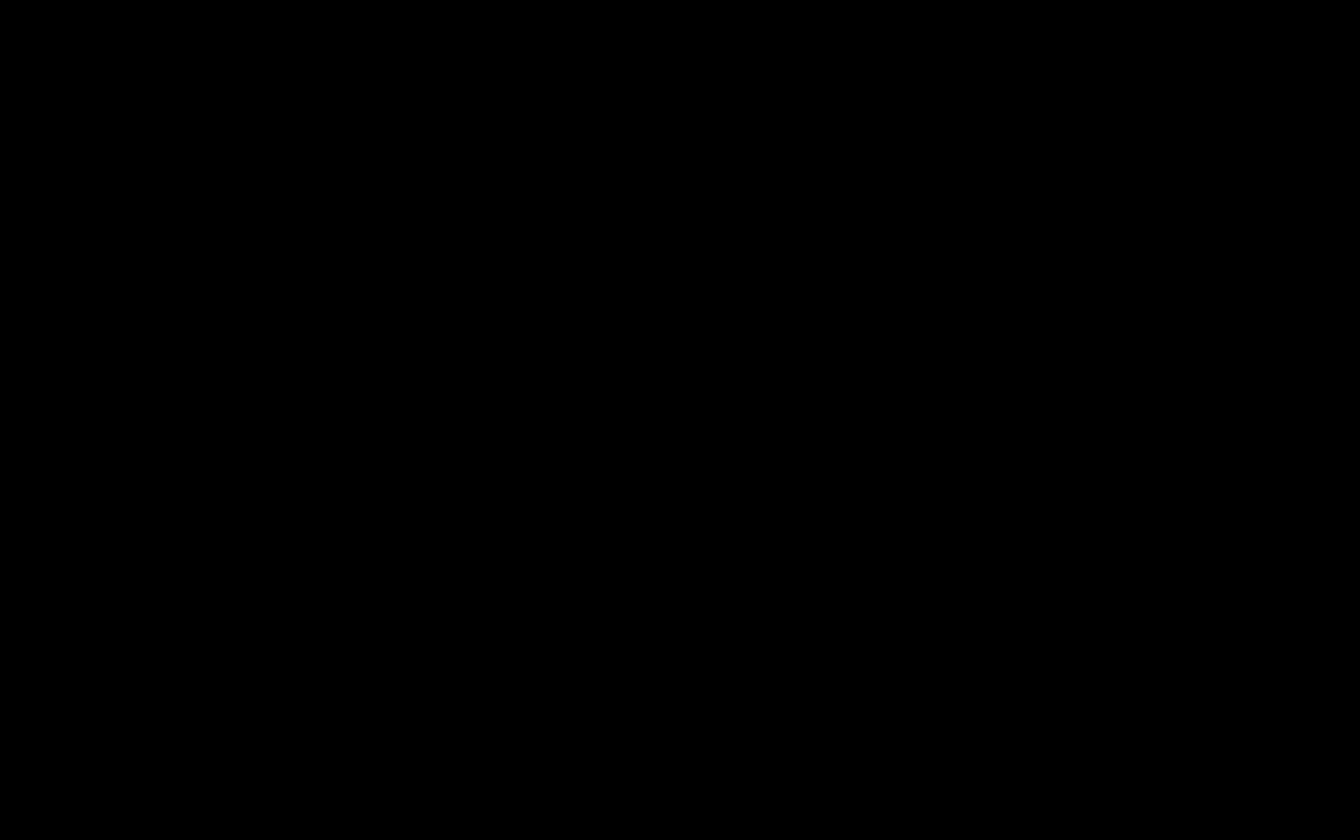 click at bounding box center (0, 0) 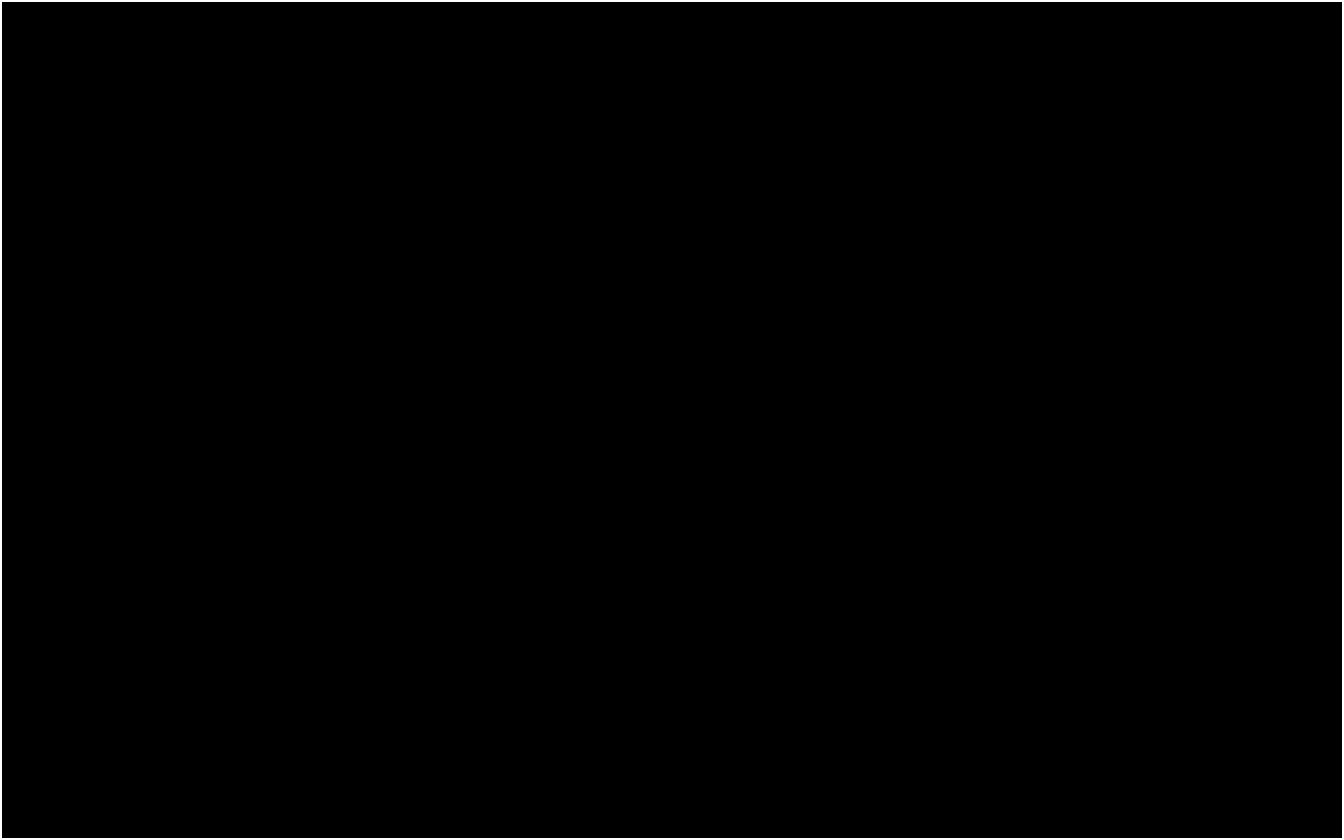 click at bounding box center [0, 0] 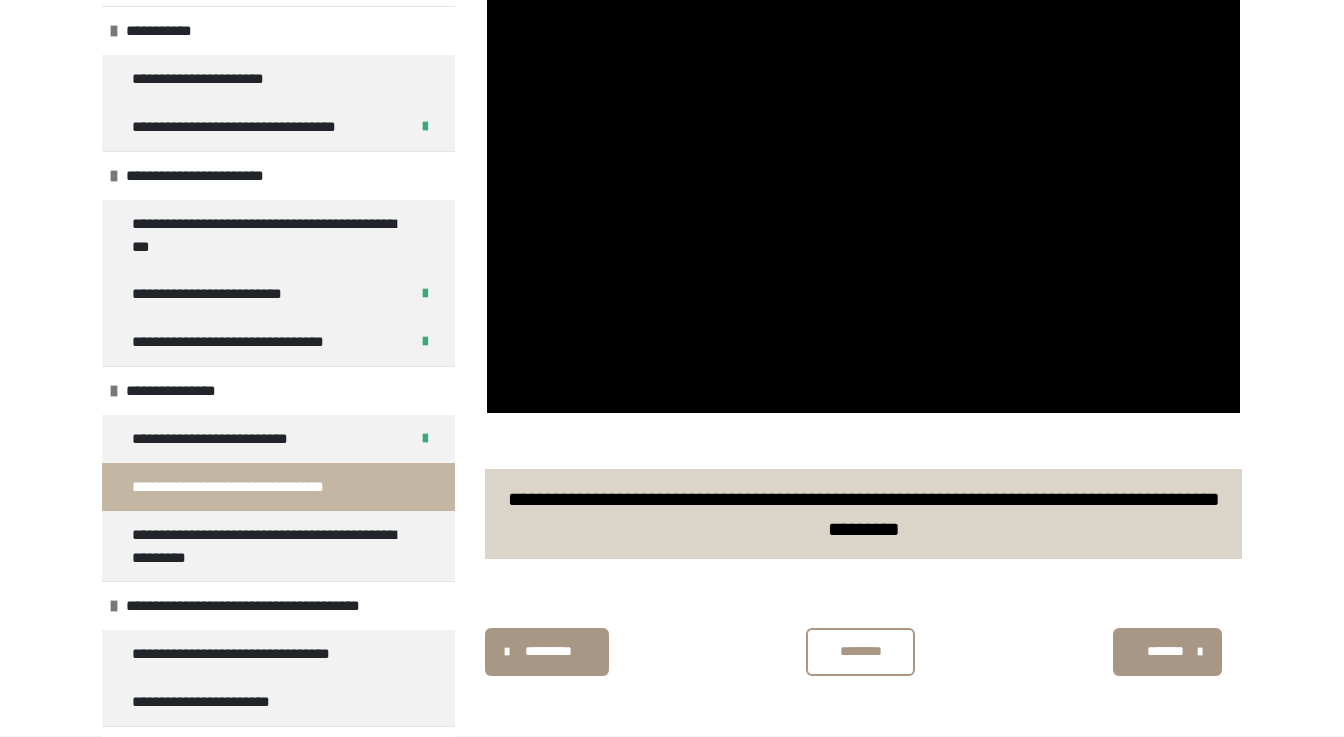 scroll, scrollTop: 793, scrollLeft: 0, axis: vertical 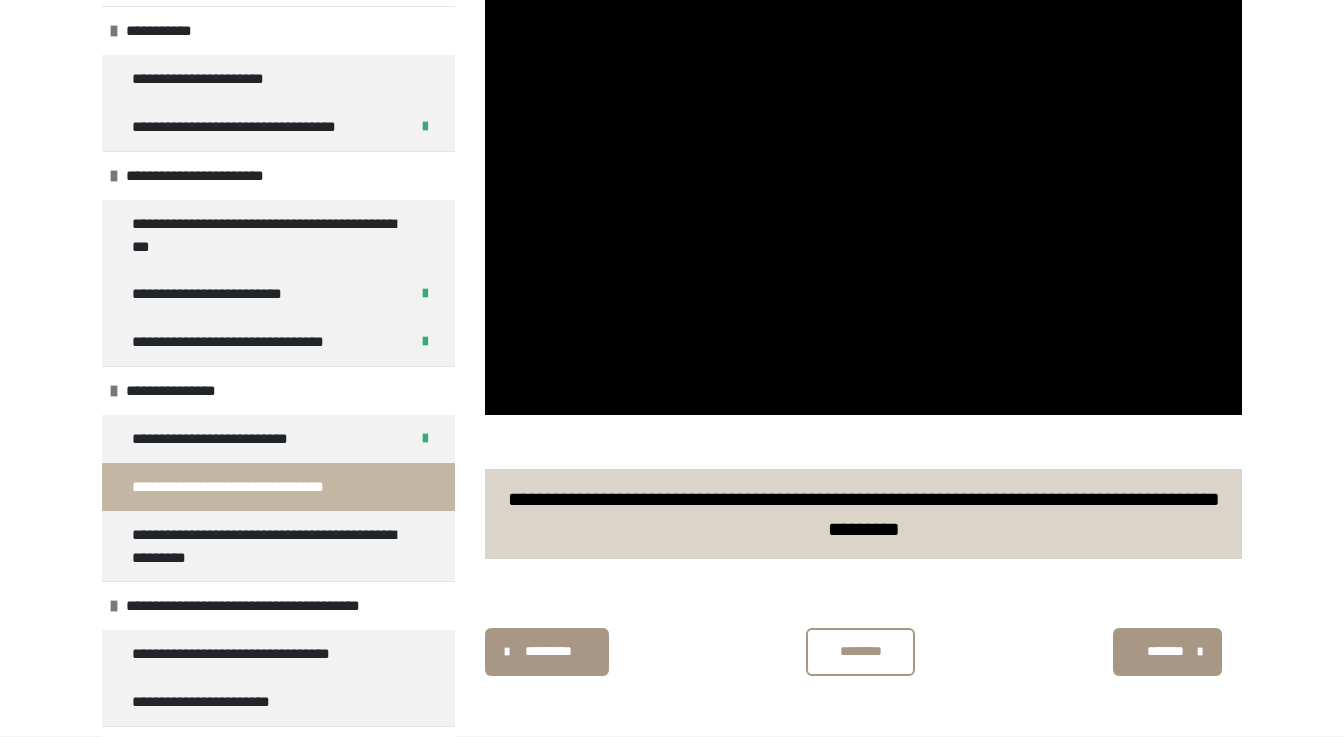 click on "********" at bounding box center (861, 651) 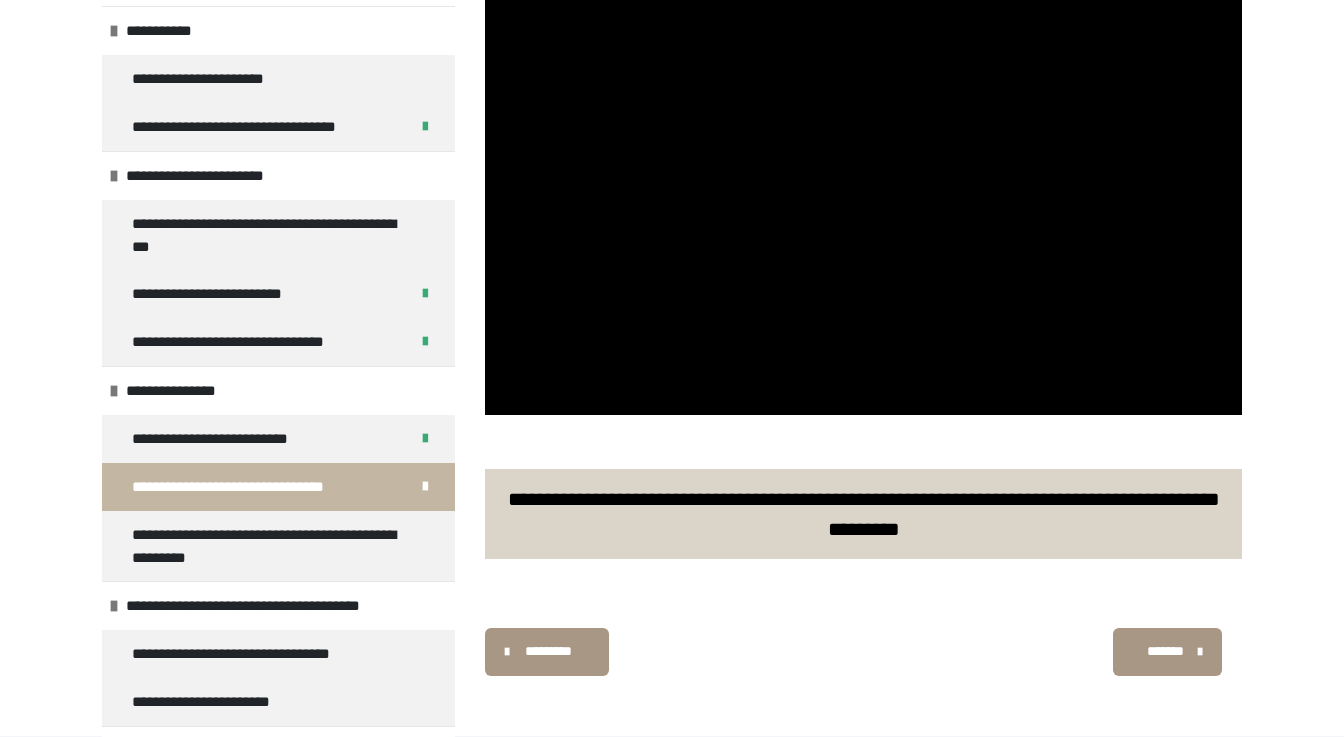 click on "*******" at bounding box center (1165, 651) 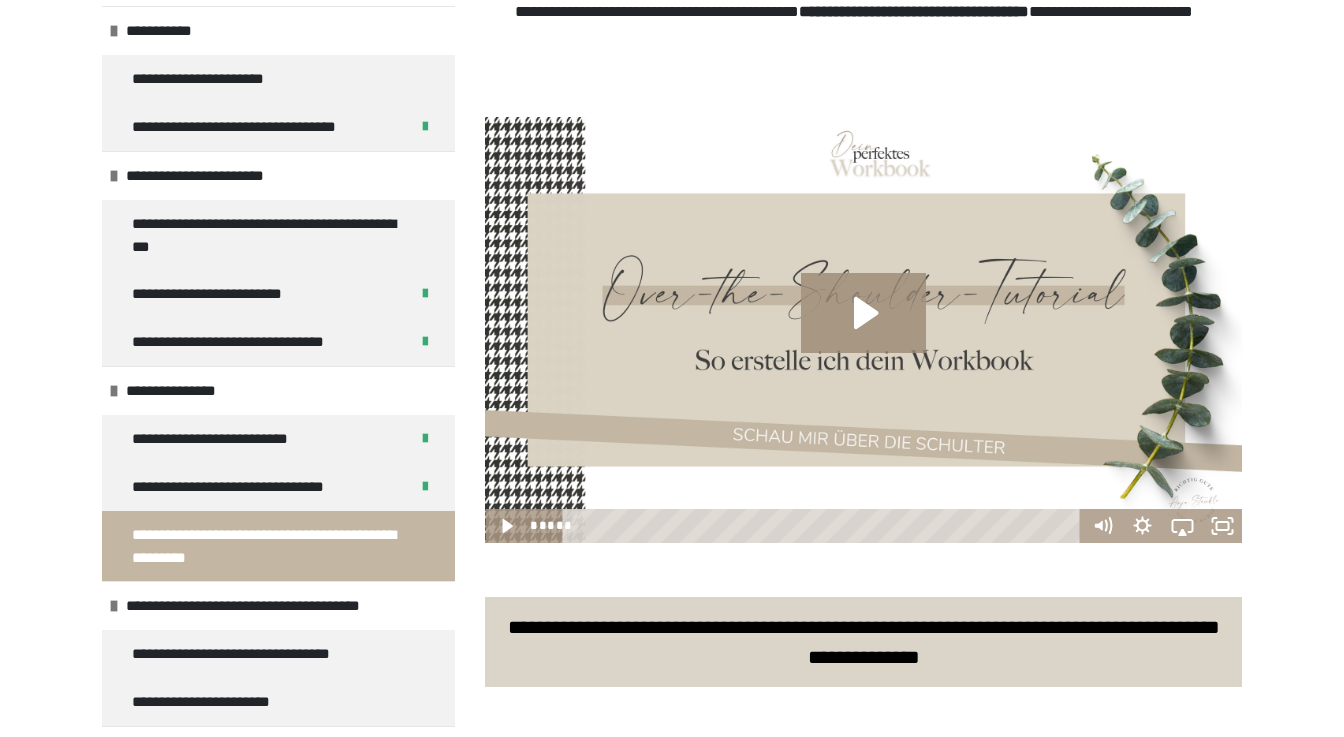 scroll, scrollTop: 533, scrollLeft: 0, axis: vertical 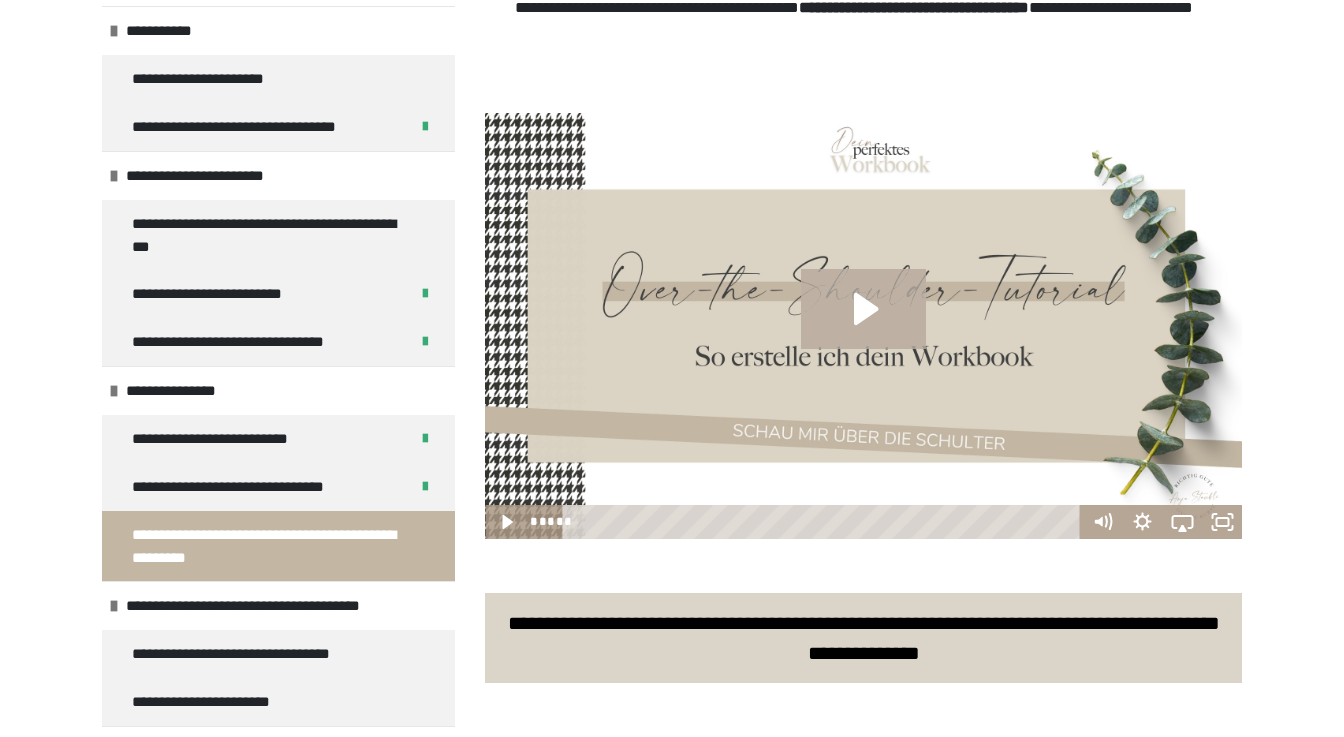 click 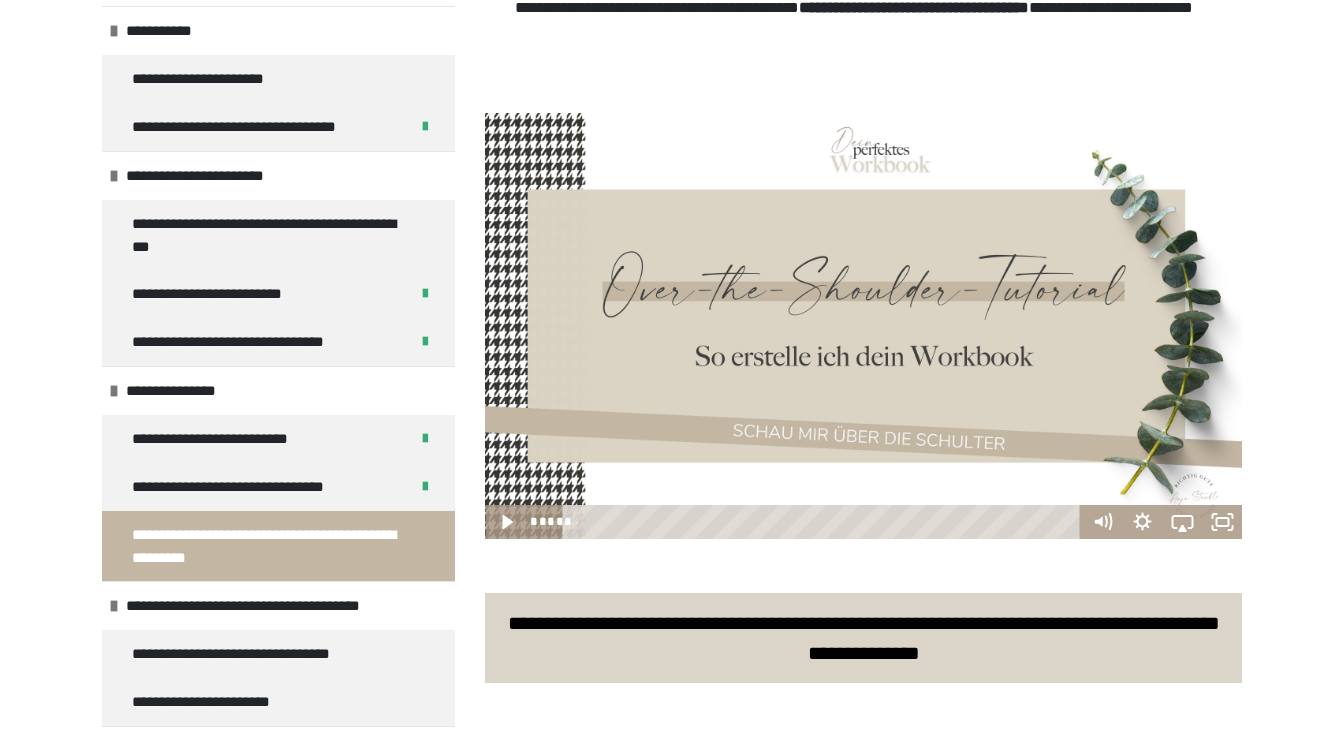 scroll, scrollTop: 644, scrollLeft: 0, axis: vertical 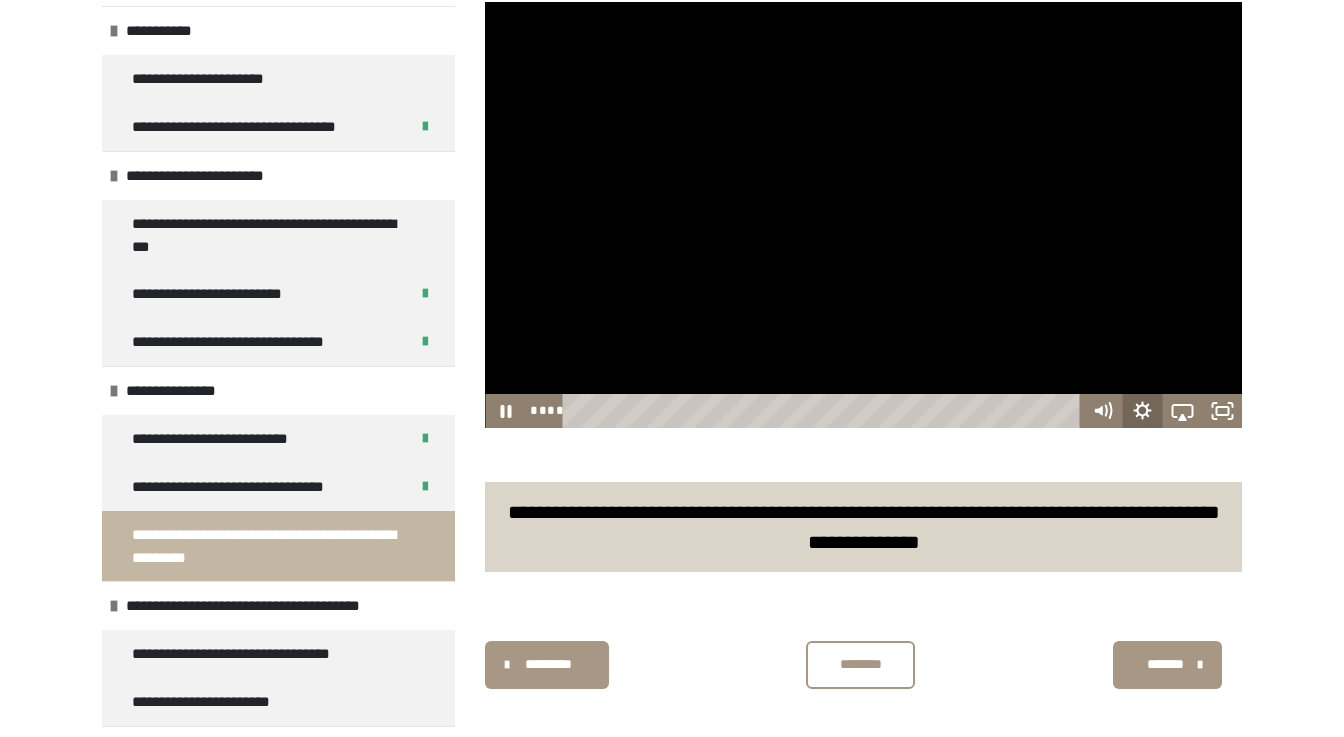 click 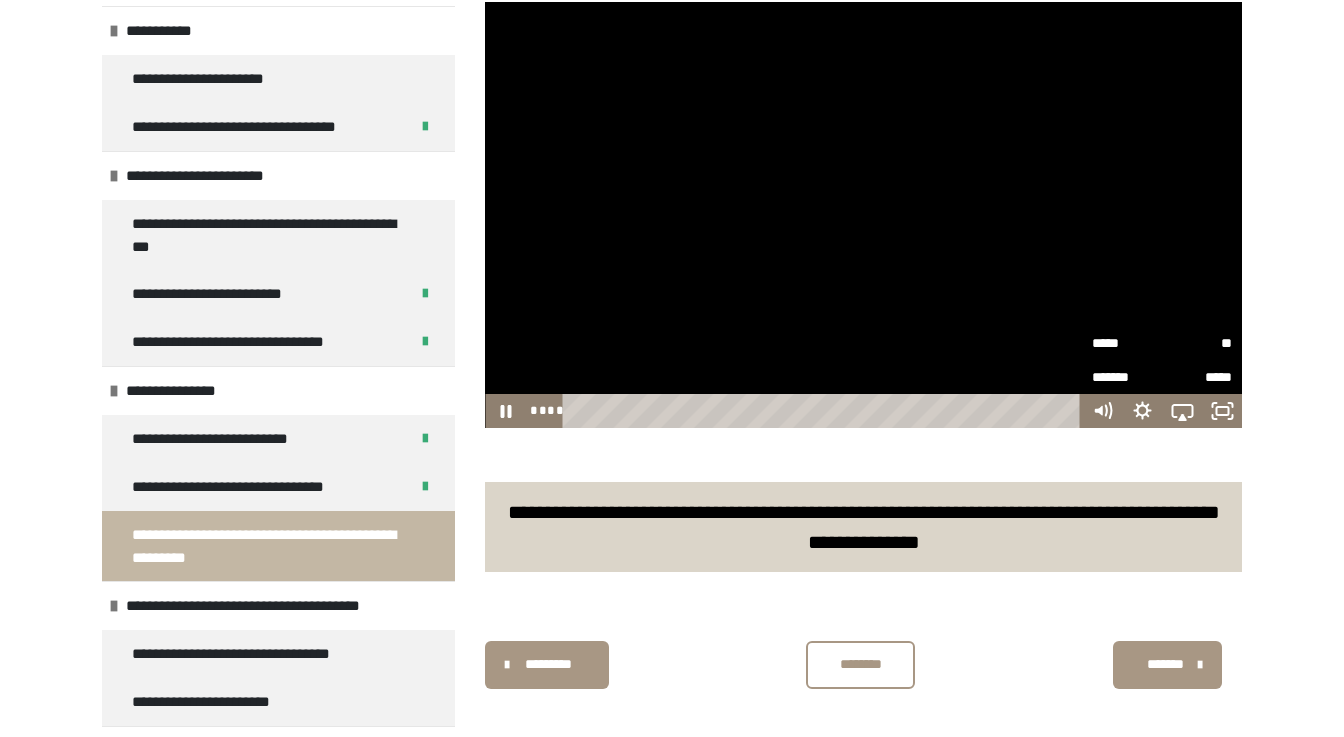 click on "**" at bounding box center [1197, 343] 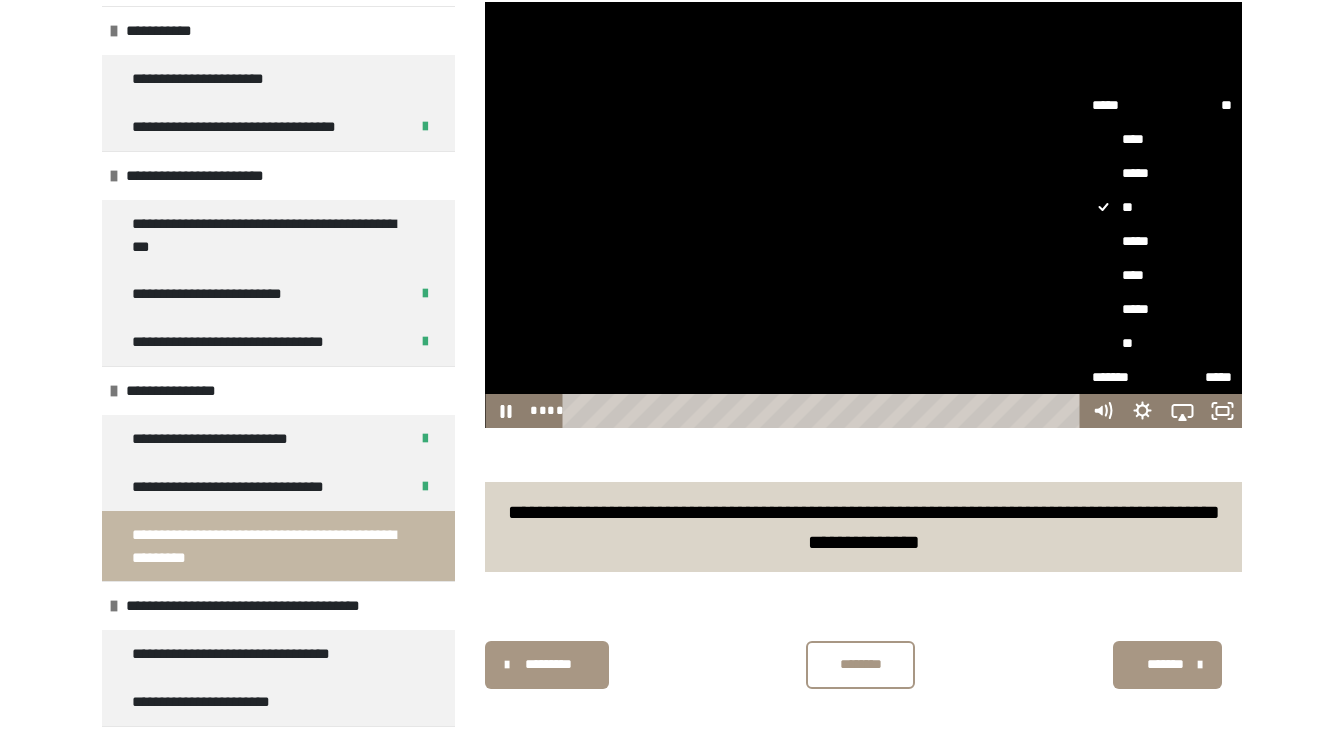 click on "**" at bounding box center (1162, 343) 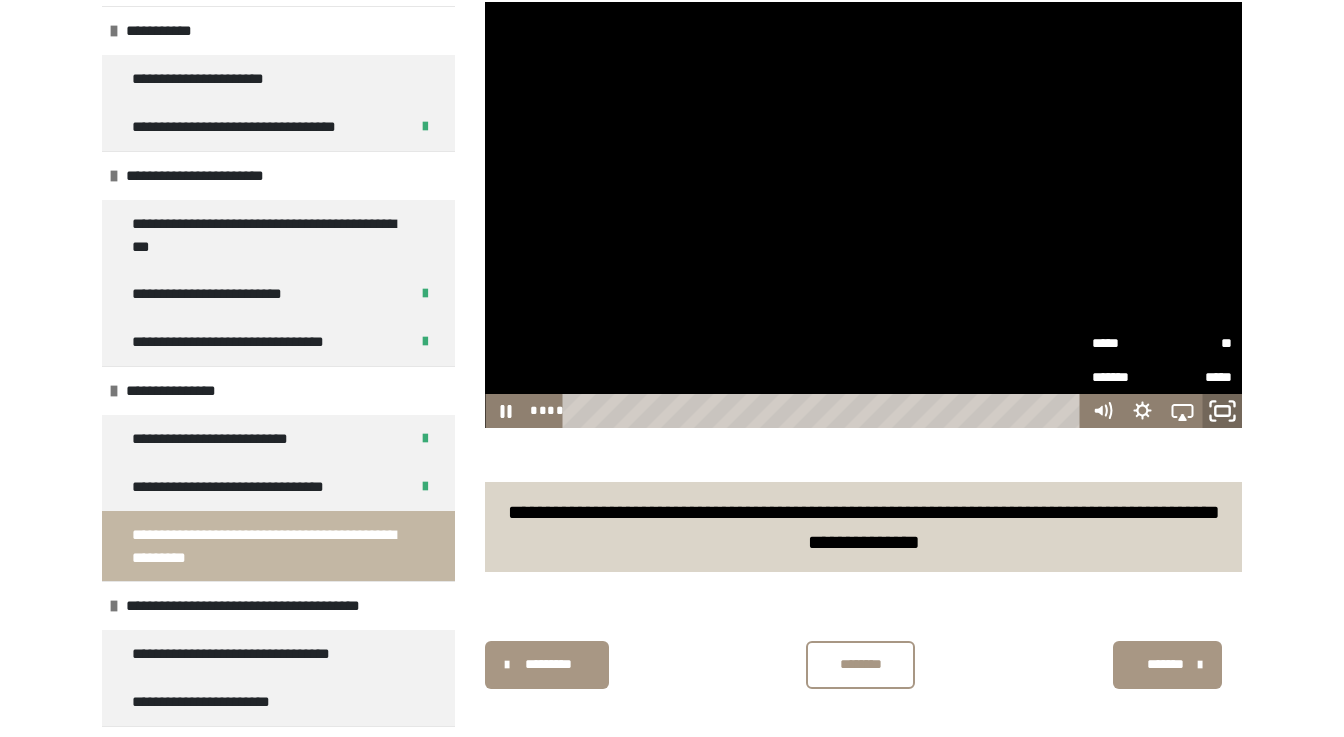click 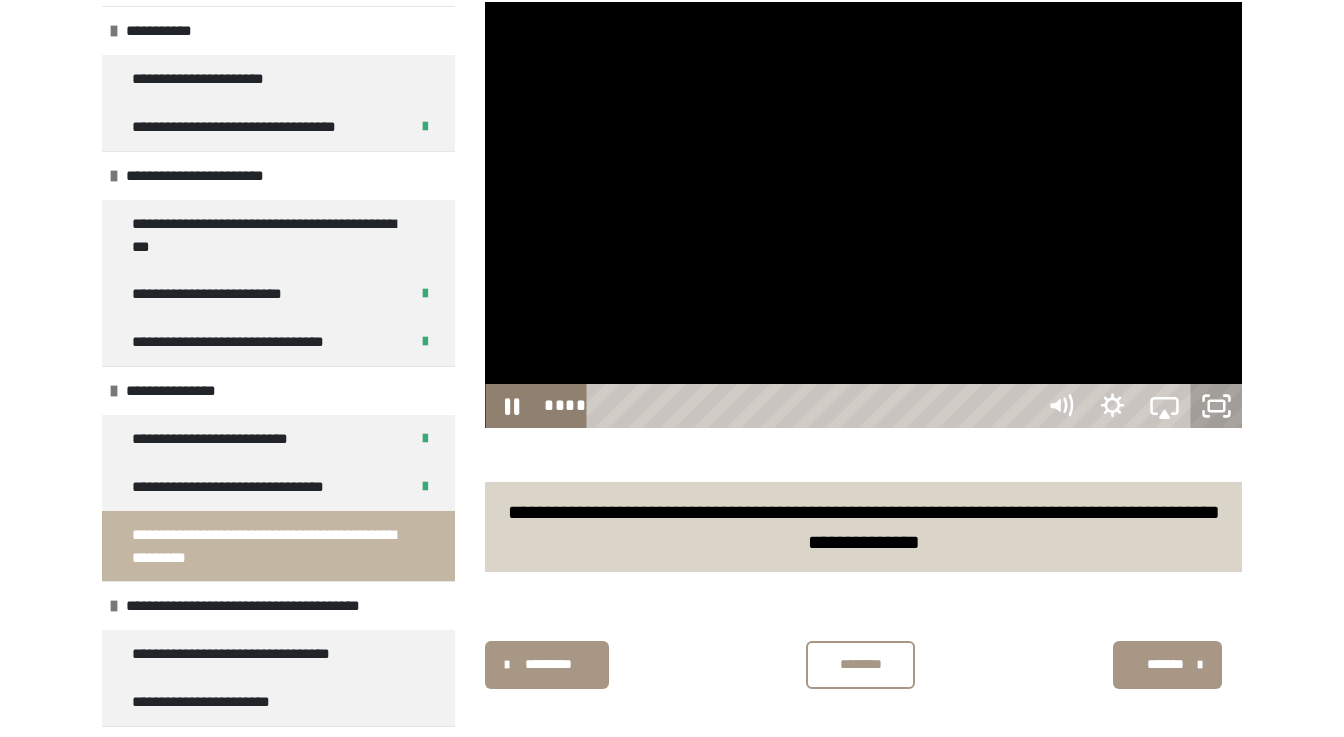scroll, scrollTop: 602, scrollLeft: 0, axis: vertical 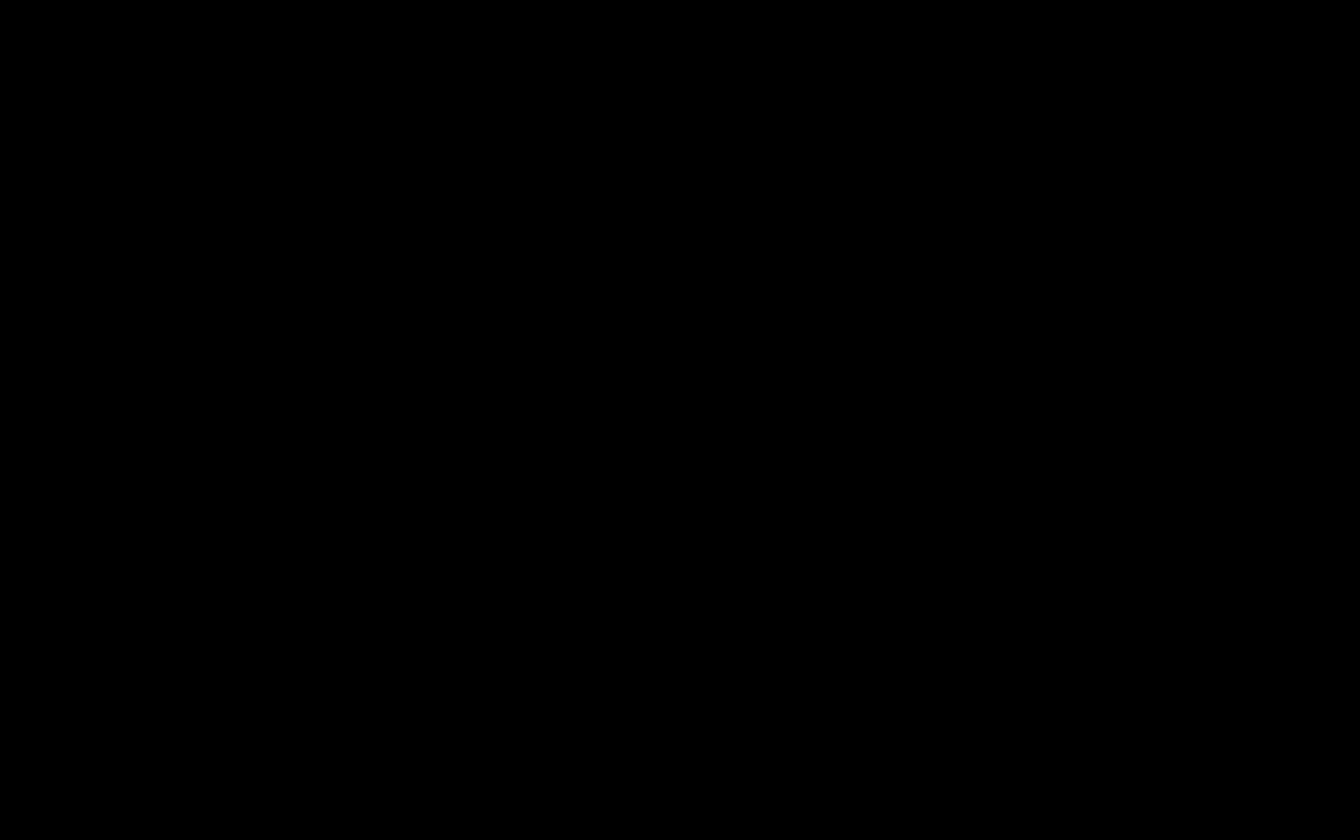 type 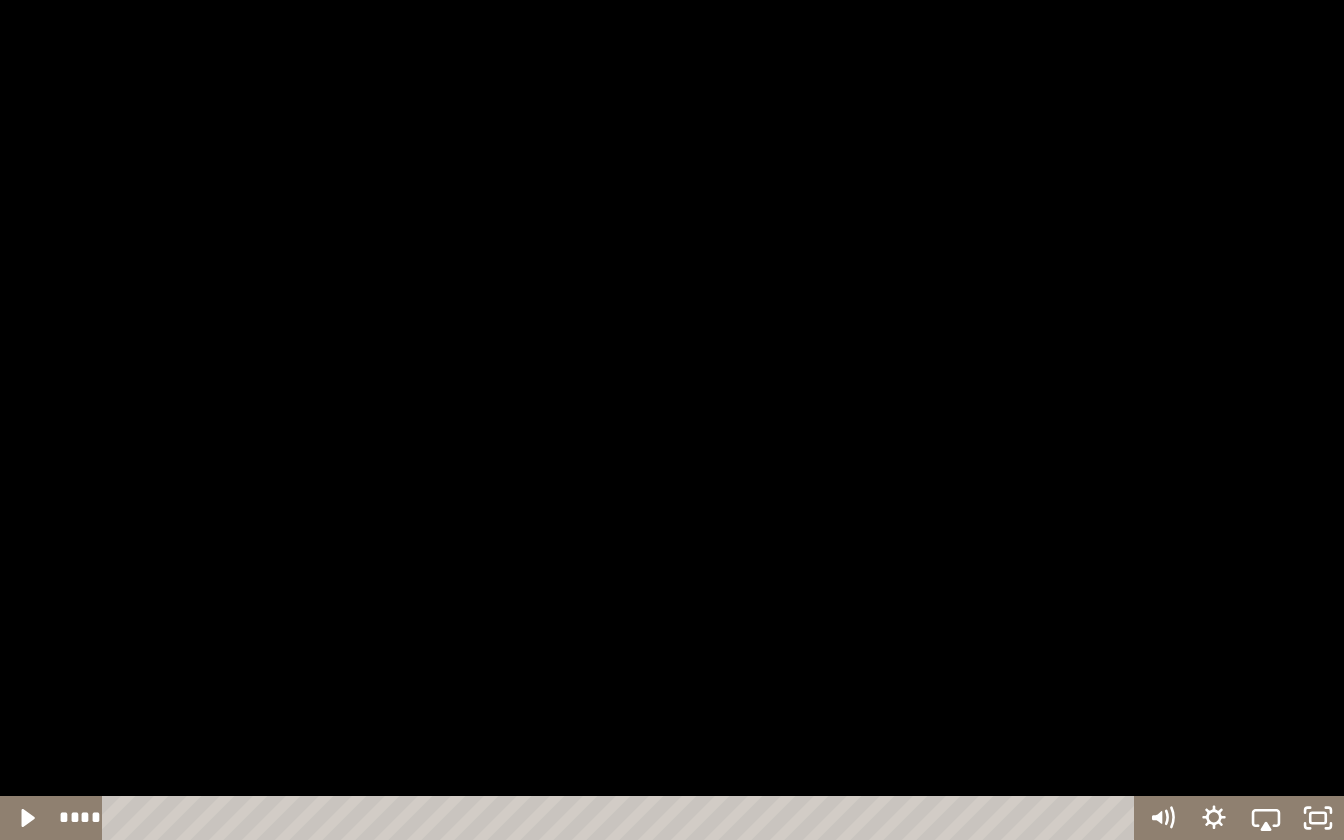 click at bounding box center [672, 420] 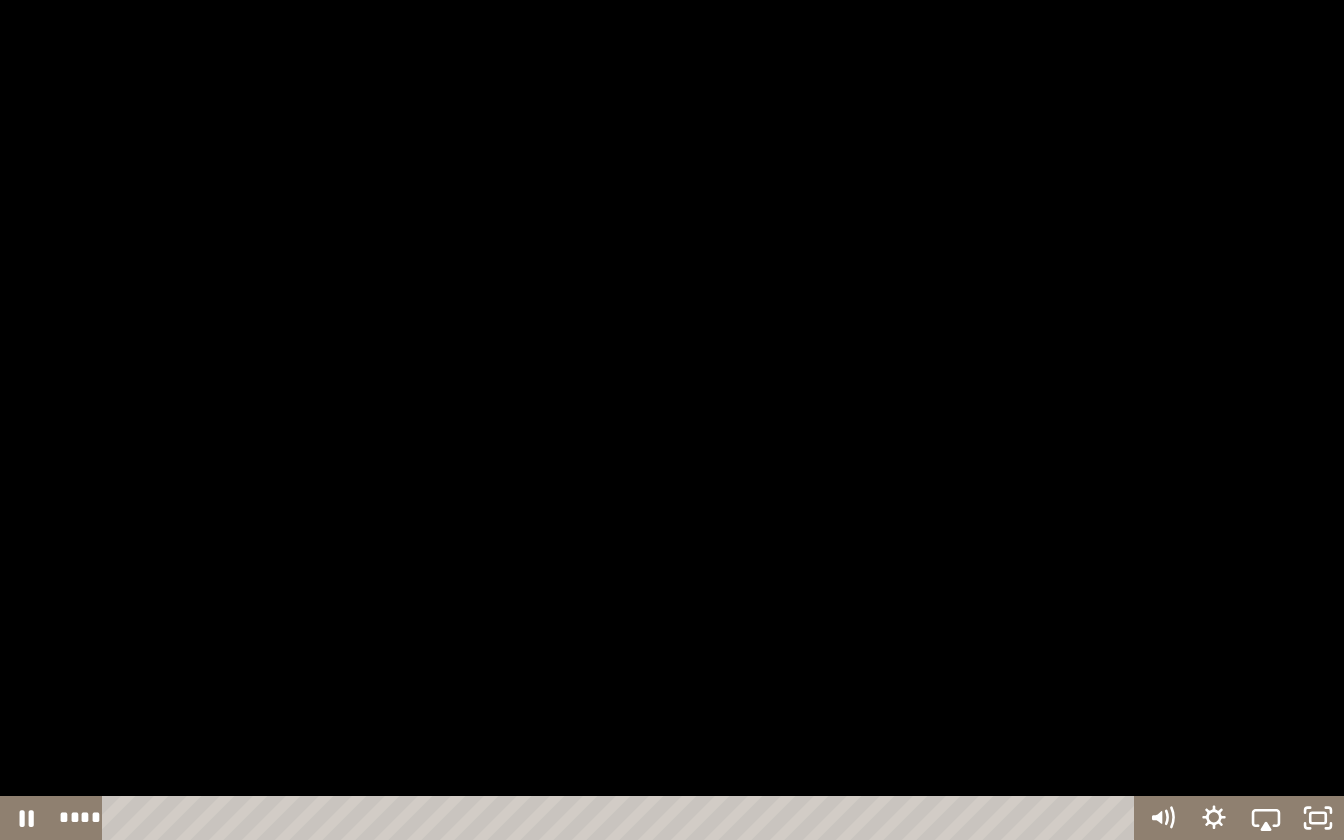 click at bounding box center (672, 420) 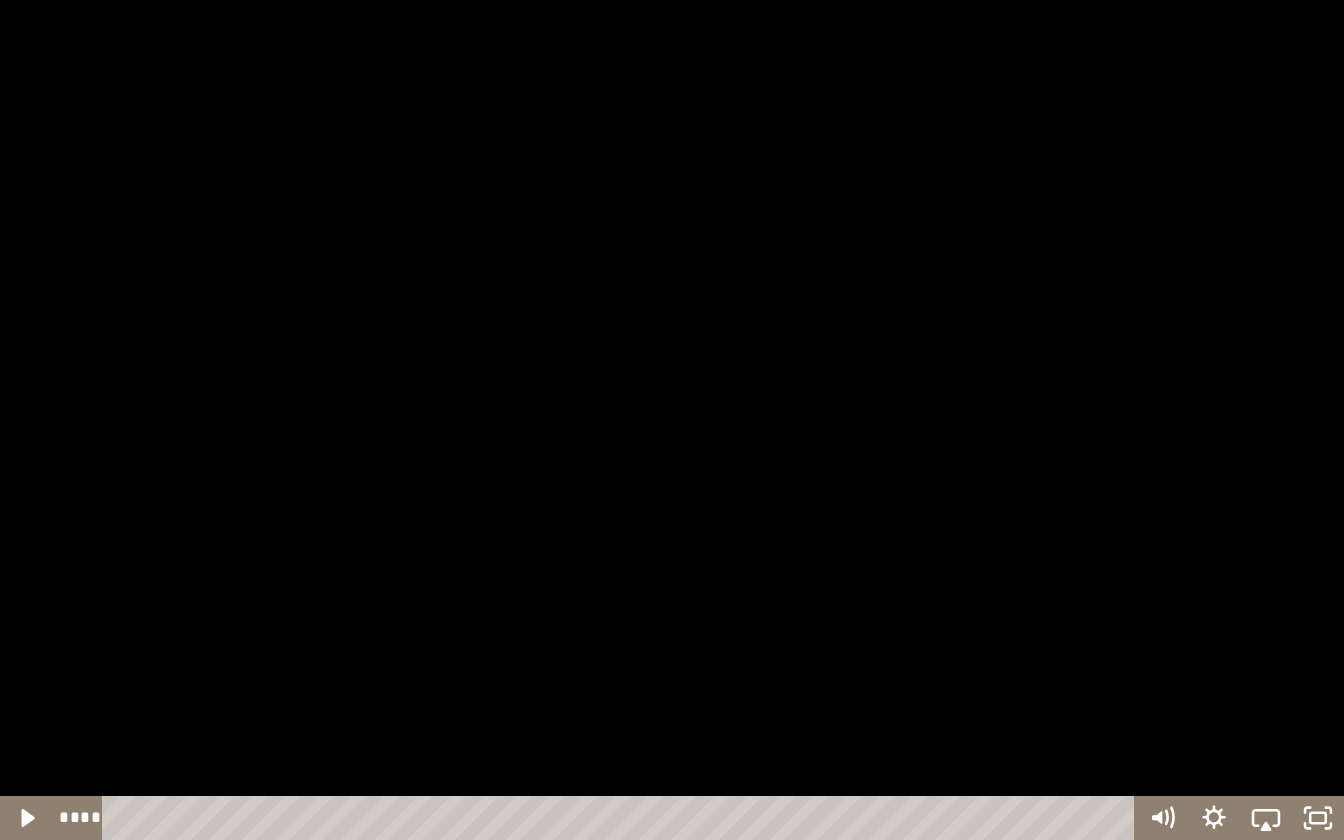 type 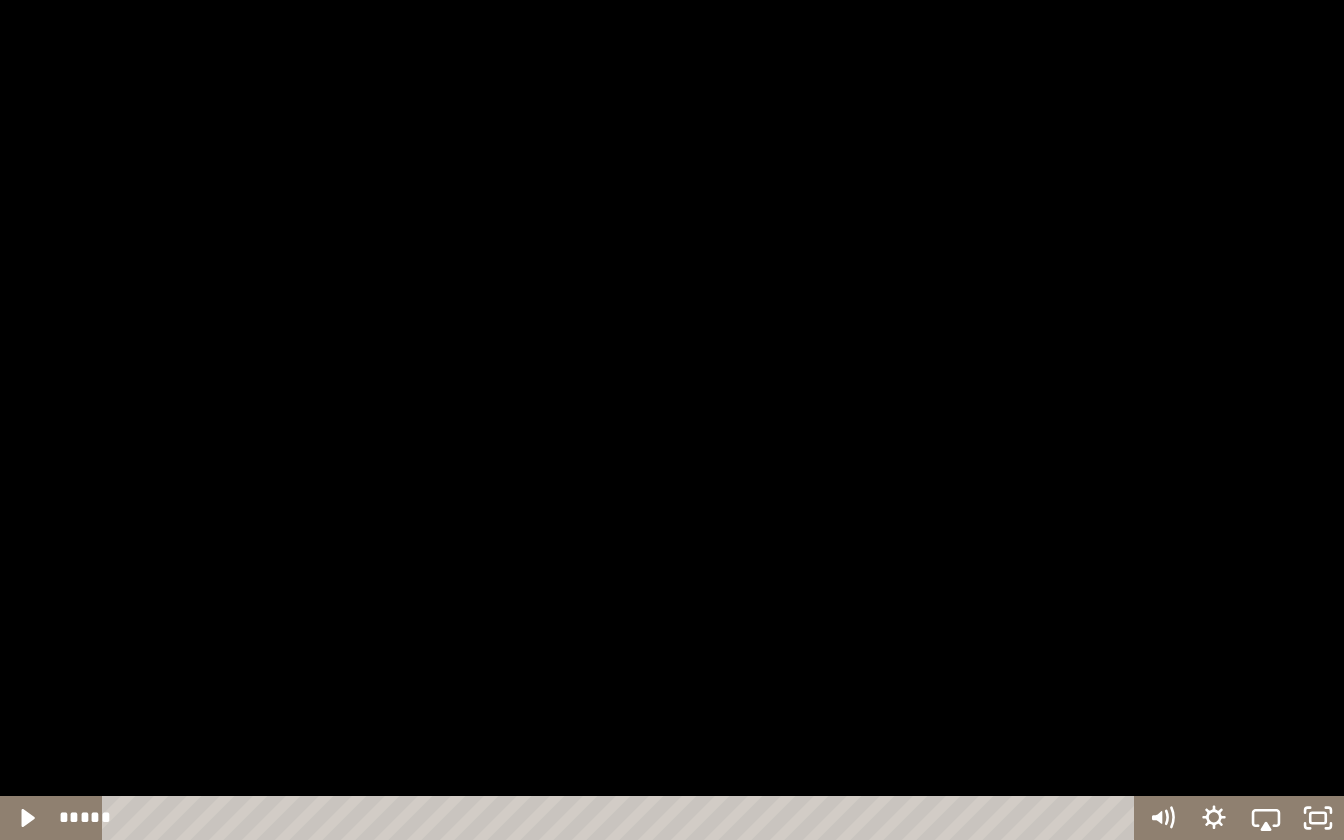 click at bounding box center (672, 420) 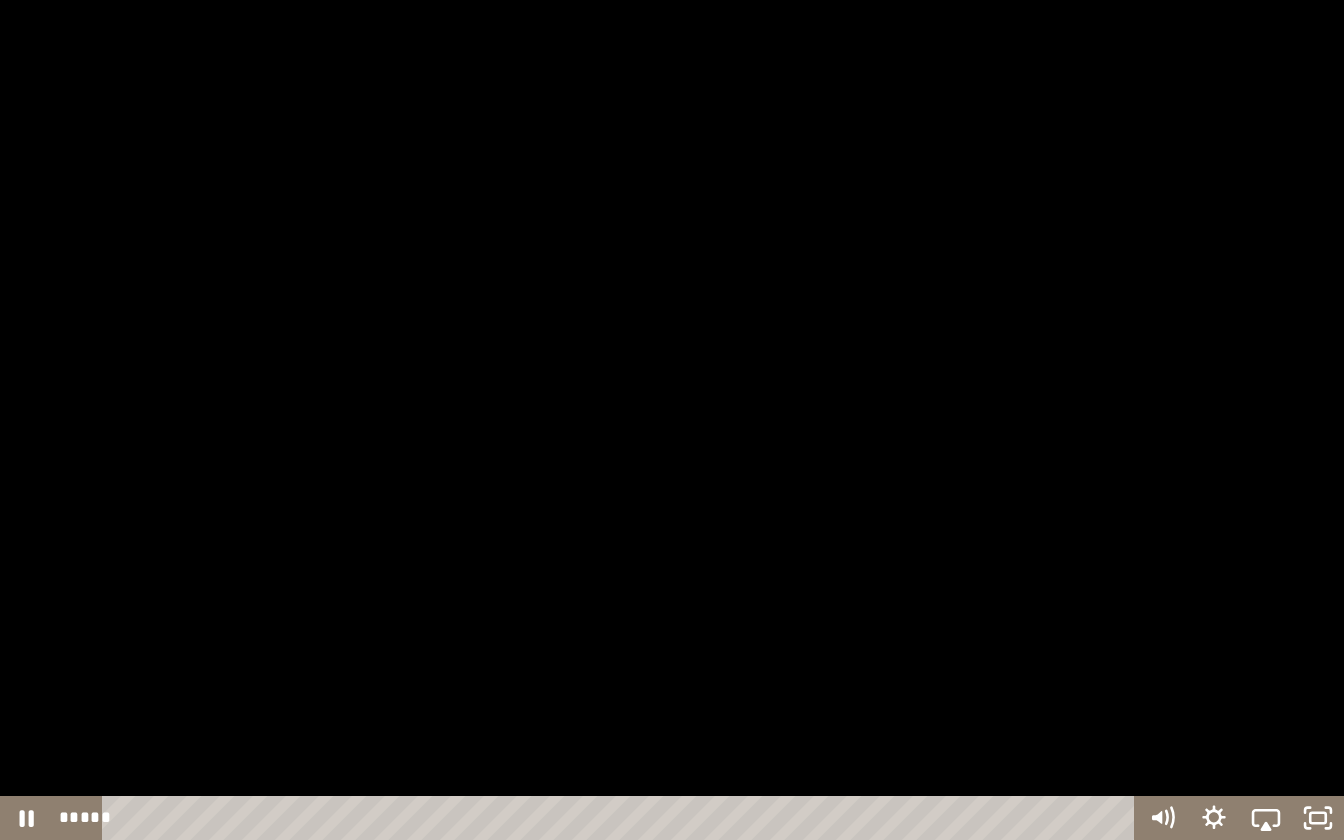 click at bounding box center (672, 420) 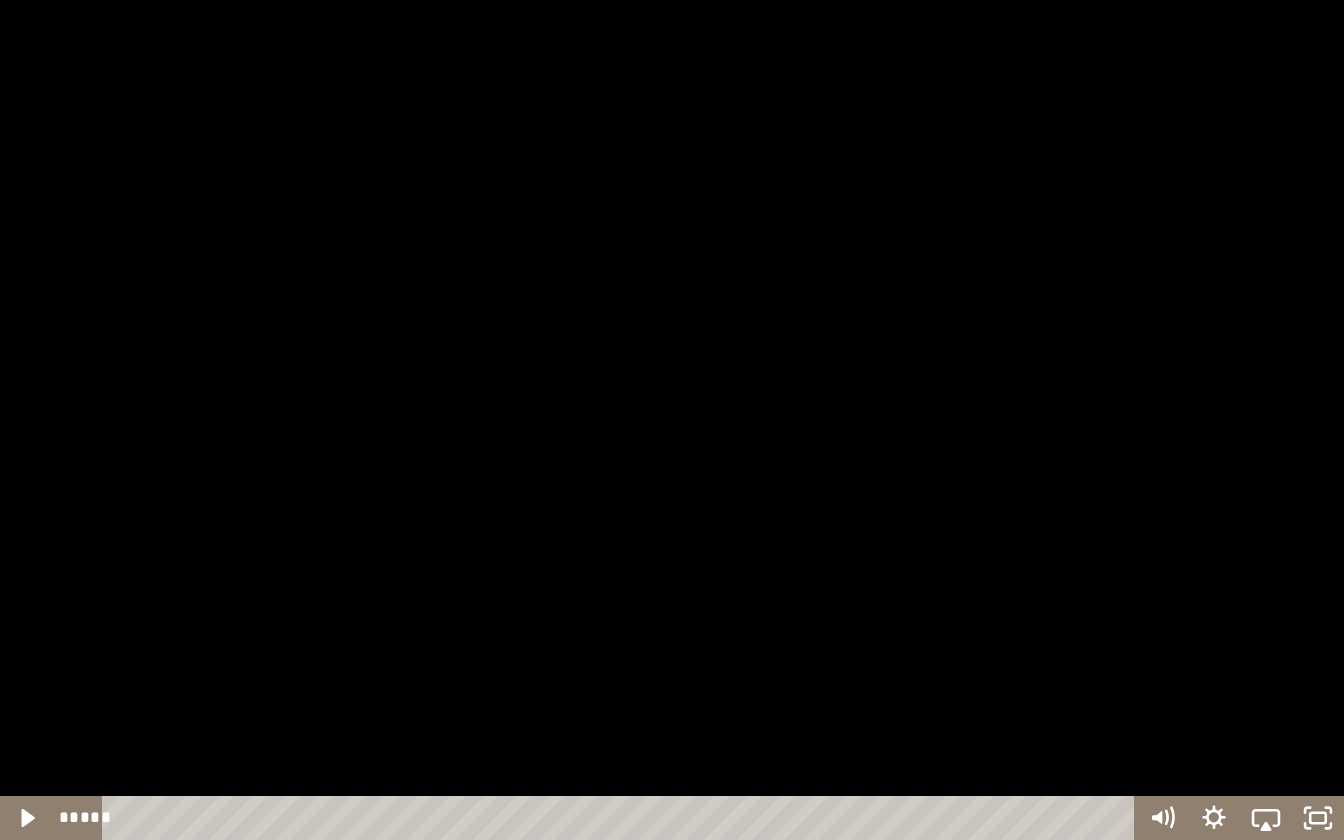 click at bounding box center [672, 420] 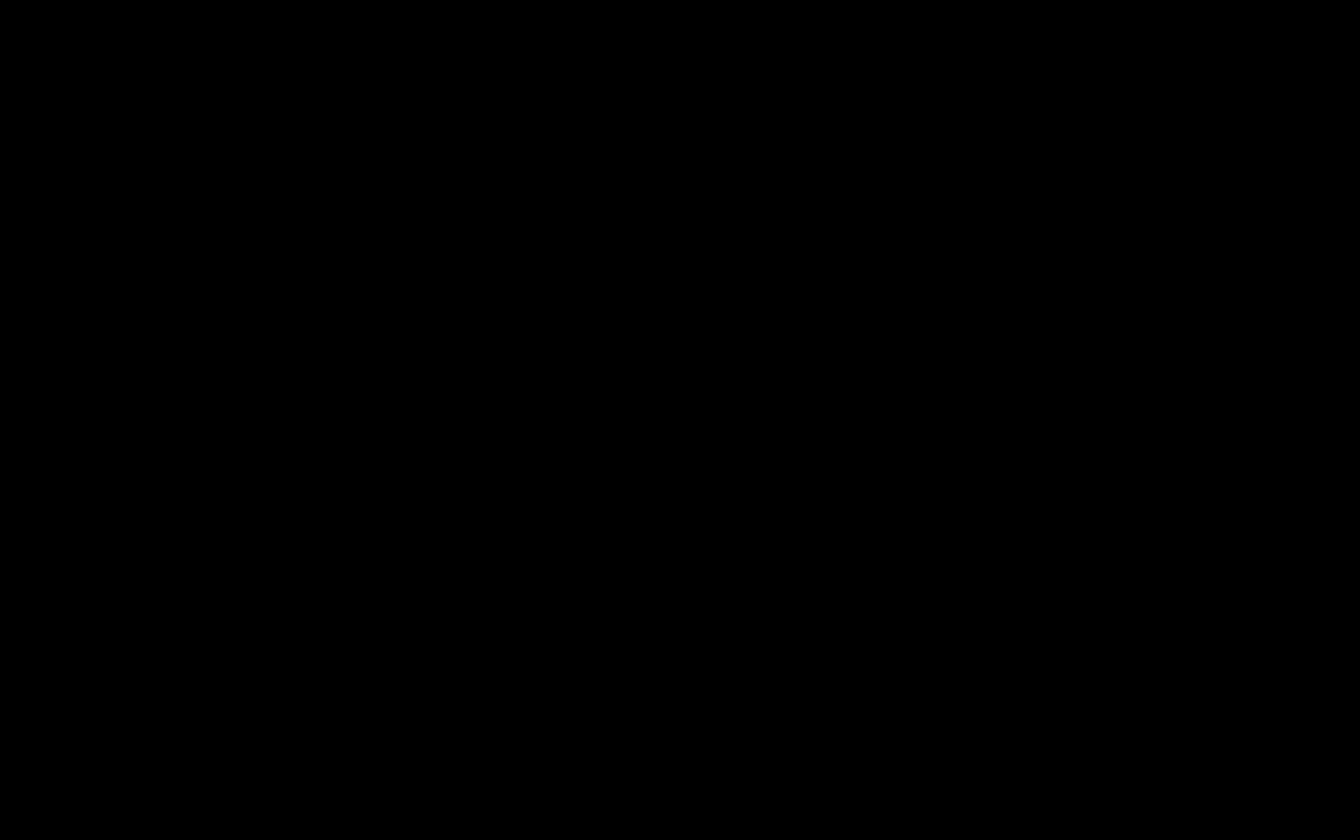 click at bounding box center (672, 420) 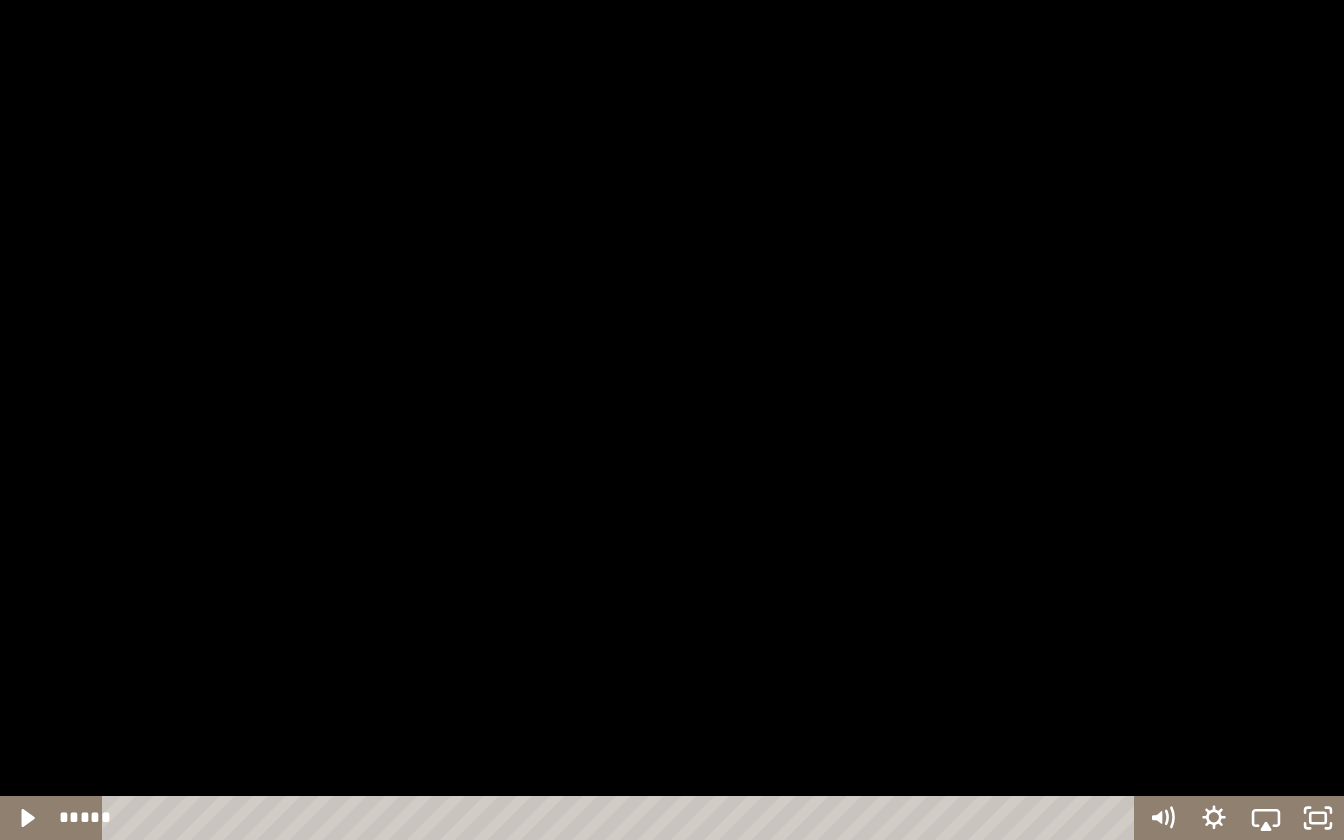 click at bounding box center [672, 420] 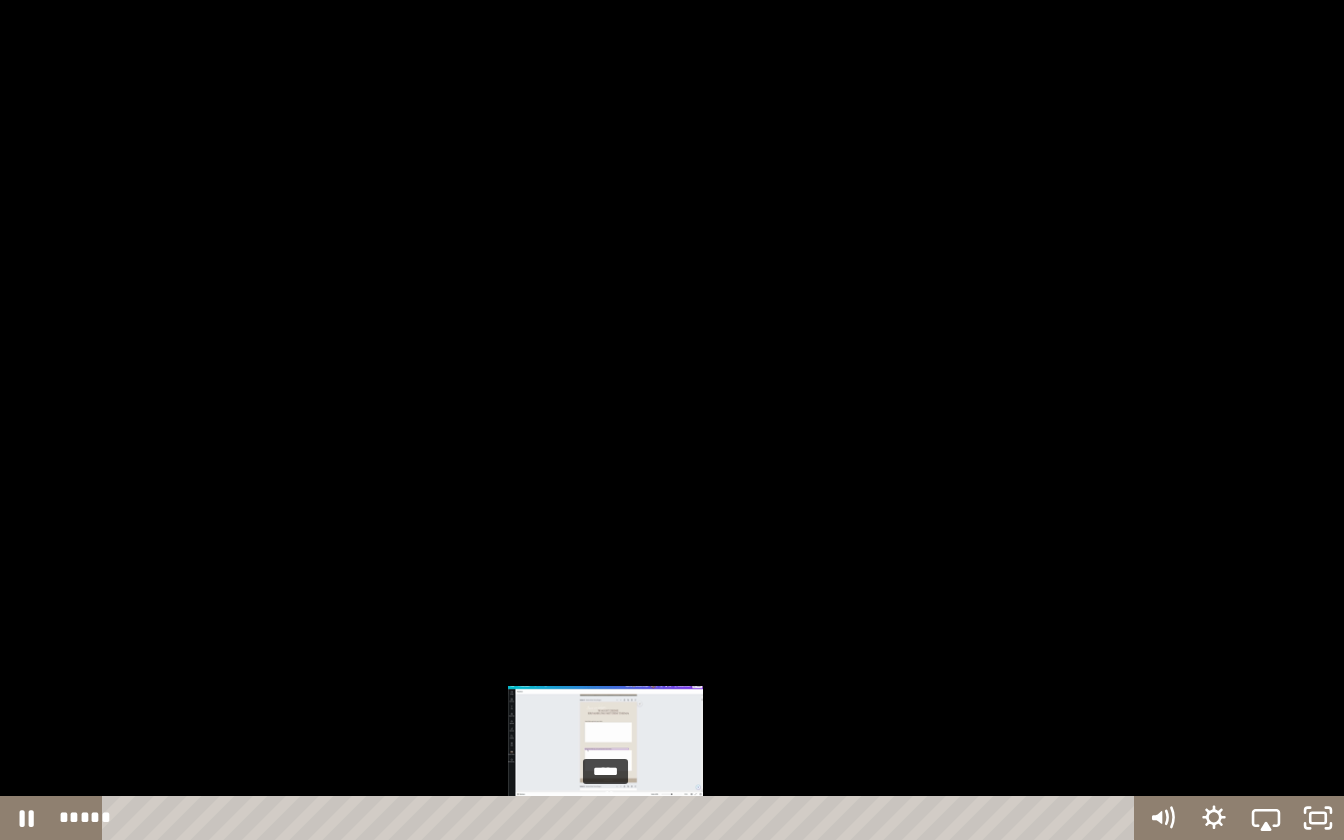 click on "*****" at bounding box center [622, 818] 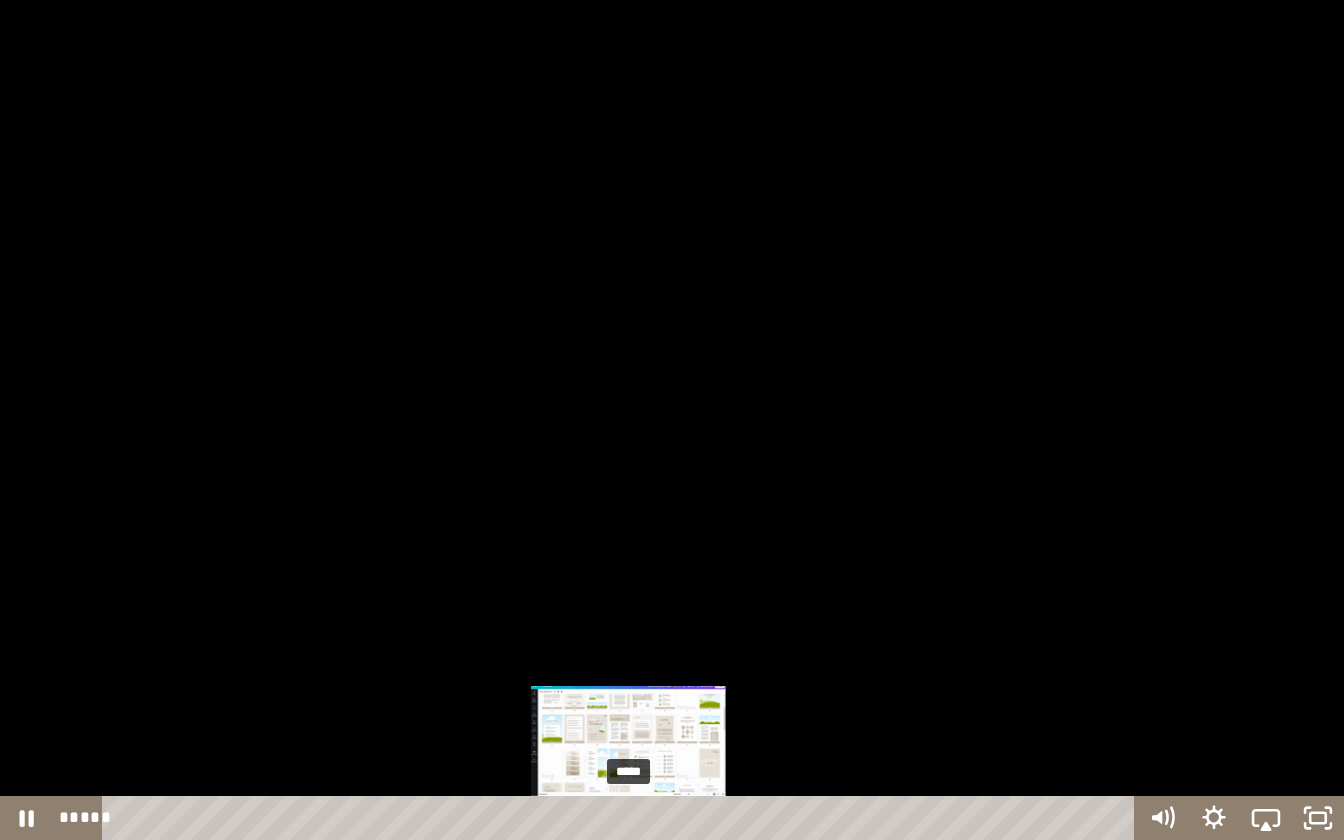 click on "*****" at bounding box center (622, 818) 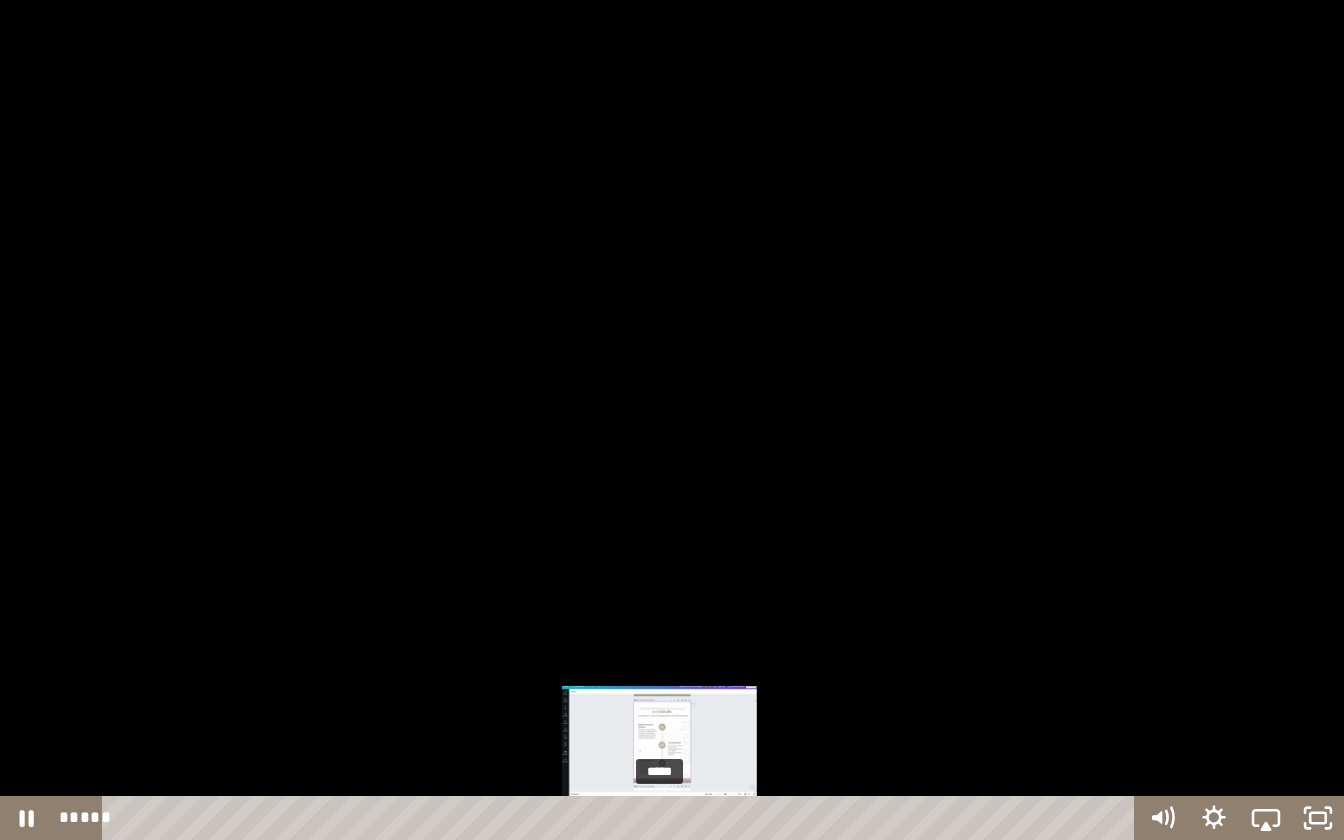 click on "*****" at bounding box center (622, 818) 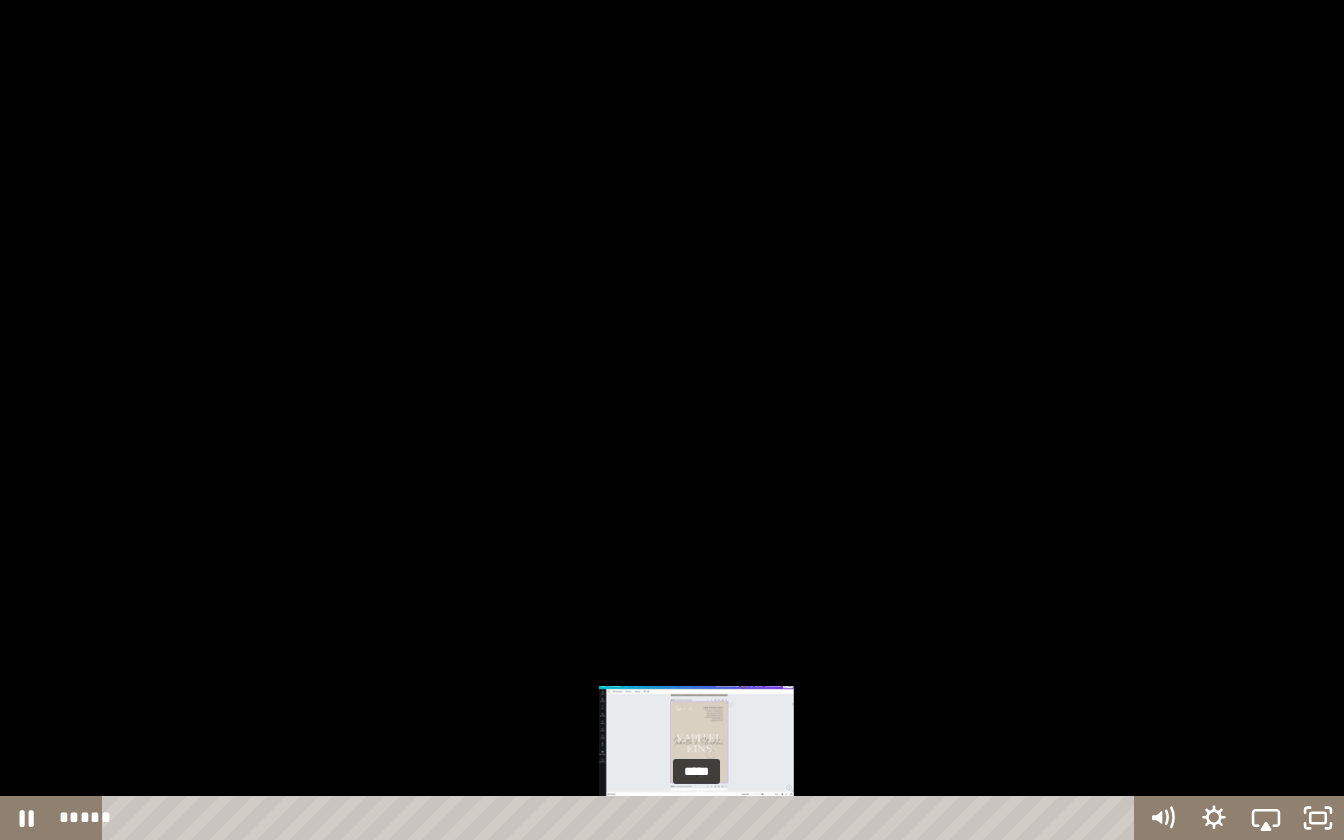 click on "*****" at bounding box center (622, 818) 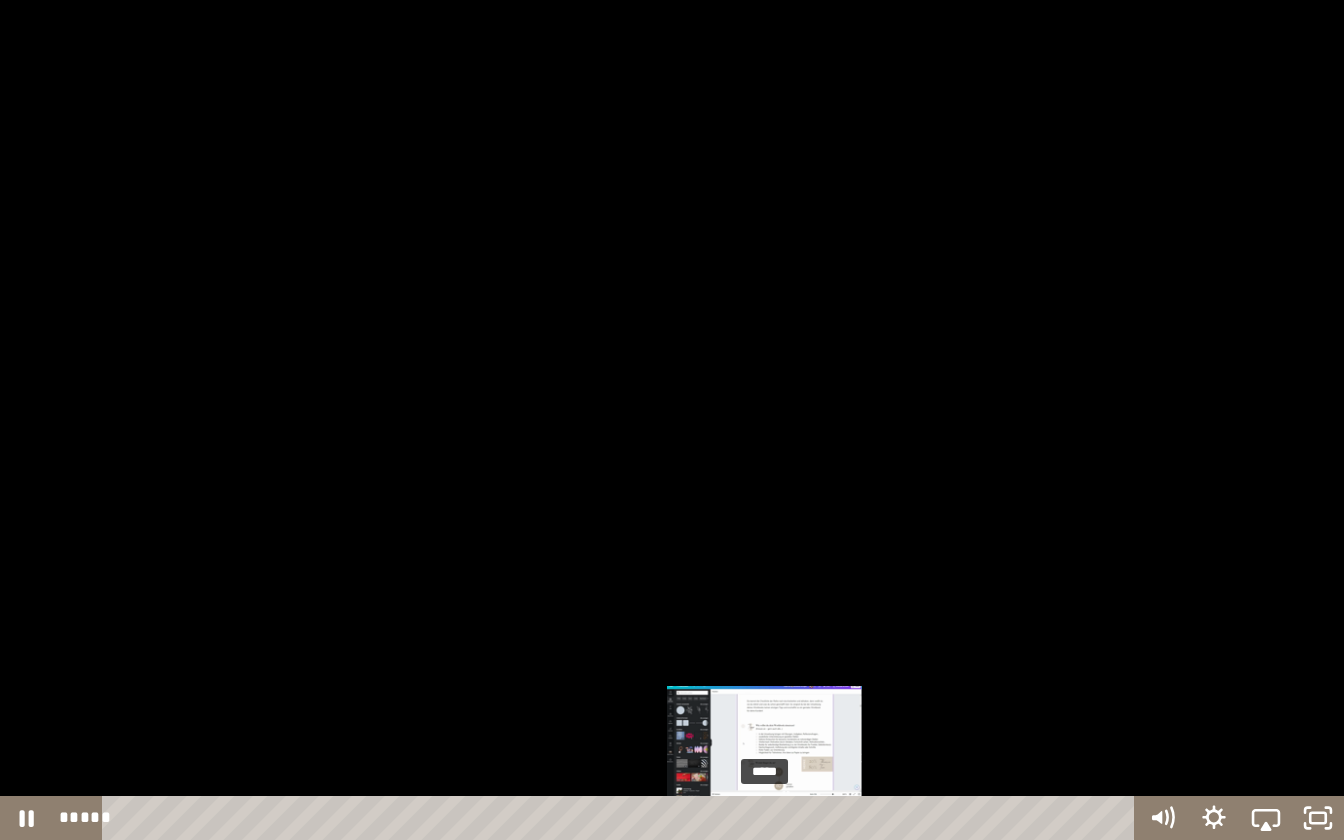 click on "*****" at bounding box center (622, 818) 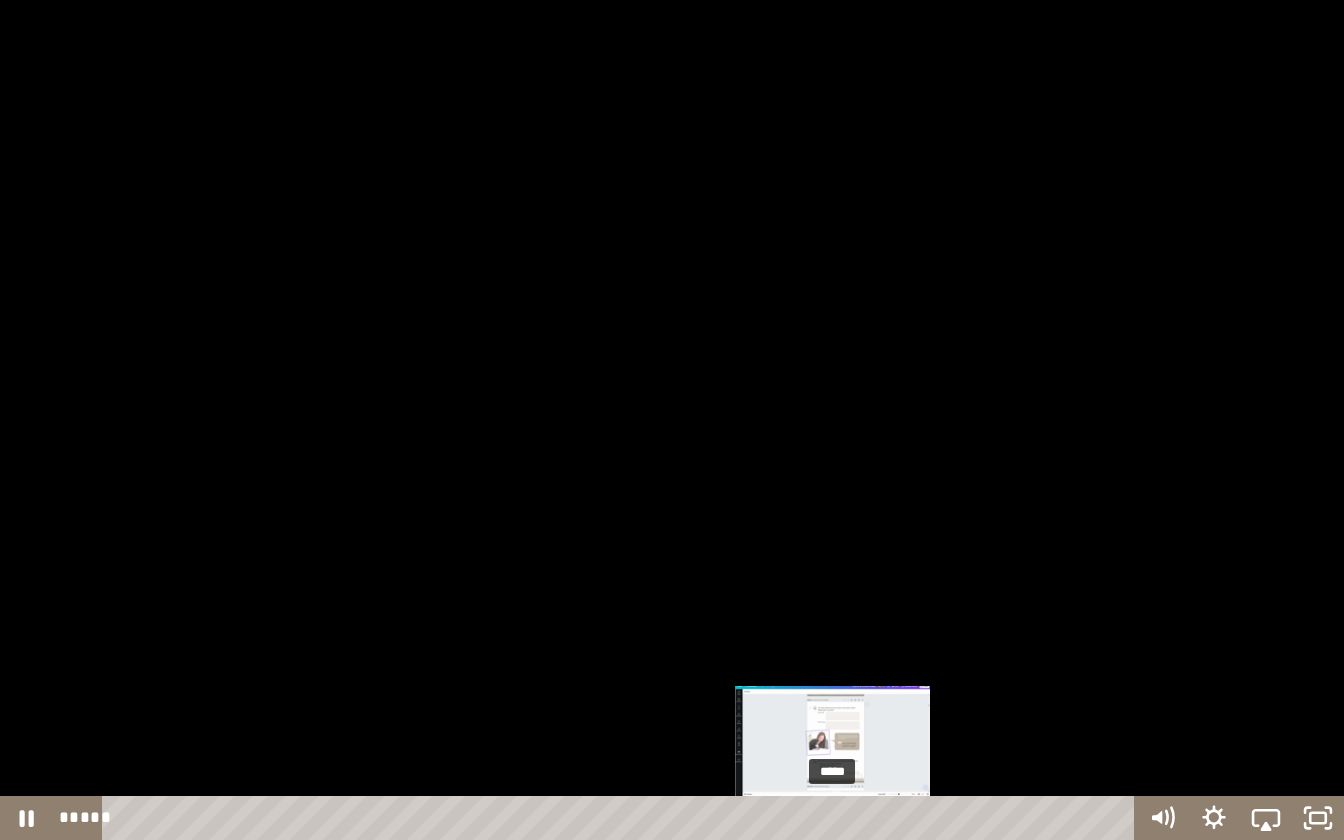 click on "*****" at bounding box center (622, 818) 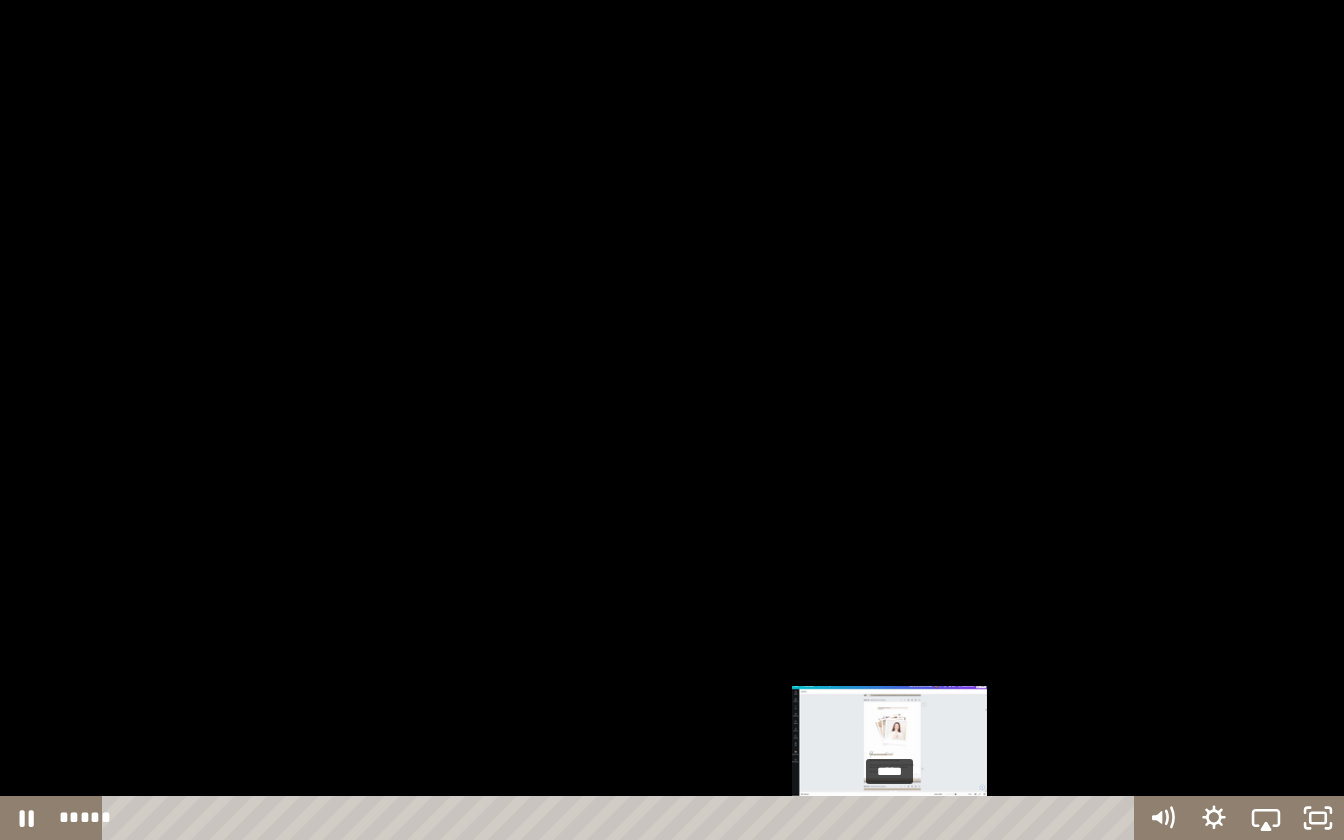click on "*****" at bounding box center [622, 818] 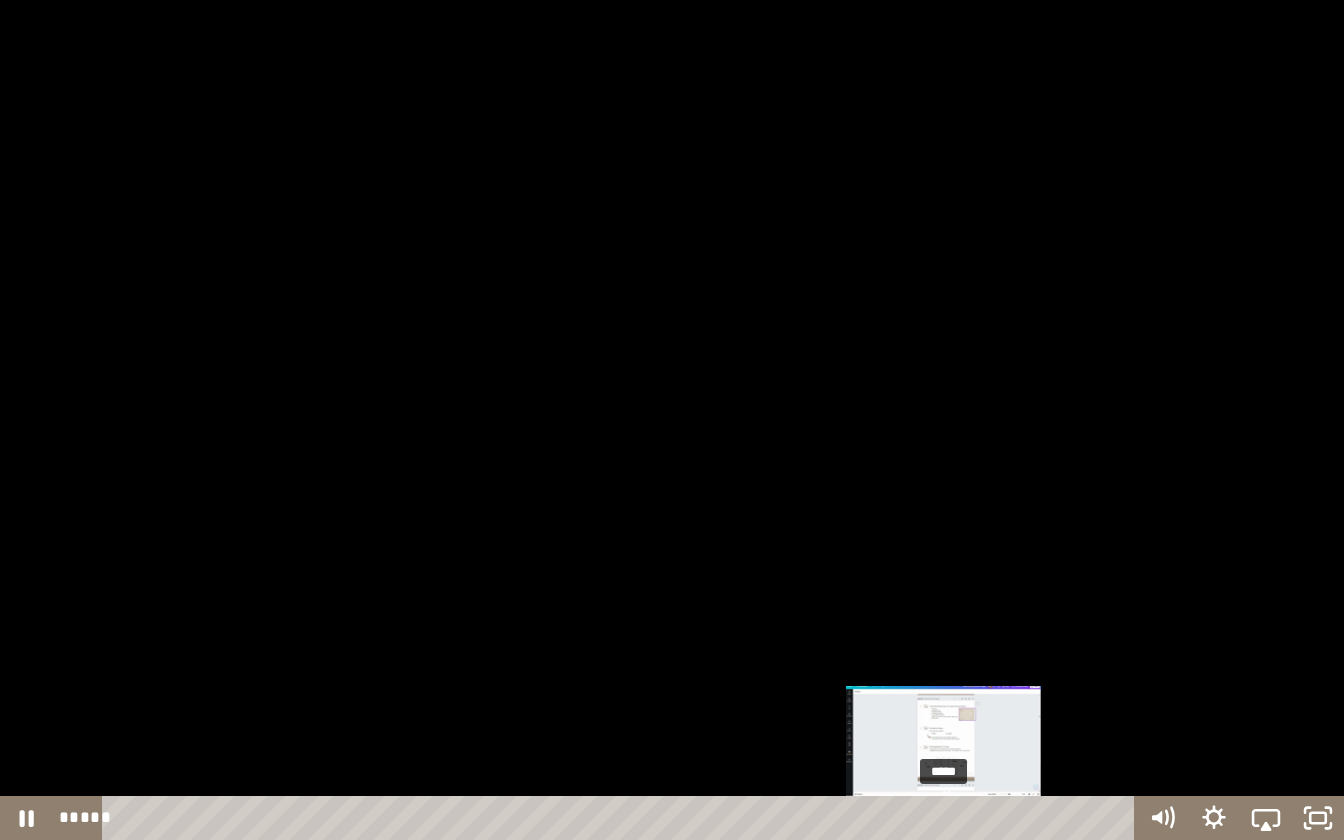 click on "*****" at bounding box center [622, 818] 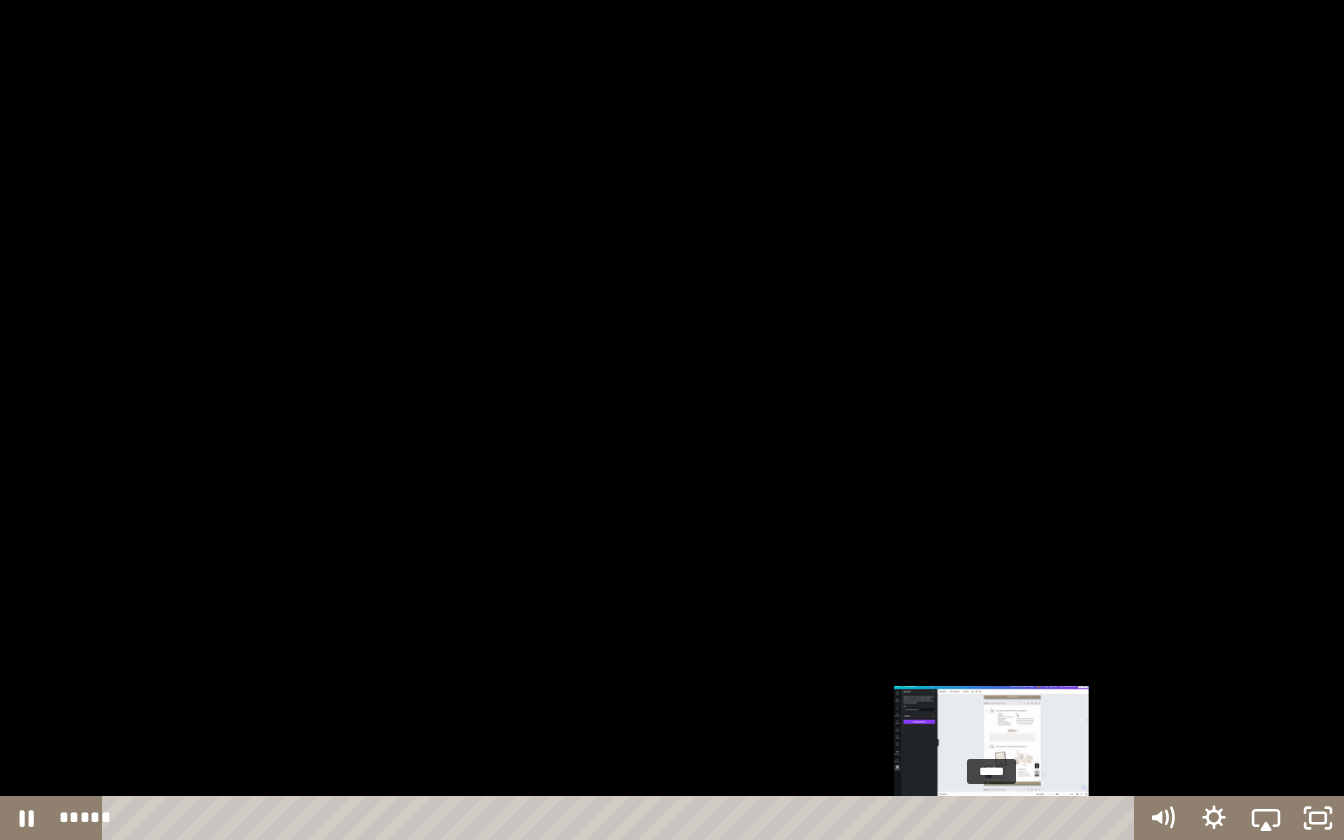 click on "*****" at bounding box center [622, 818] 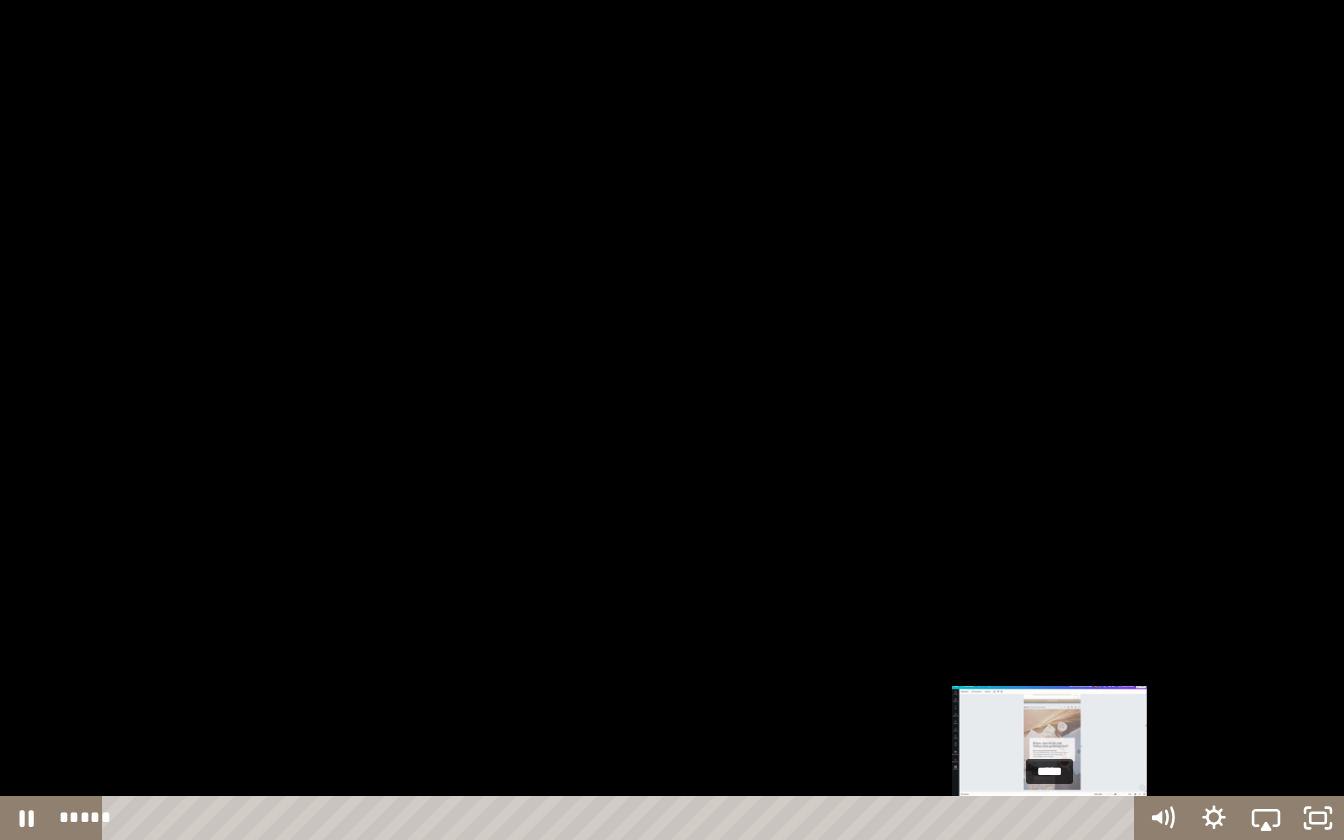 click on "*****" at bounding box center [622, 818] 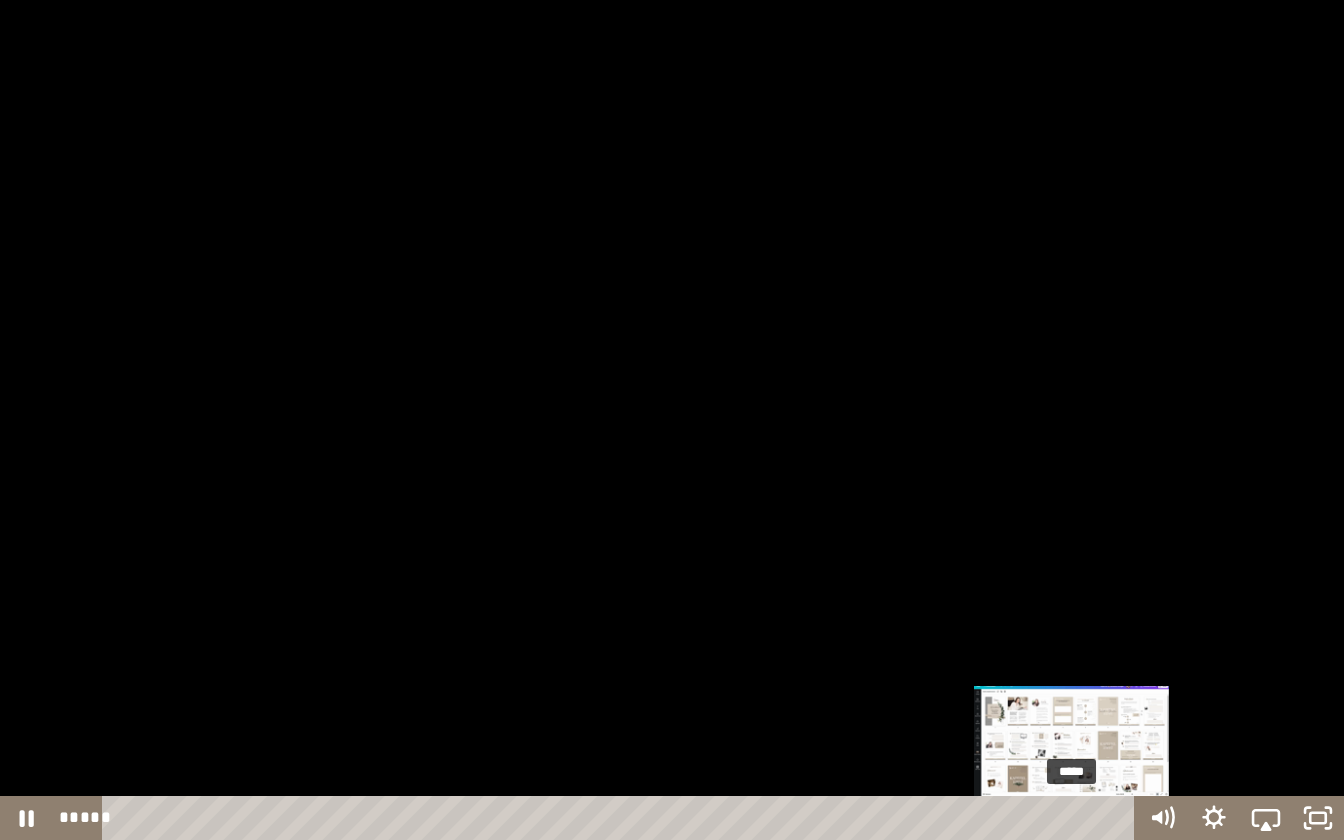 click on "*****" at bounding box center [622, 818] 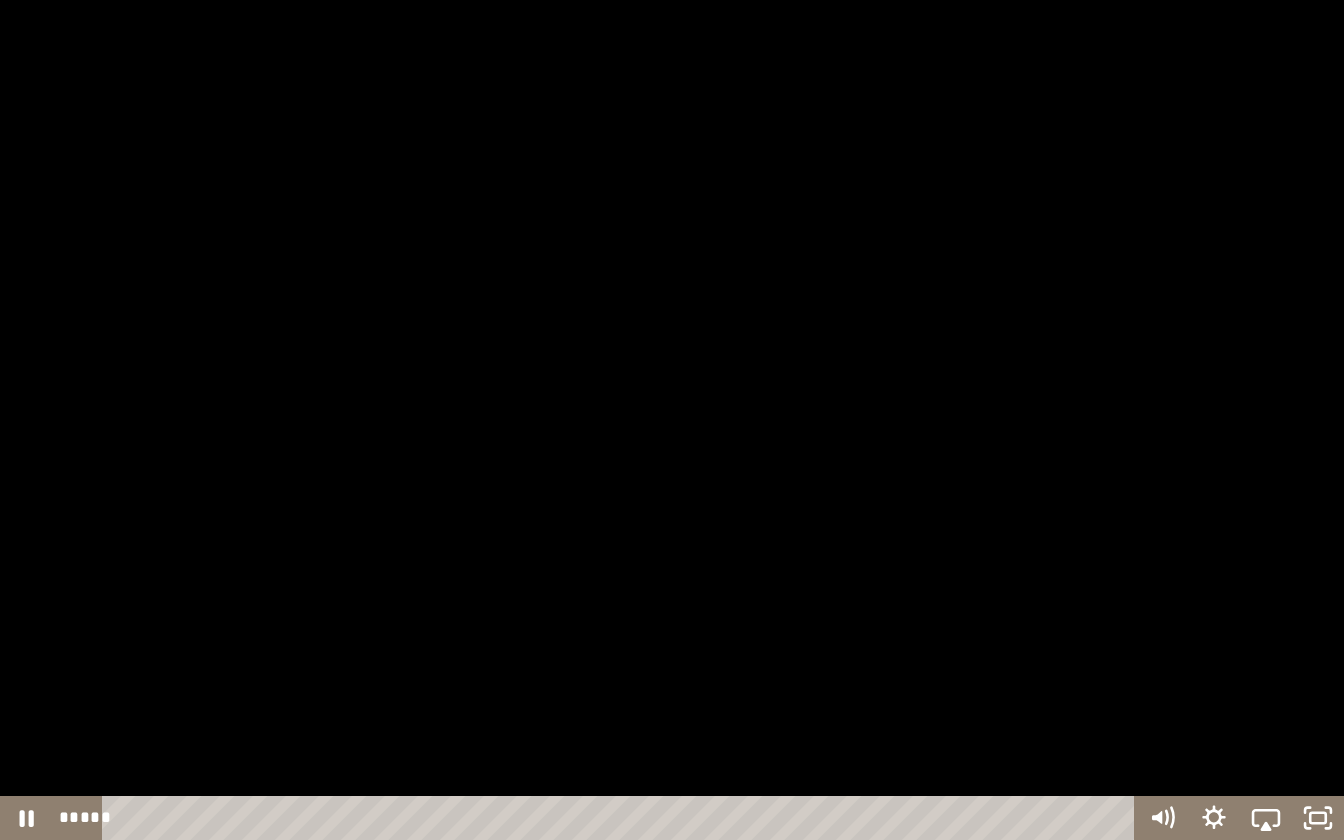 click at bounding box center [672, 420] 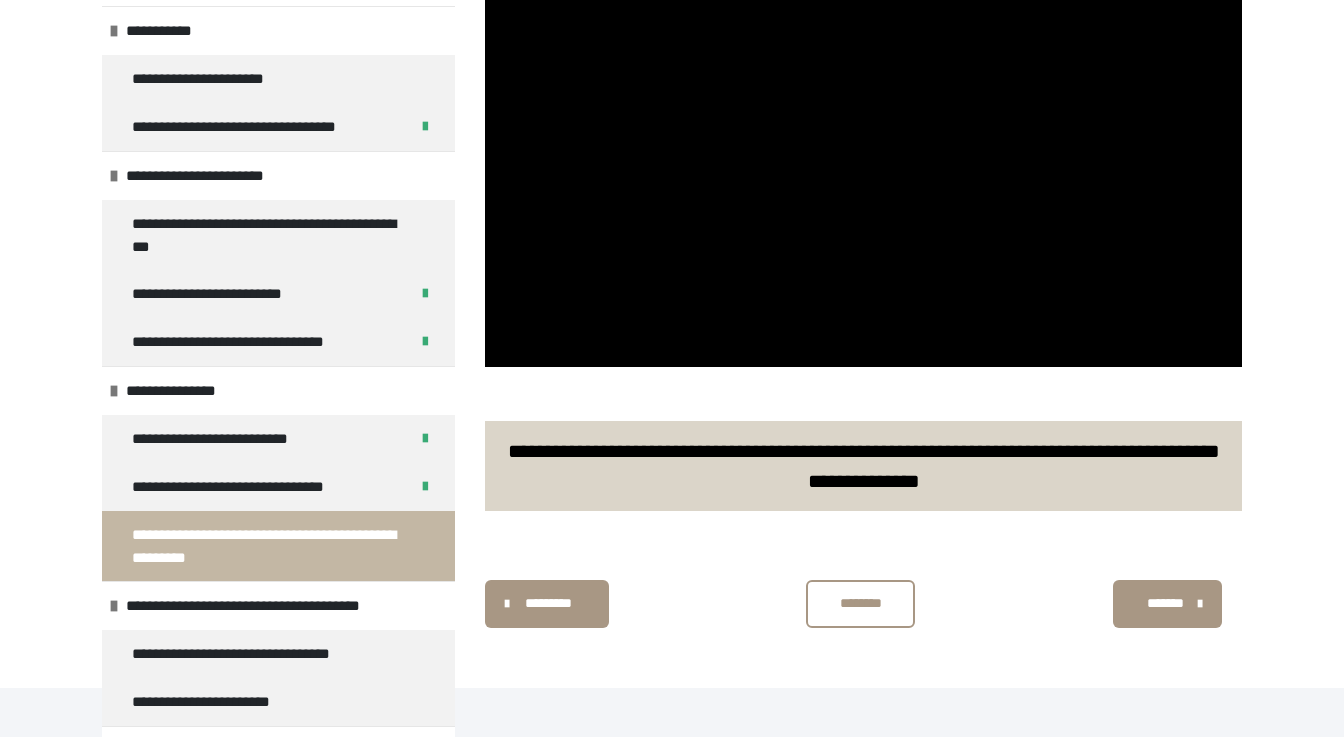 scroll, scrollTop: 705, scrollLeft: 0, axis: vertical 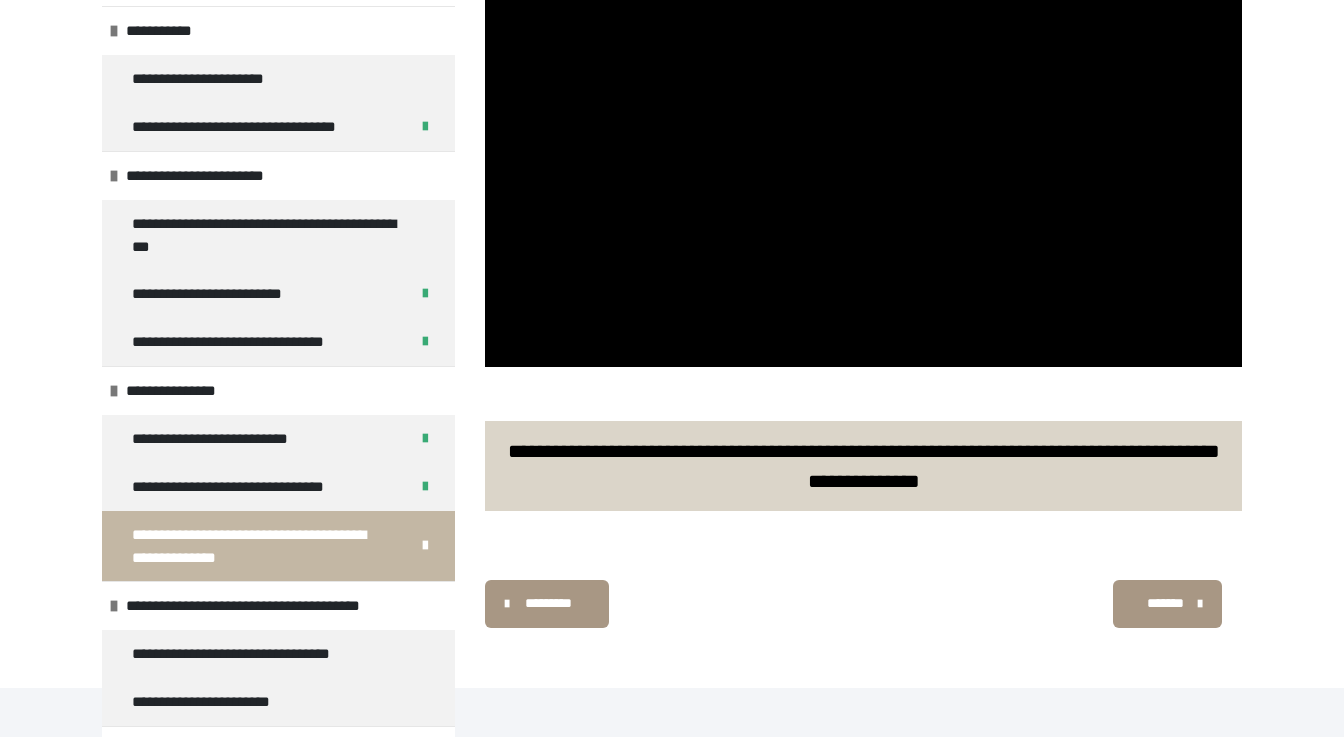 click on "*******" at bounding box center [1165, 603] 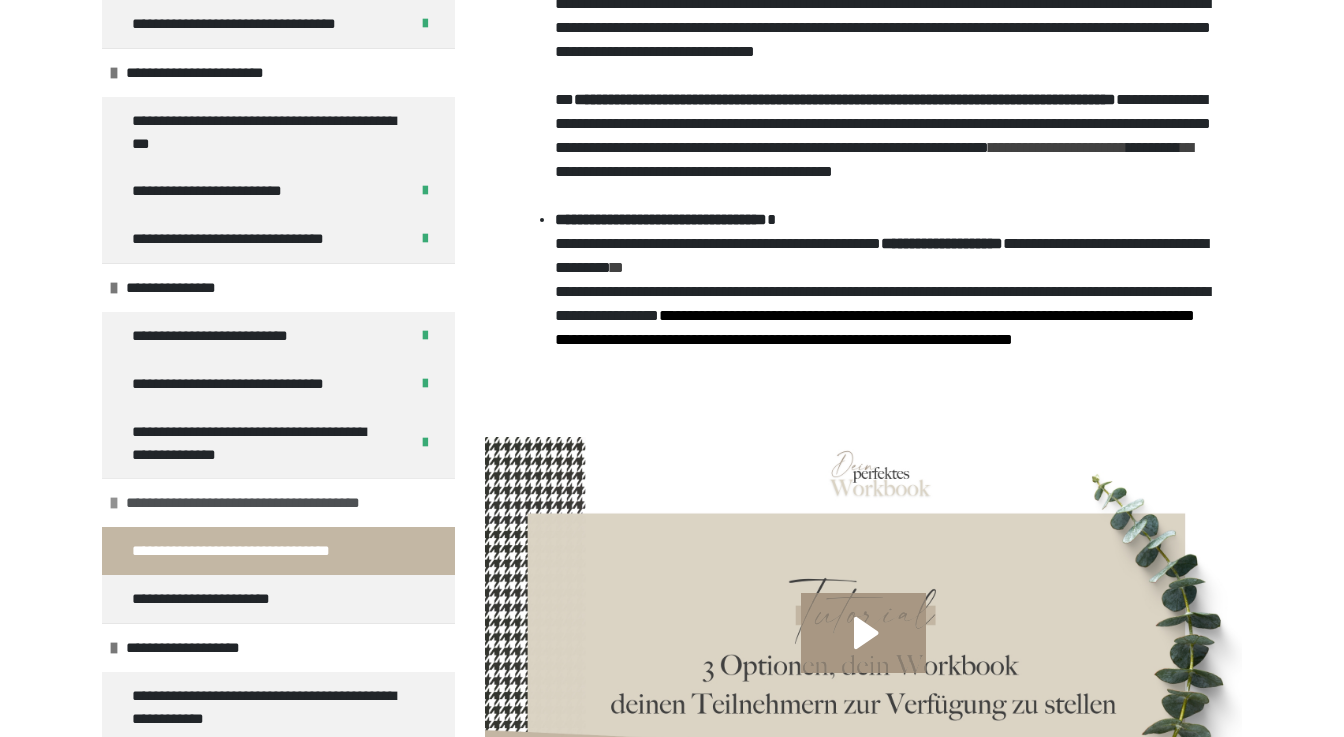 scroll, scrollTop: 201, scrollLeft: 0, axis: vertical 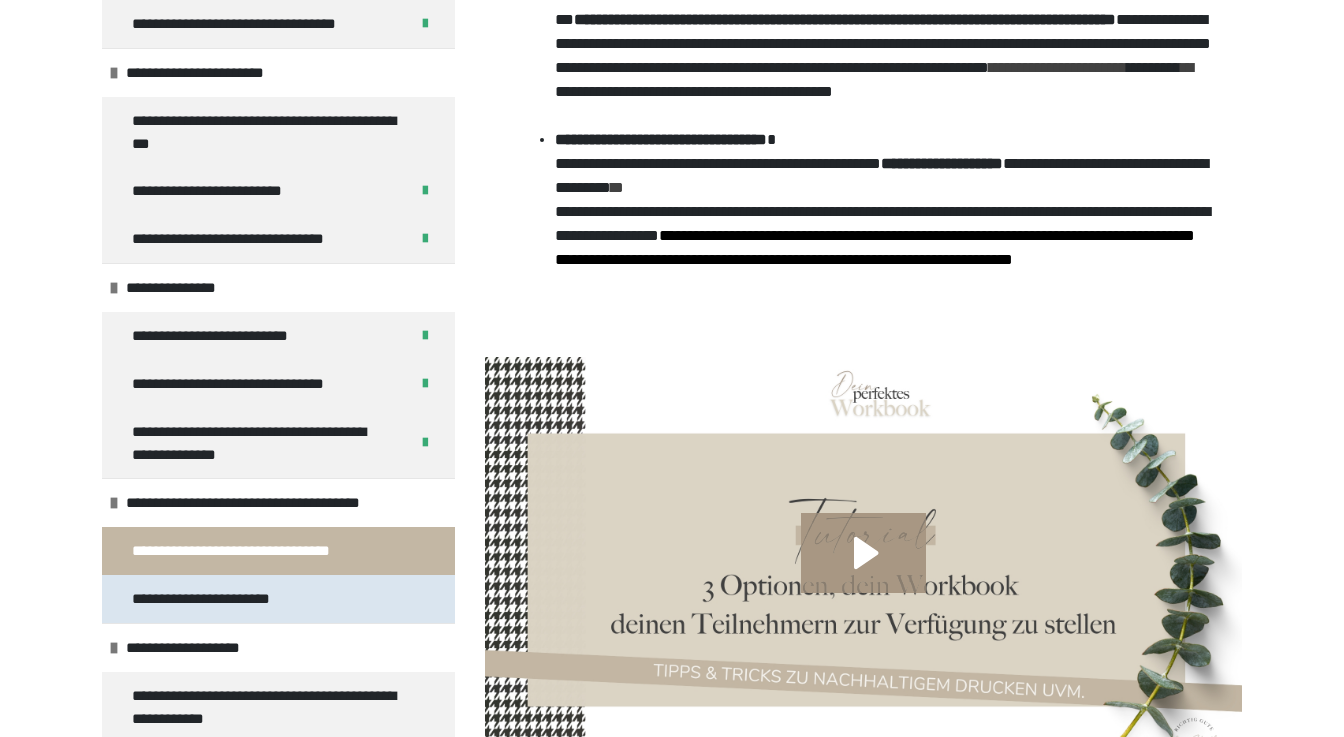 click on "**********" at bounding box center [210, 599] 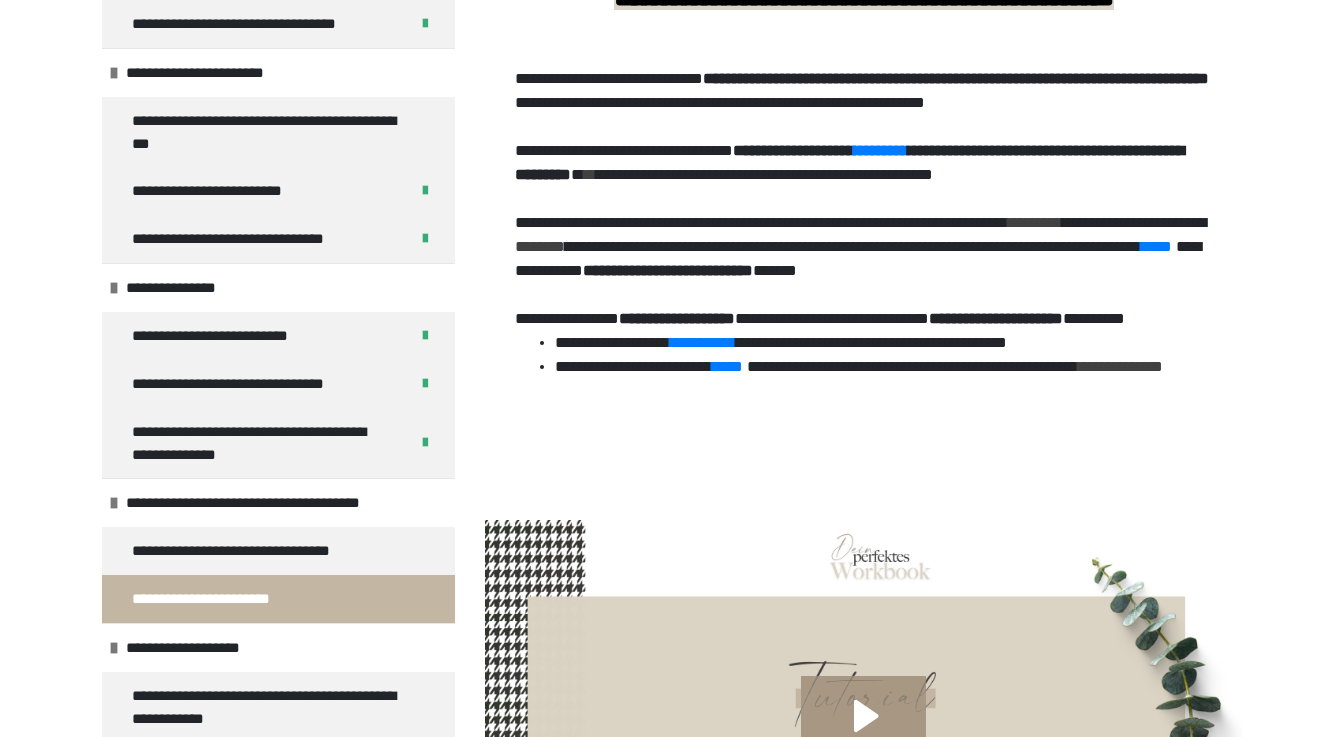 scroll, scrollTop: 342, scrollLeft: 0, axis: vertical 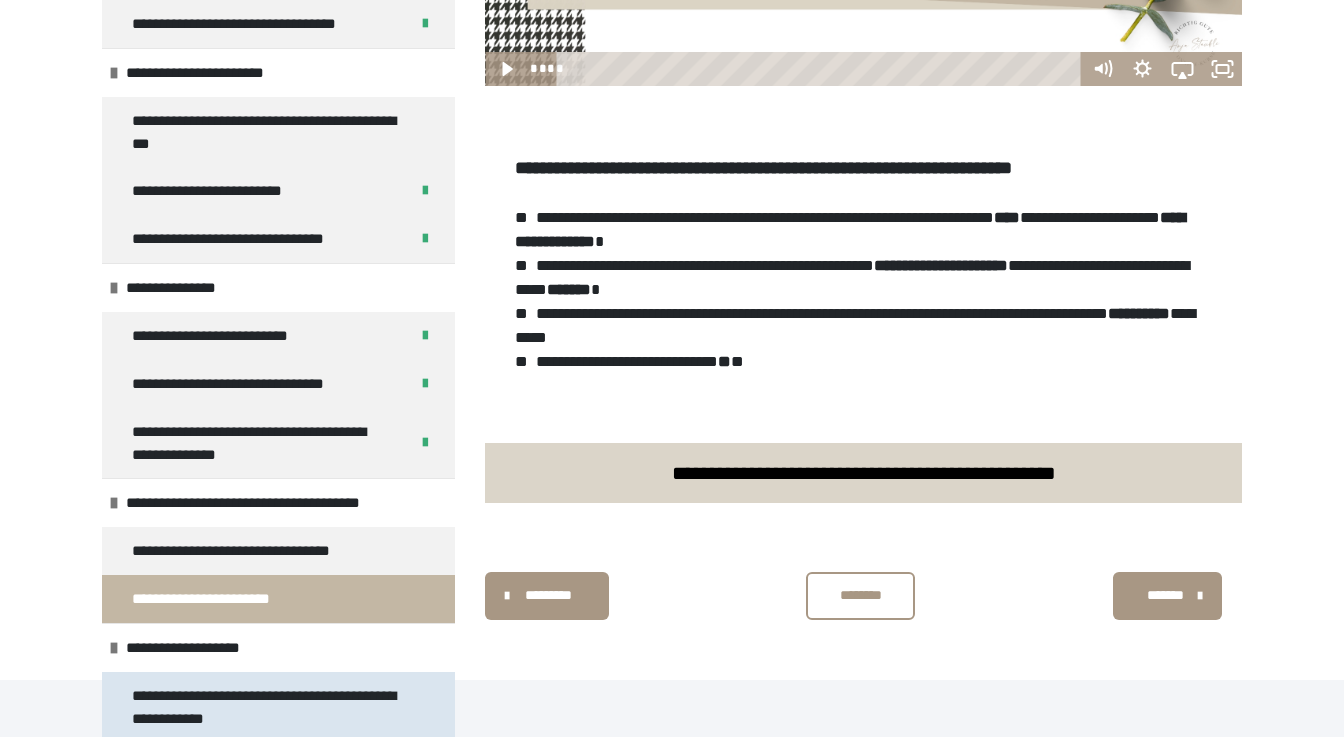 click on "**********" at bounding box center [270, 707] 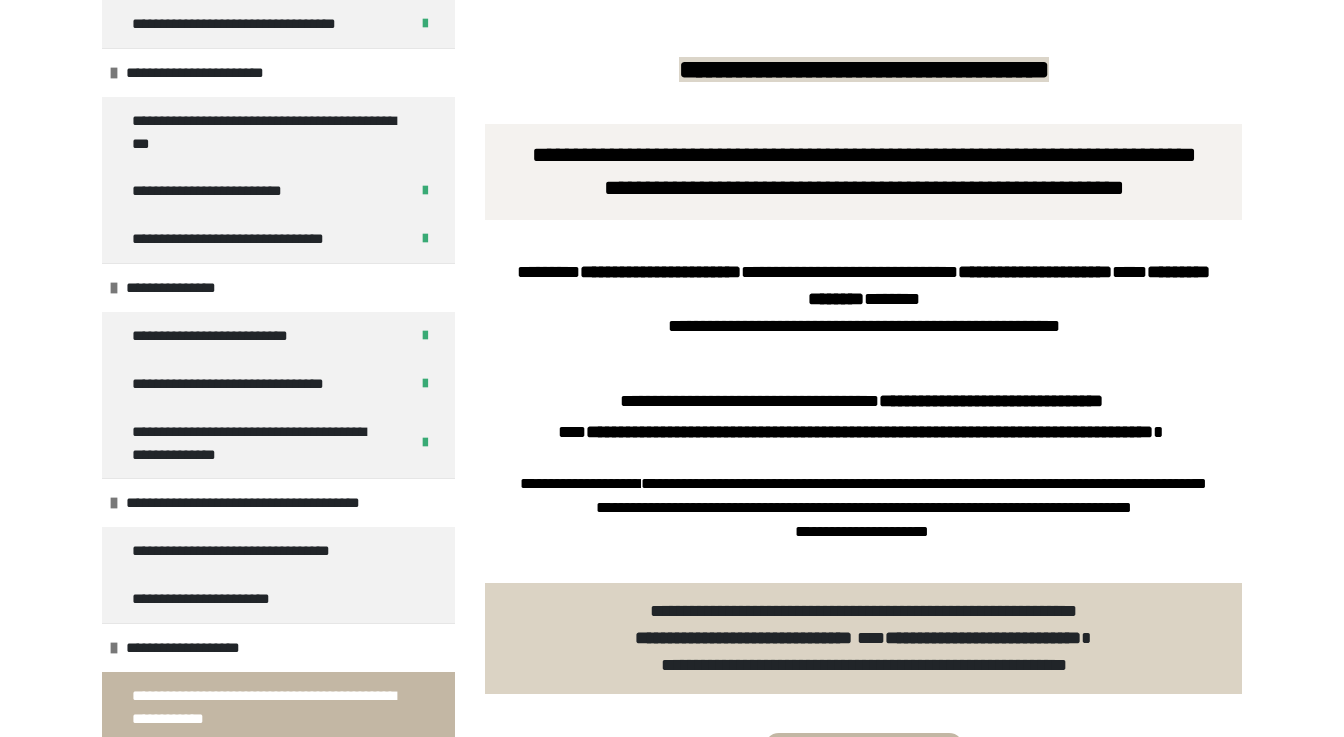 click on "**********" at bounding box center (863, 401) 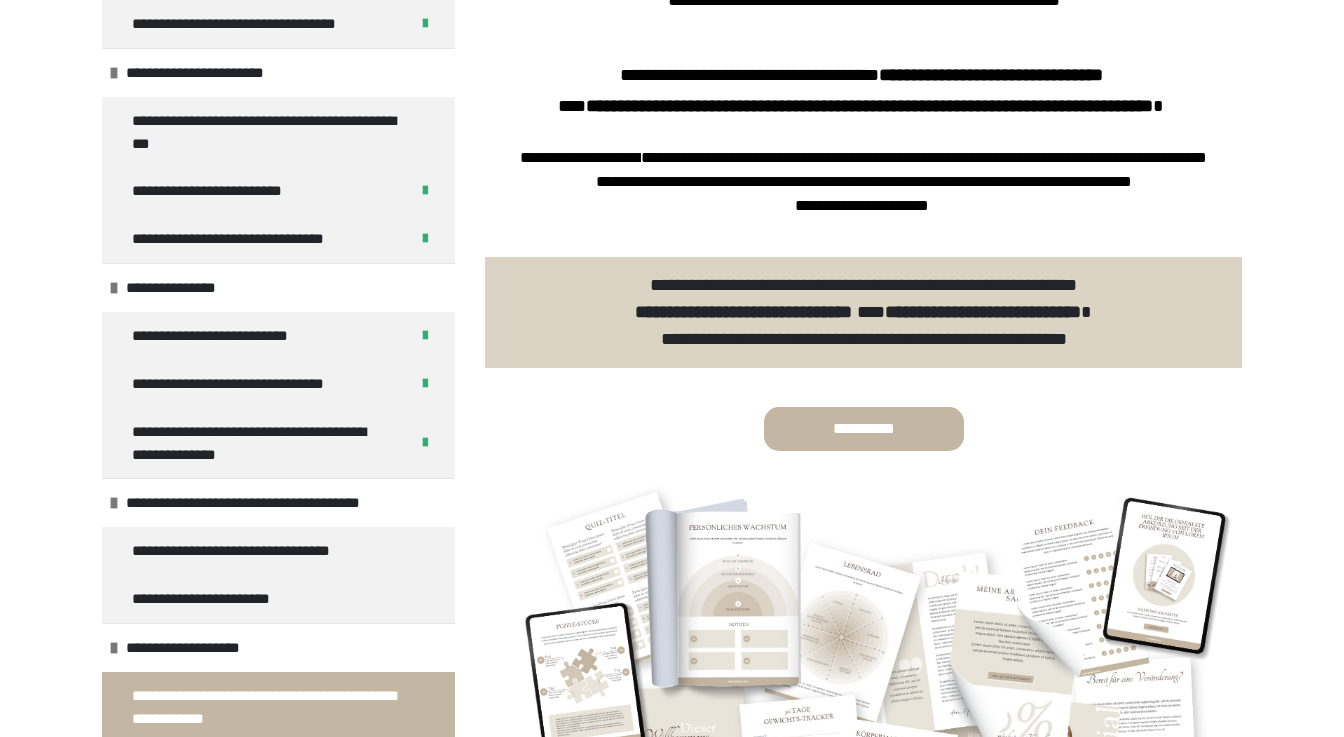 scroll, scrollTop: 586, scrollLeft: 0, axis: vertical 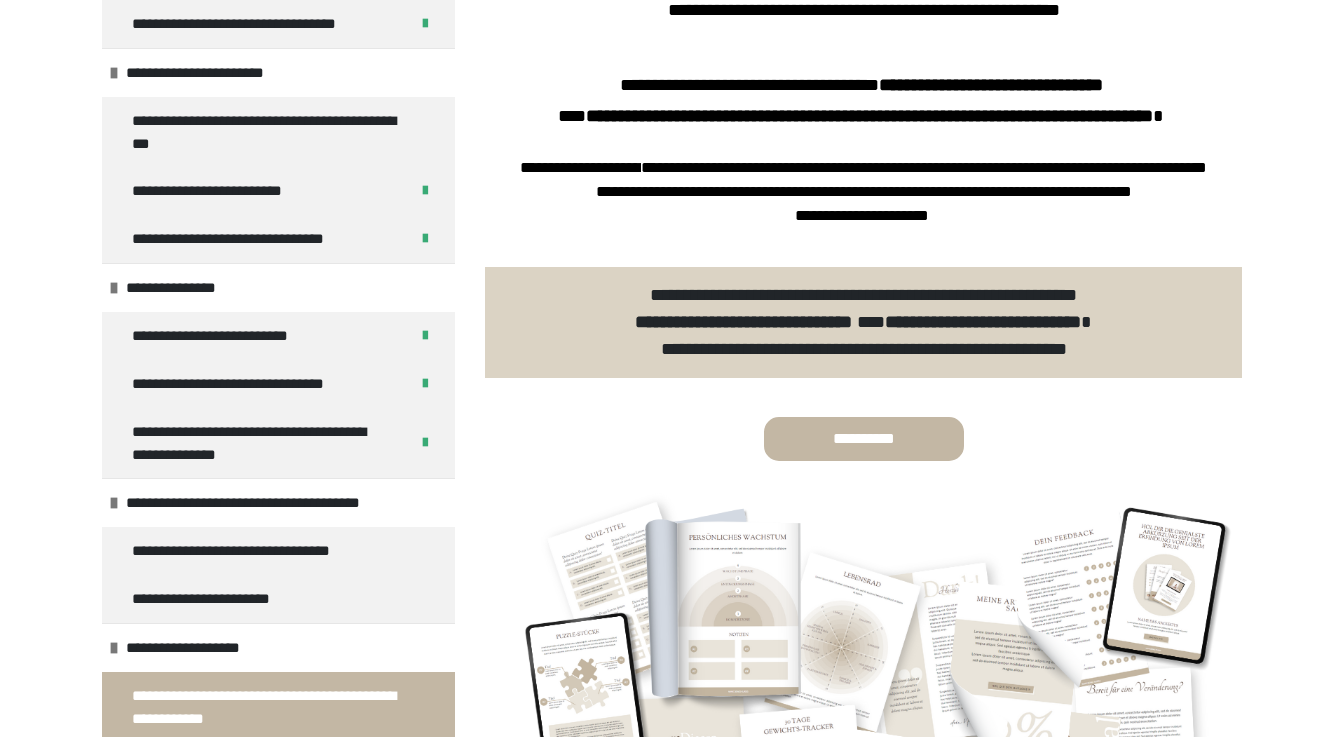 click on "**********" at bounding box center (863, 204) 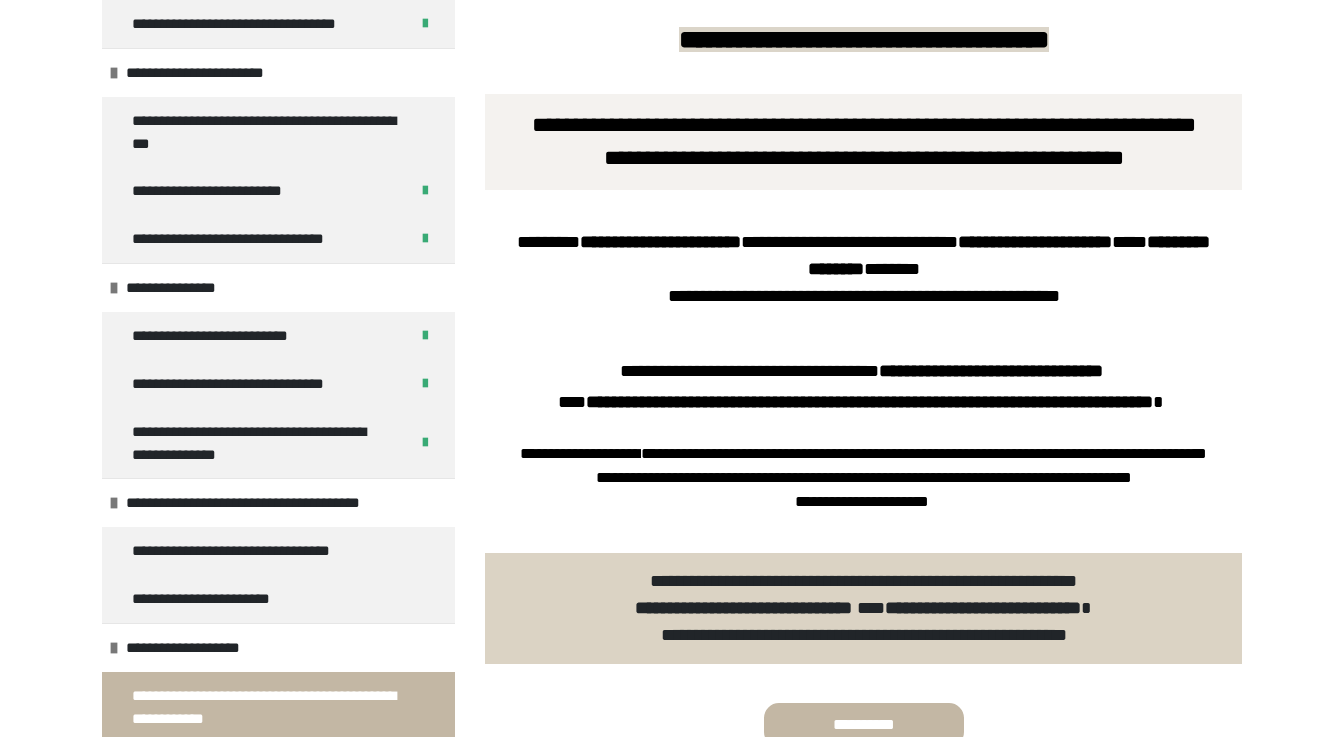 scroll, scrollTop: 72, scrollLeft: 0, axis: vertical 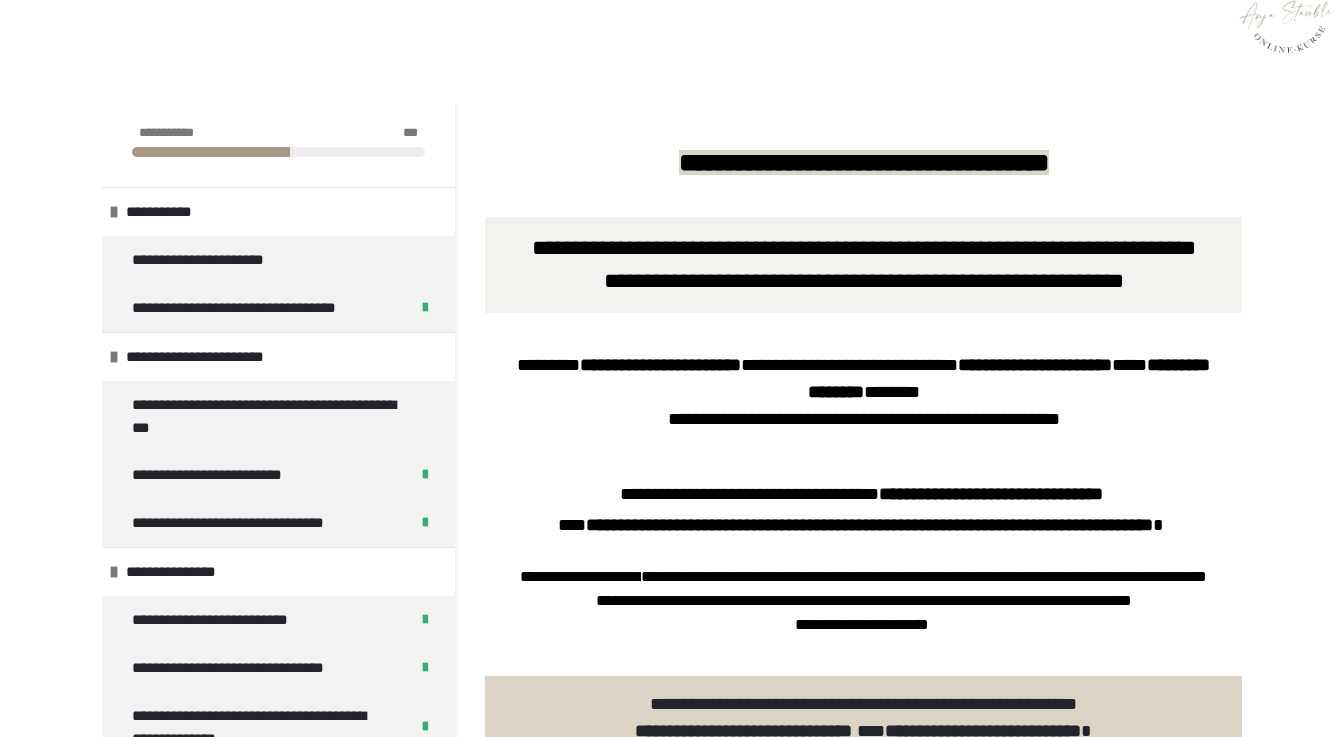 click at bounding box center (863, 469) 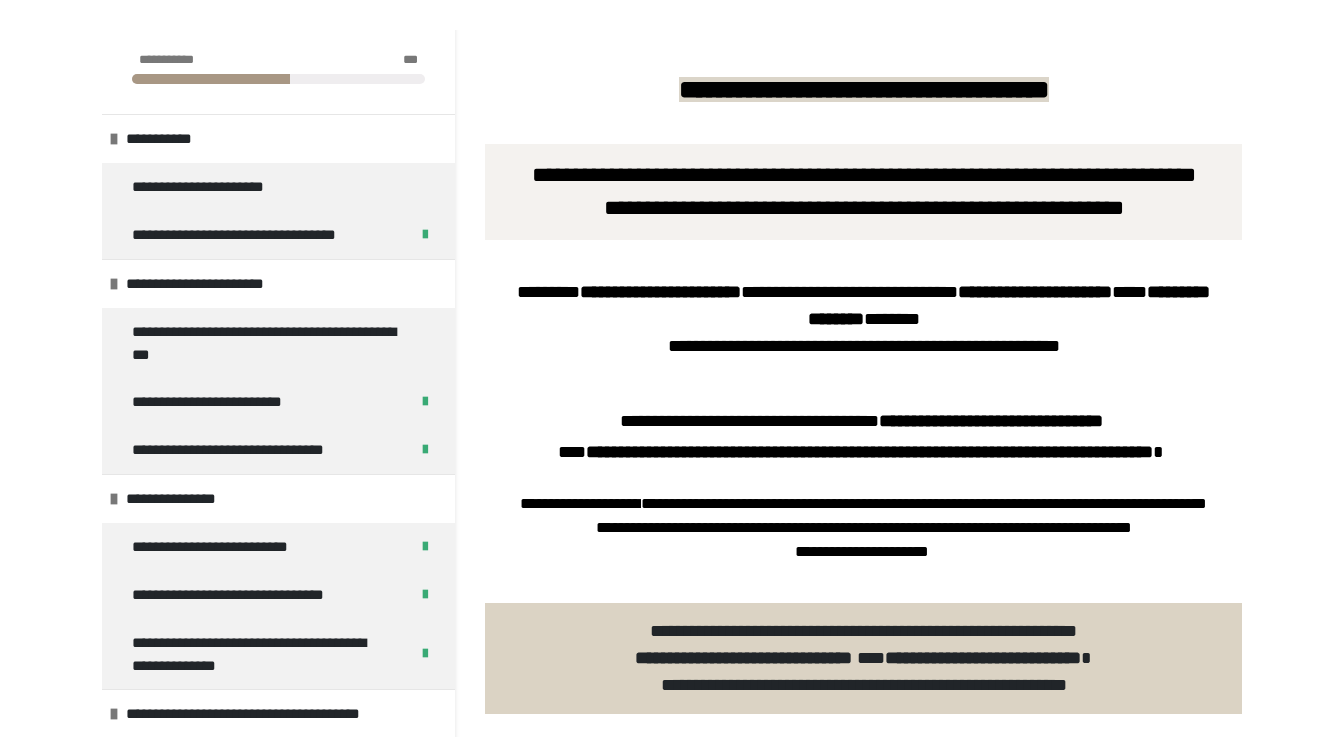 scroll, scrollTop: 263, scrollLeft: 0, axis: vertical 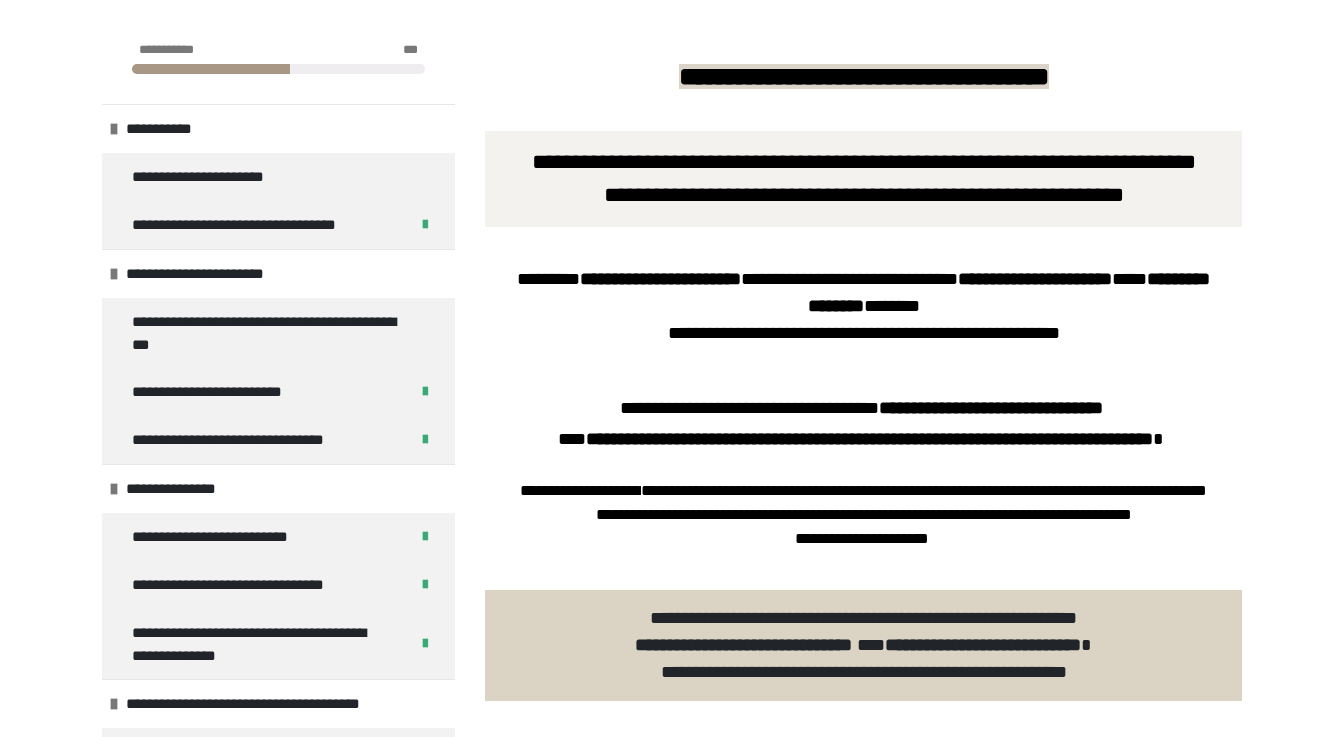 click on "**********" at bounding box center [863, 408] 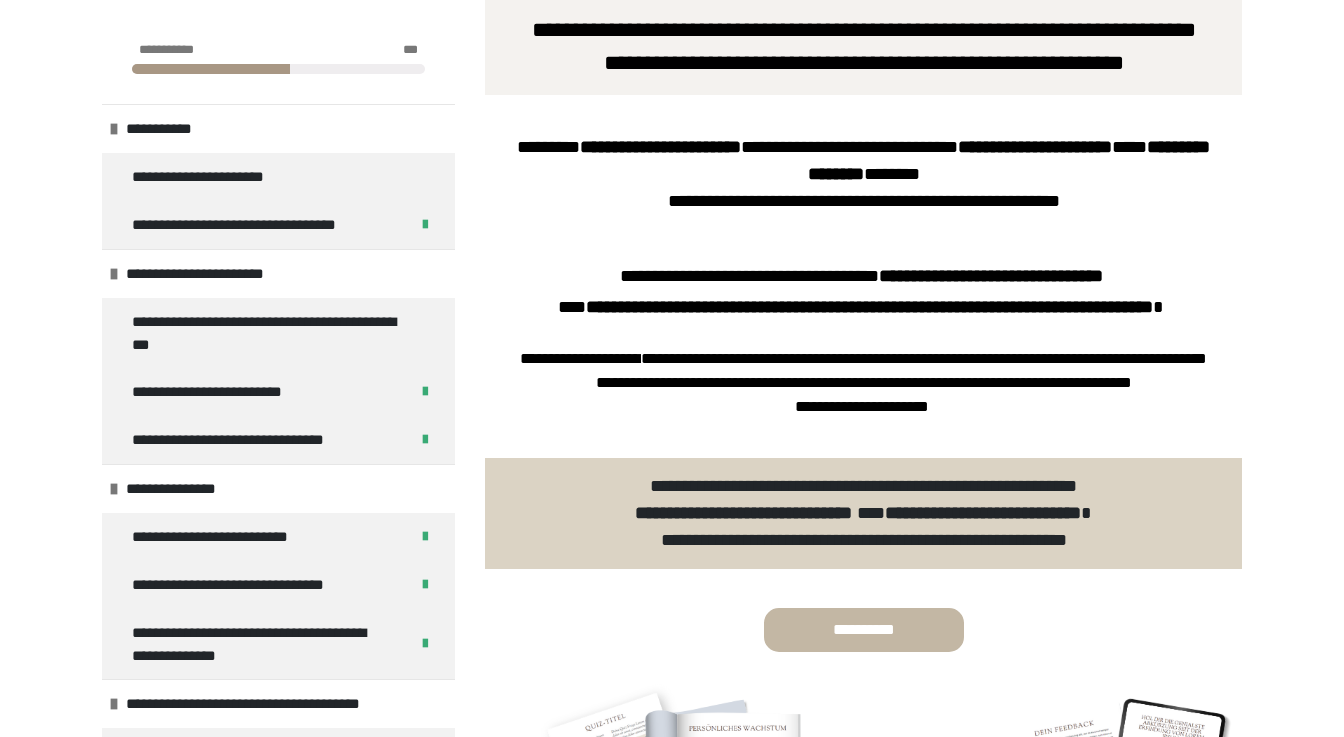 scroll, scrollTop: 398, scrollLeft: 0, axis: vertical 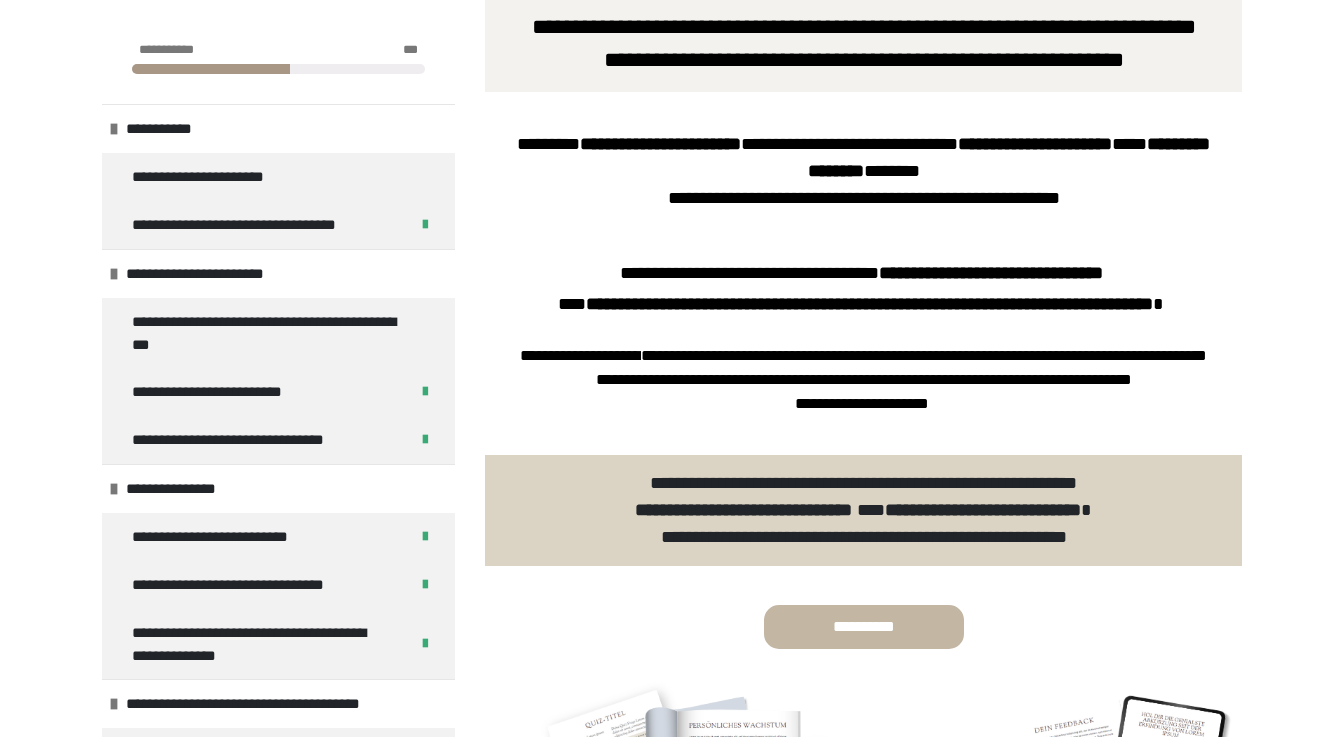 click on "**********" at bounding box center [863, 392] 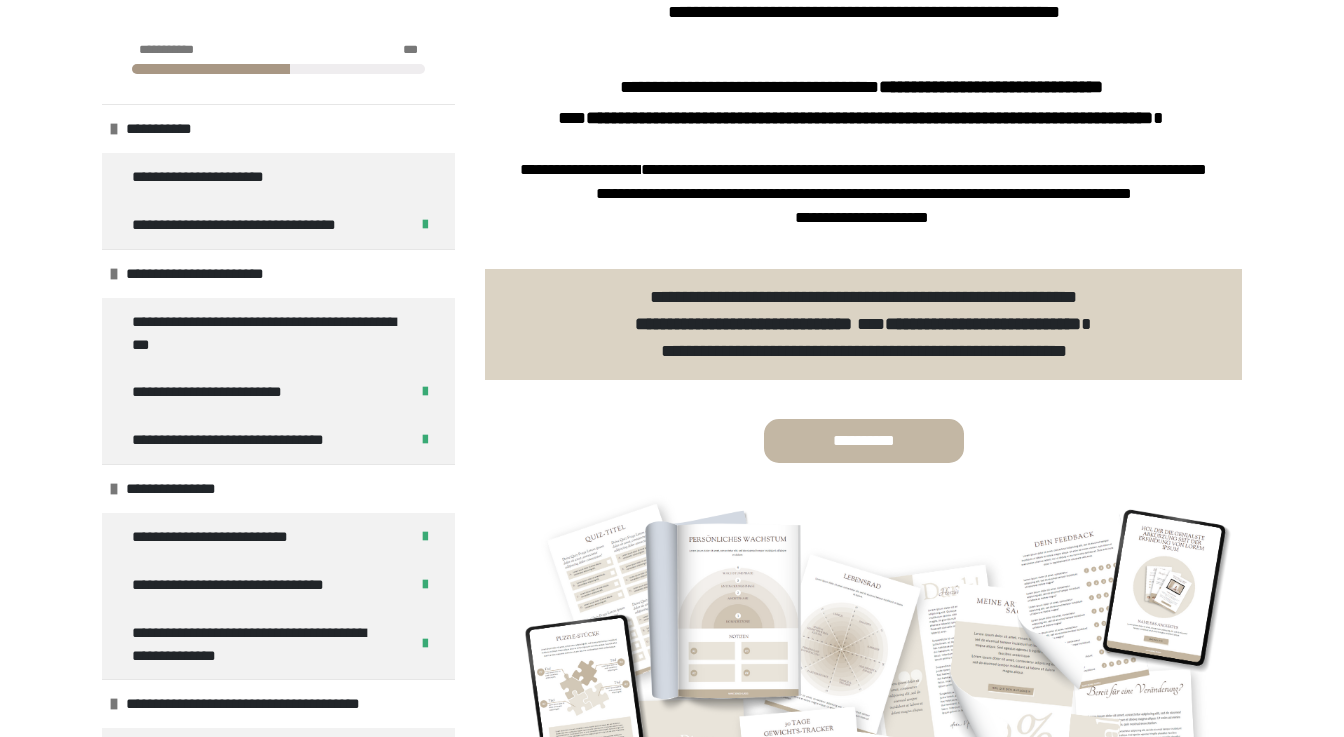 scroll, scrollTop: 605, scrollLeft: 0, axis: vertical 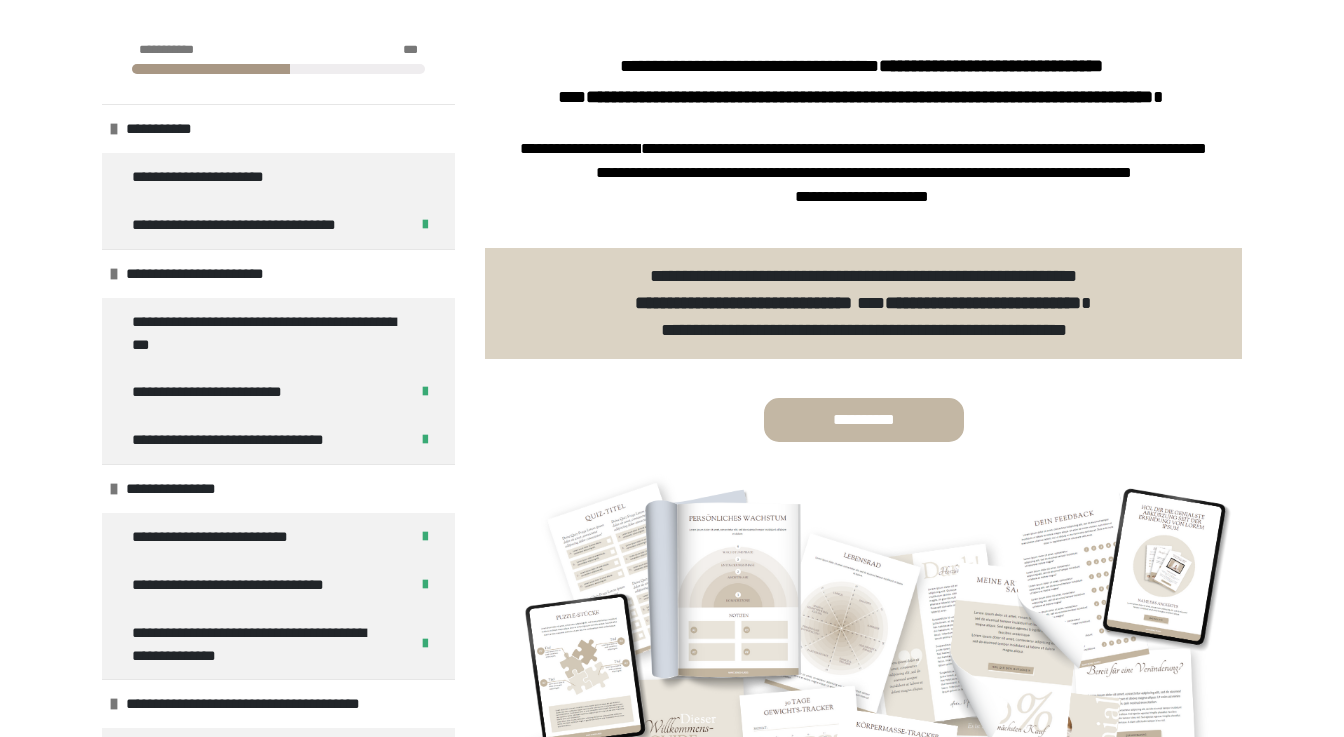 click at bounding box center [863, 420] 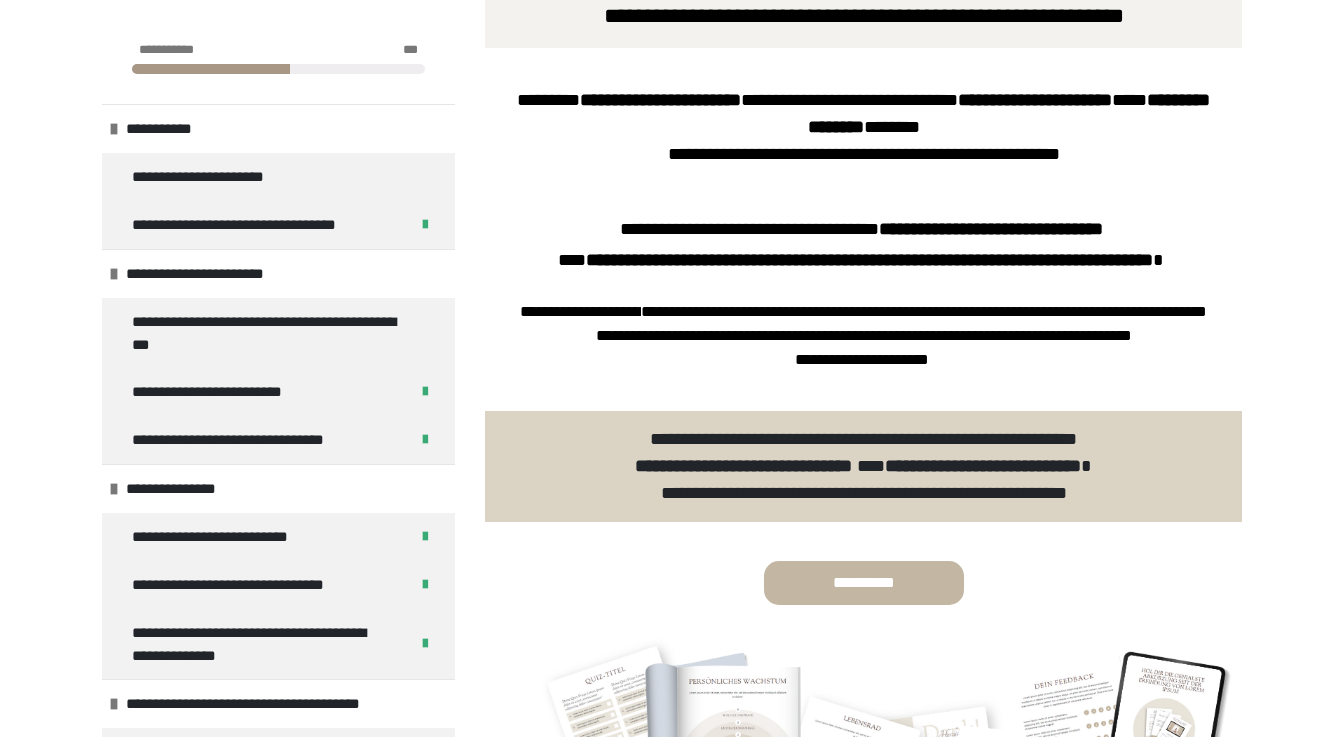 scroll, scrollTop: 466, scrollLeft: 0, axis: vertical 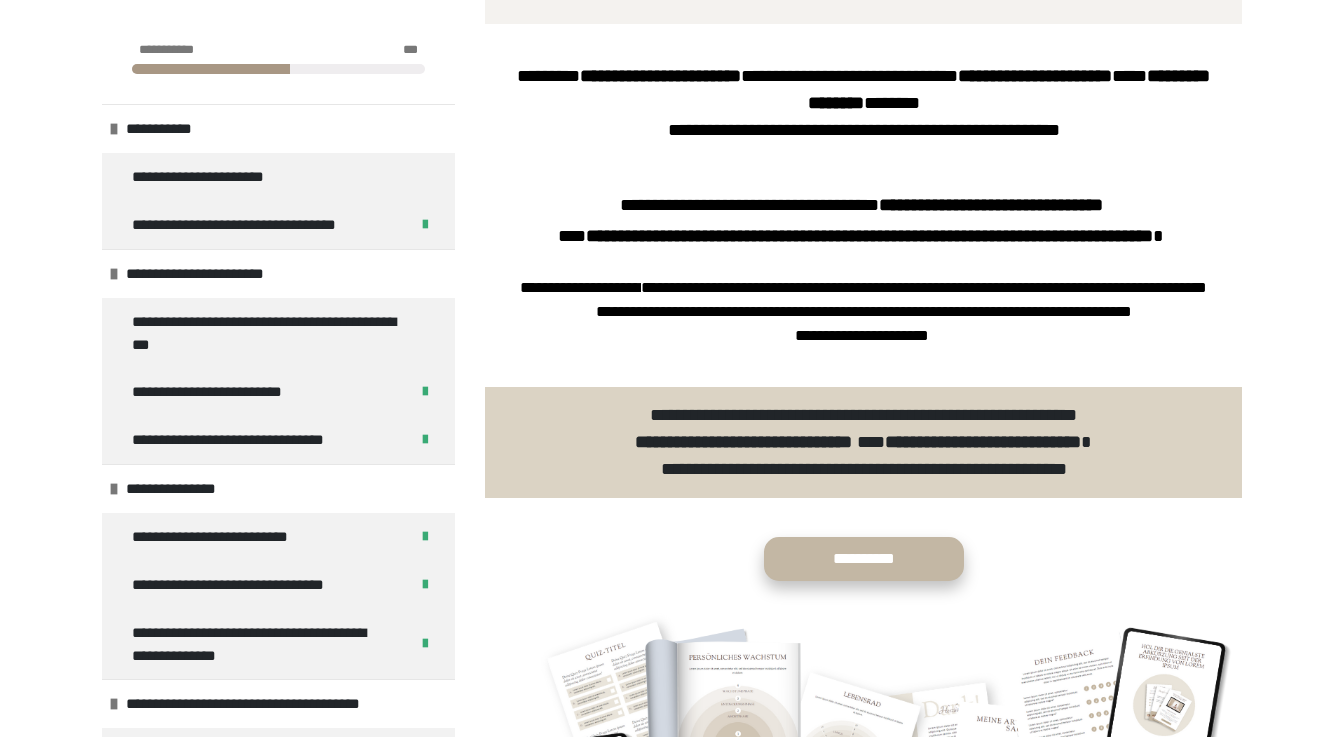 click on "**********" at bounding box center [864, 559] 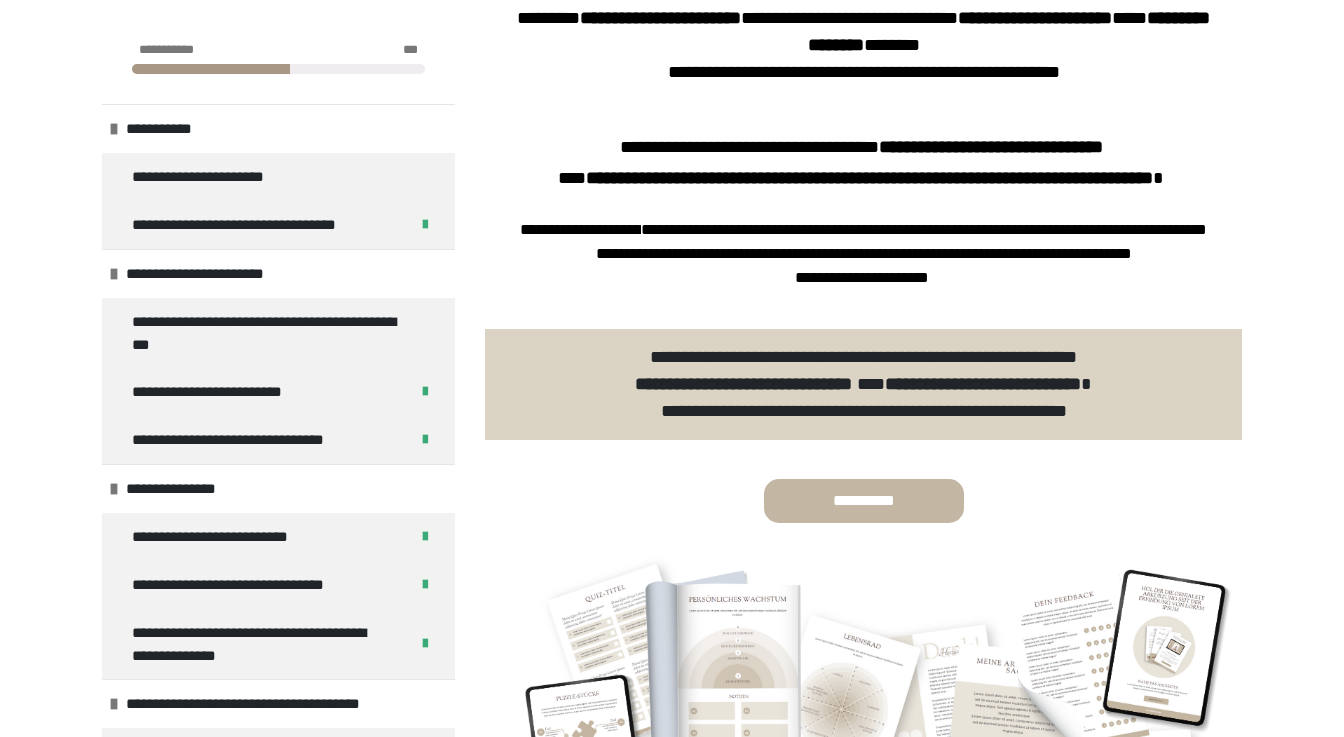 scroll, scrollTop: 524, scrollLeft: 0, axis: vertical 